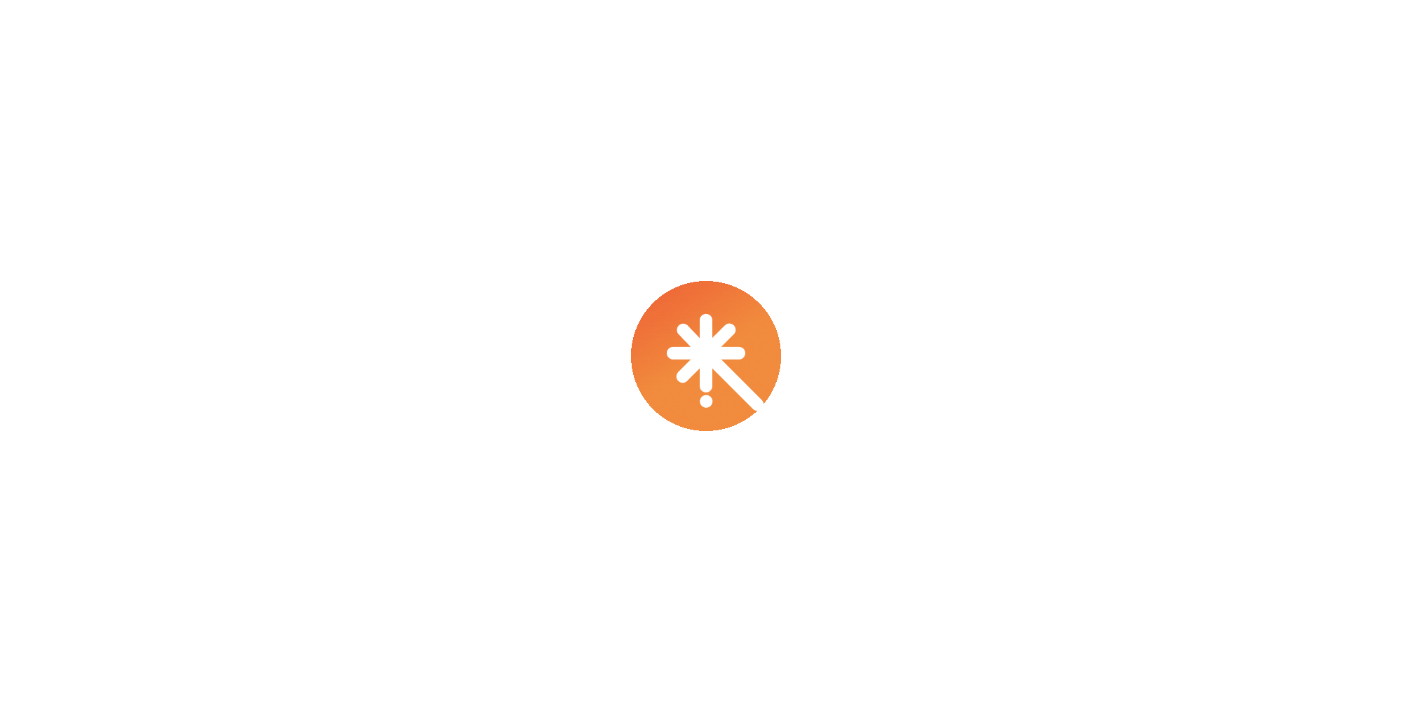 scroll, scrollTop: 0, scrollLeft: 0, axis: both 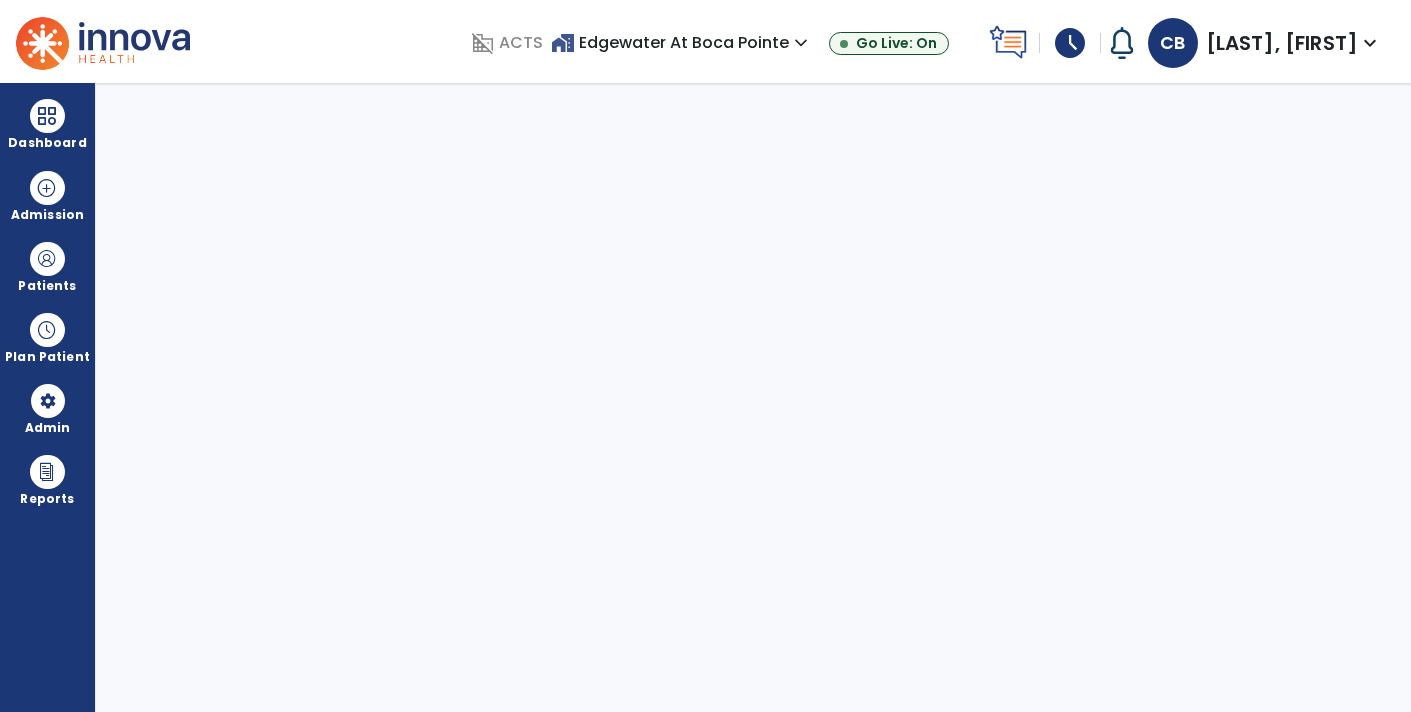select on "****" 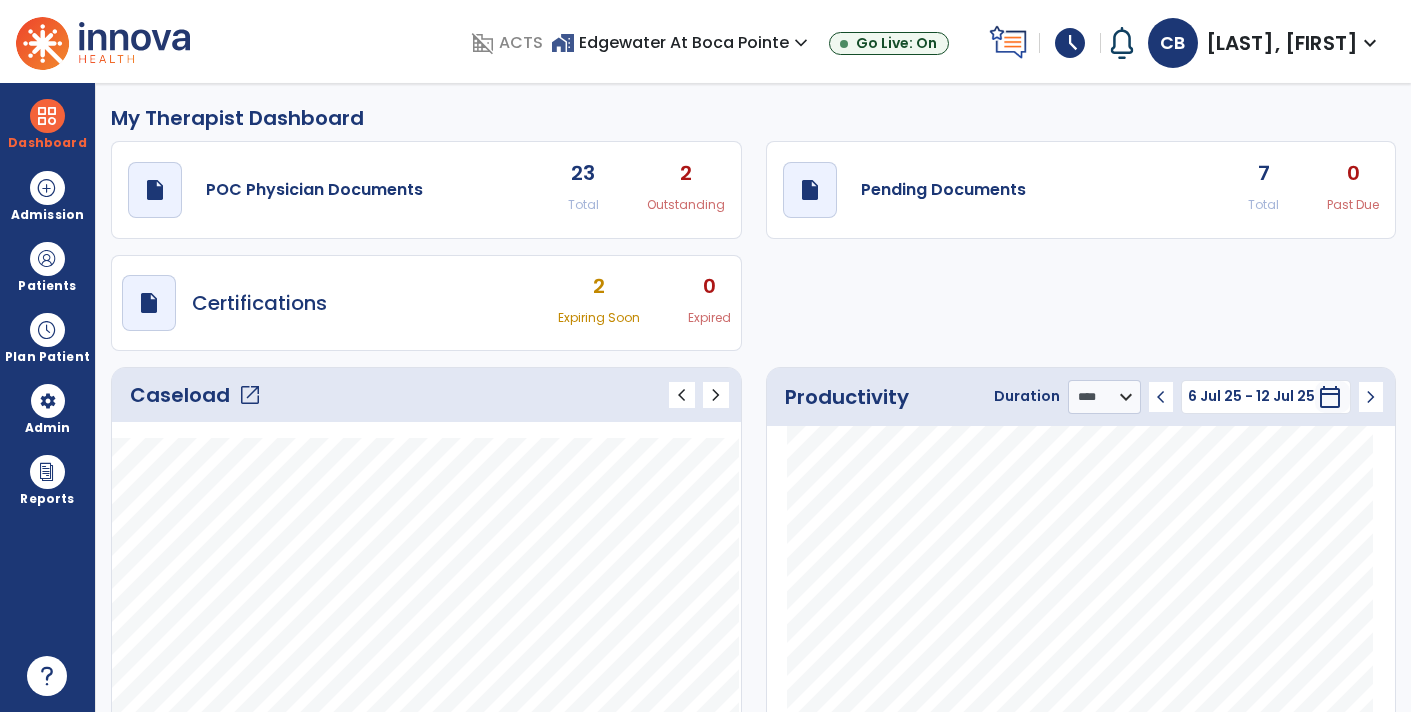 click on "schedule" at bounding box center (1070, 43) 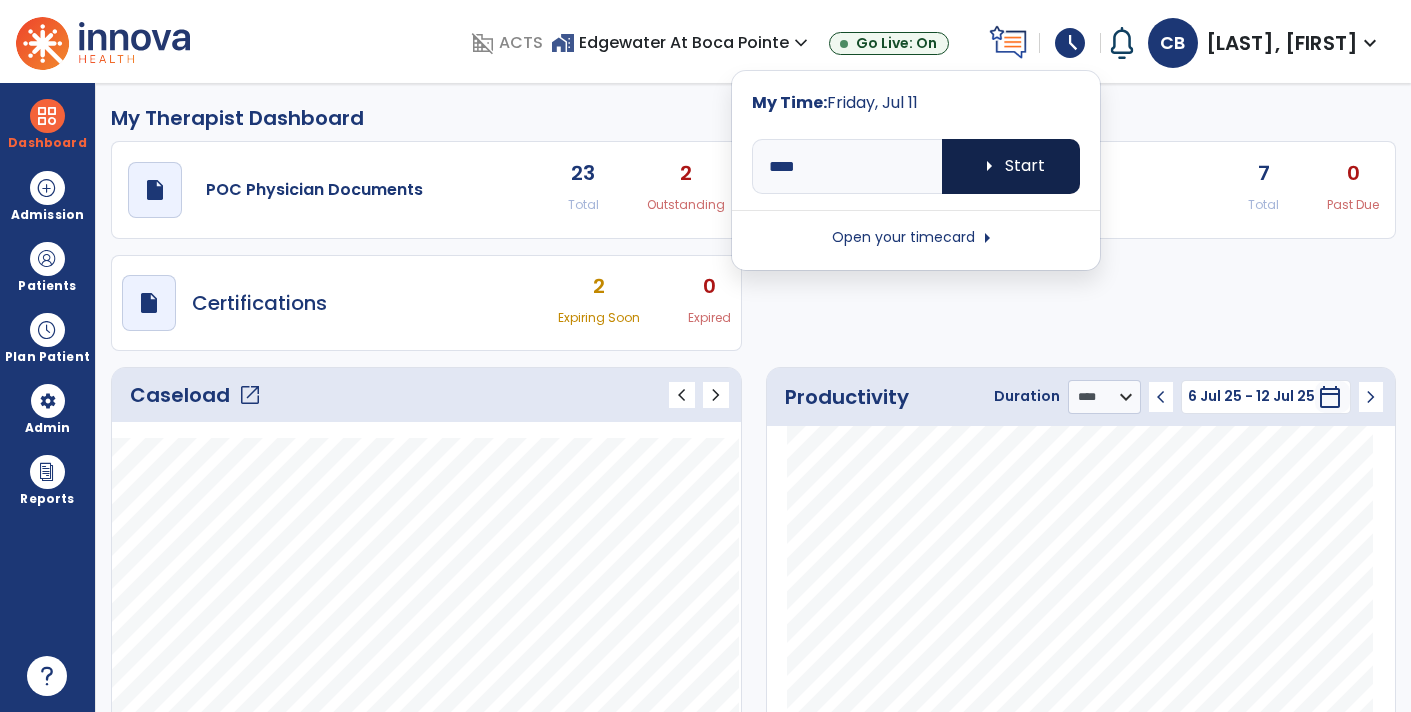 click on "arrow_right  Start" at bounding box center (1011, 166) 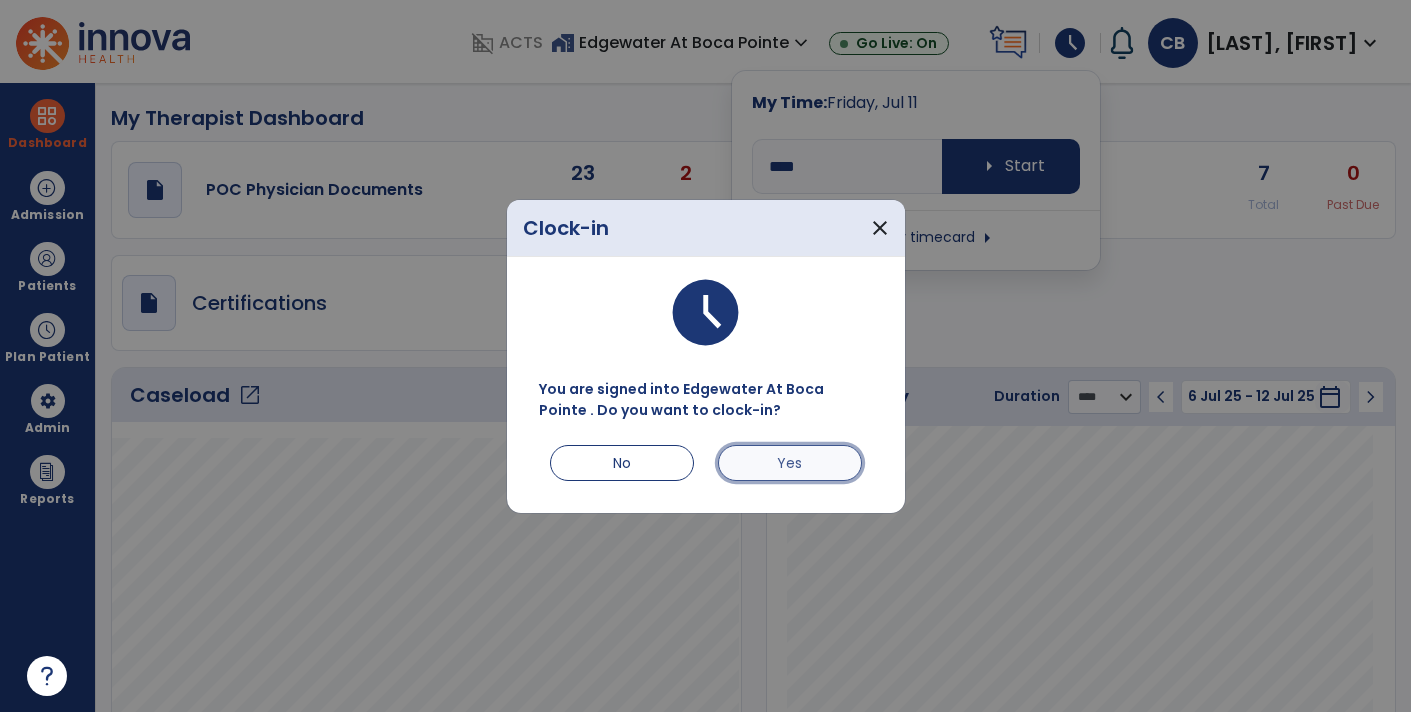 click on "Yes" at bounding box center (790, 463) 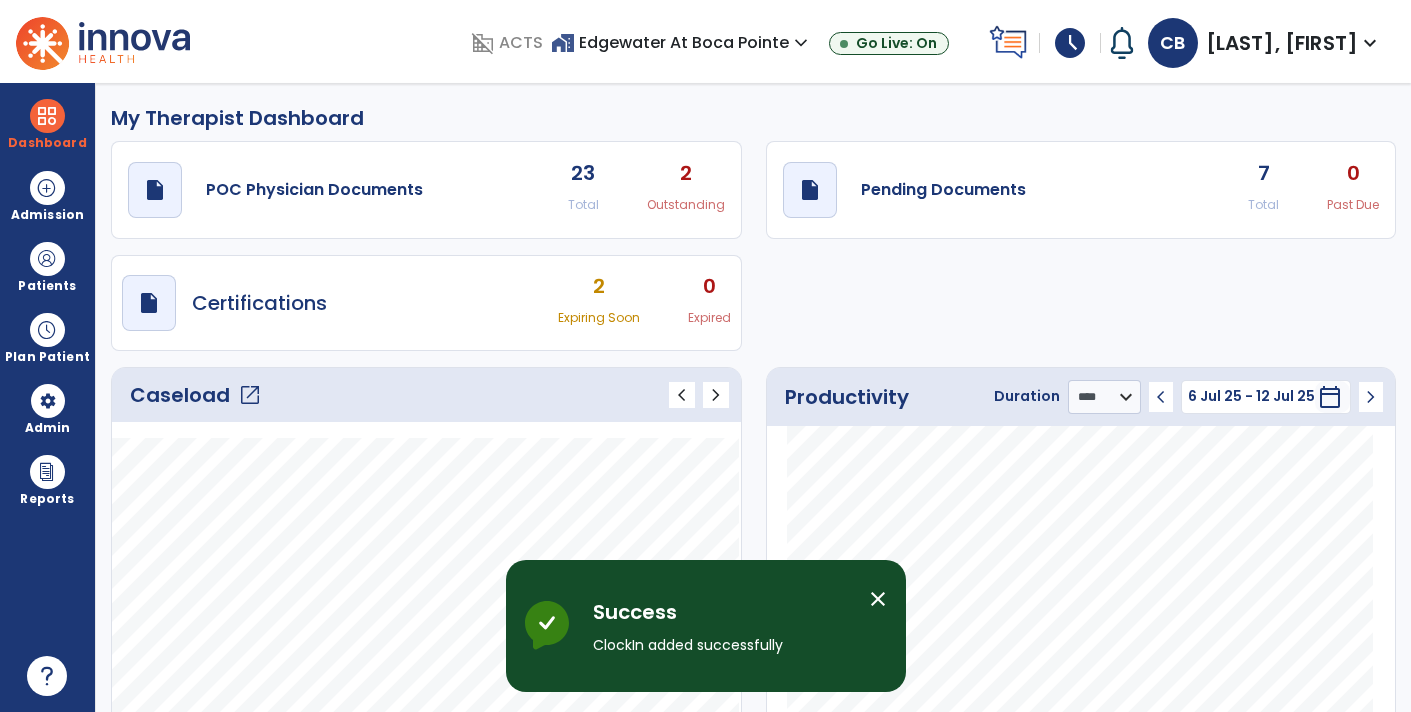 click on "7 Total 0 Past Due" 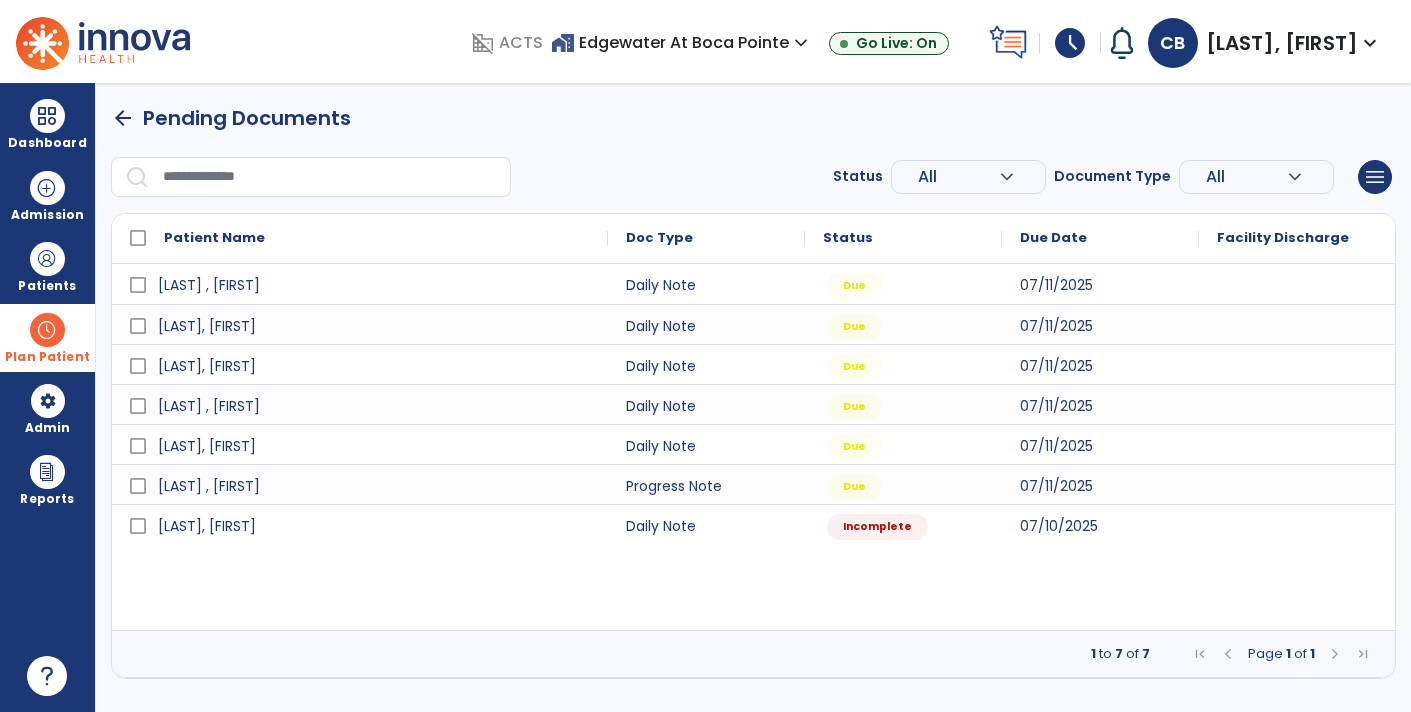 click at bounding box center [47, 330] 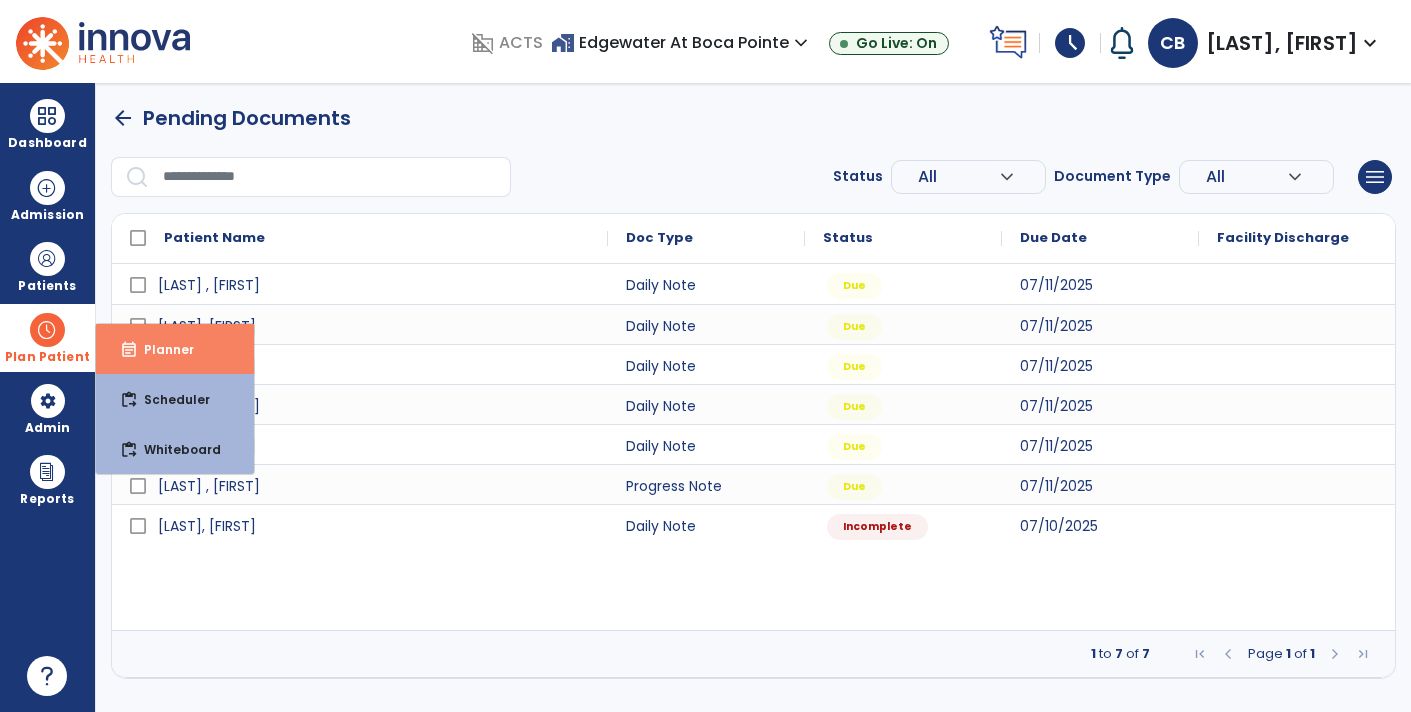 click on "Planner" at bounding box center [161, 349] 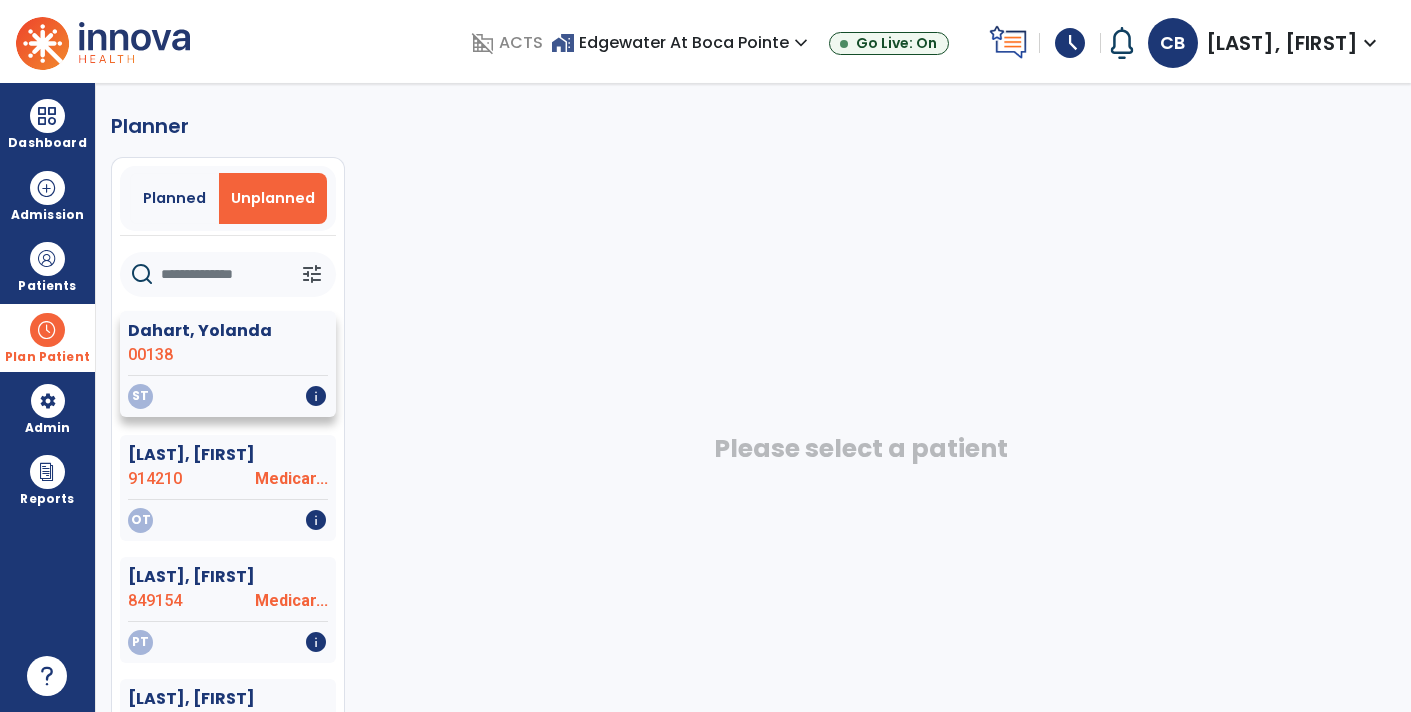 click 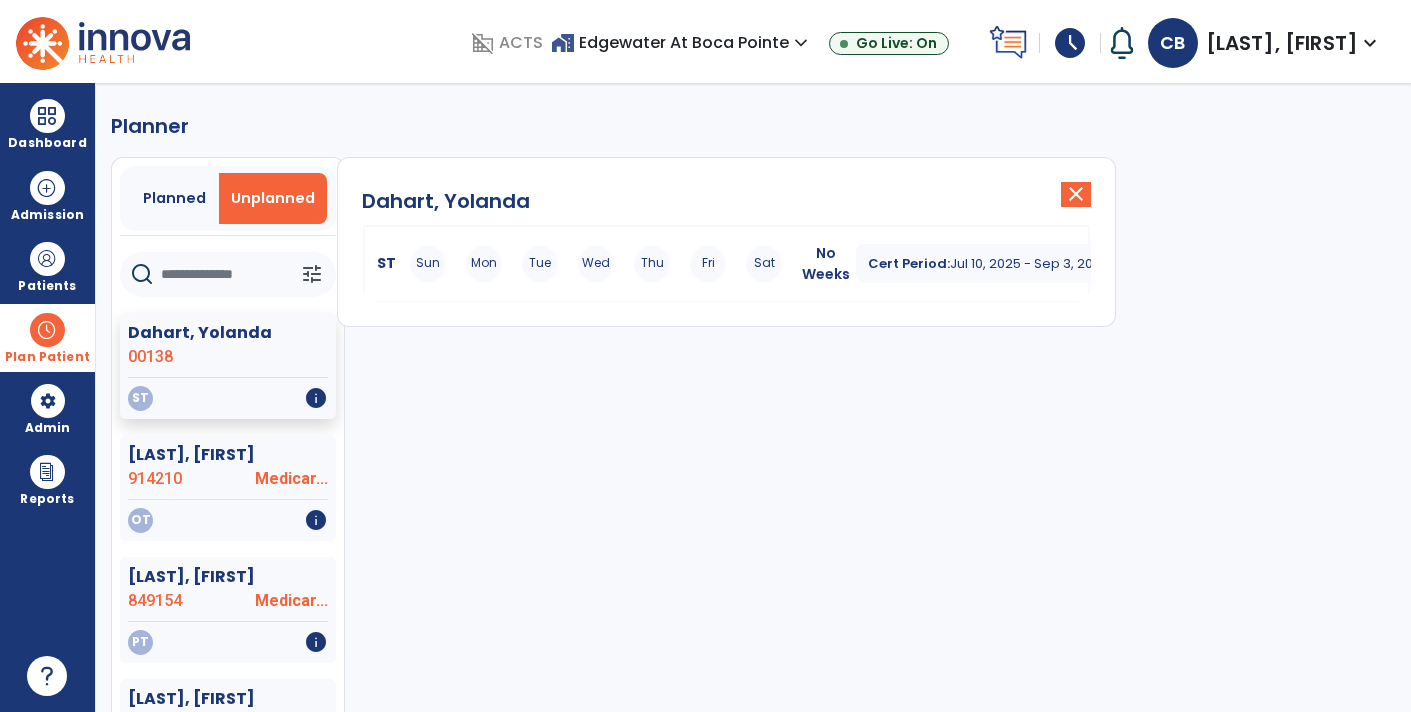 click on "ST Sun Mon Tue Wed Thu Fri Sat No Weeks Cert Period:  Jul 10, 2025 - Sep 3, 2025  expand_more" at bounding box center [726, 264] 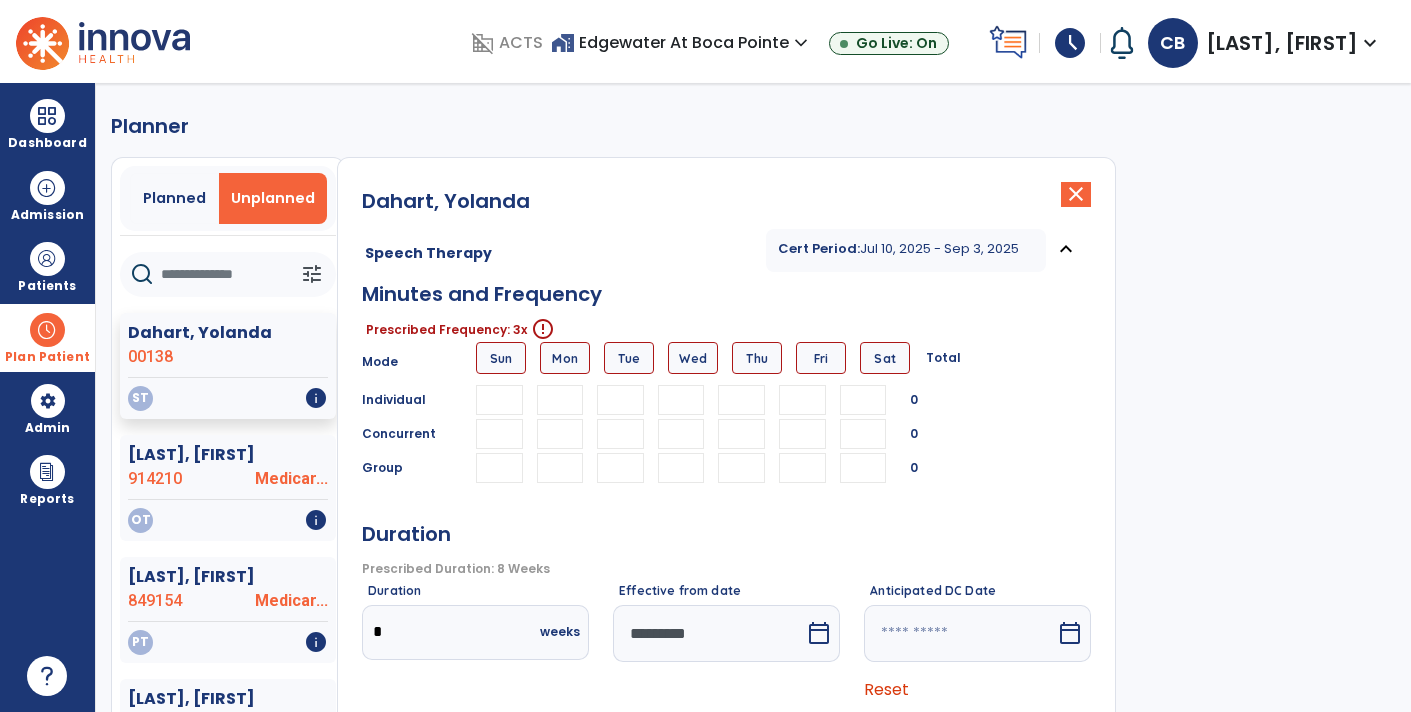 click at bounding box center [560, 400] 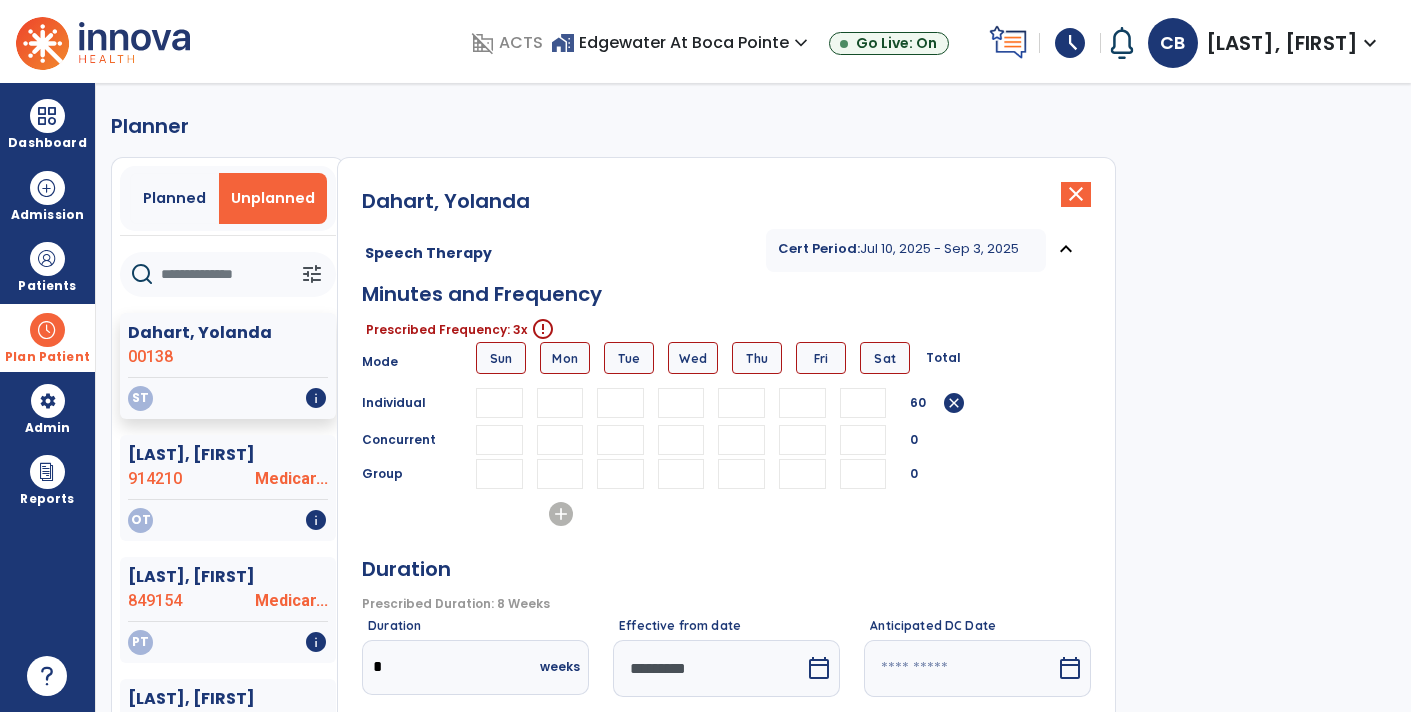 type on "**" 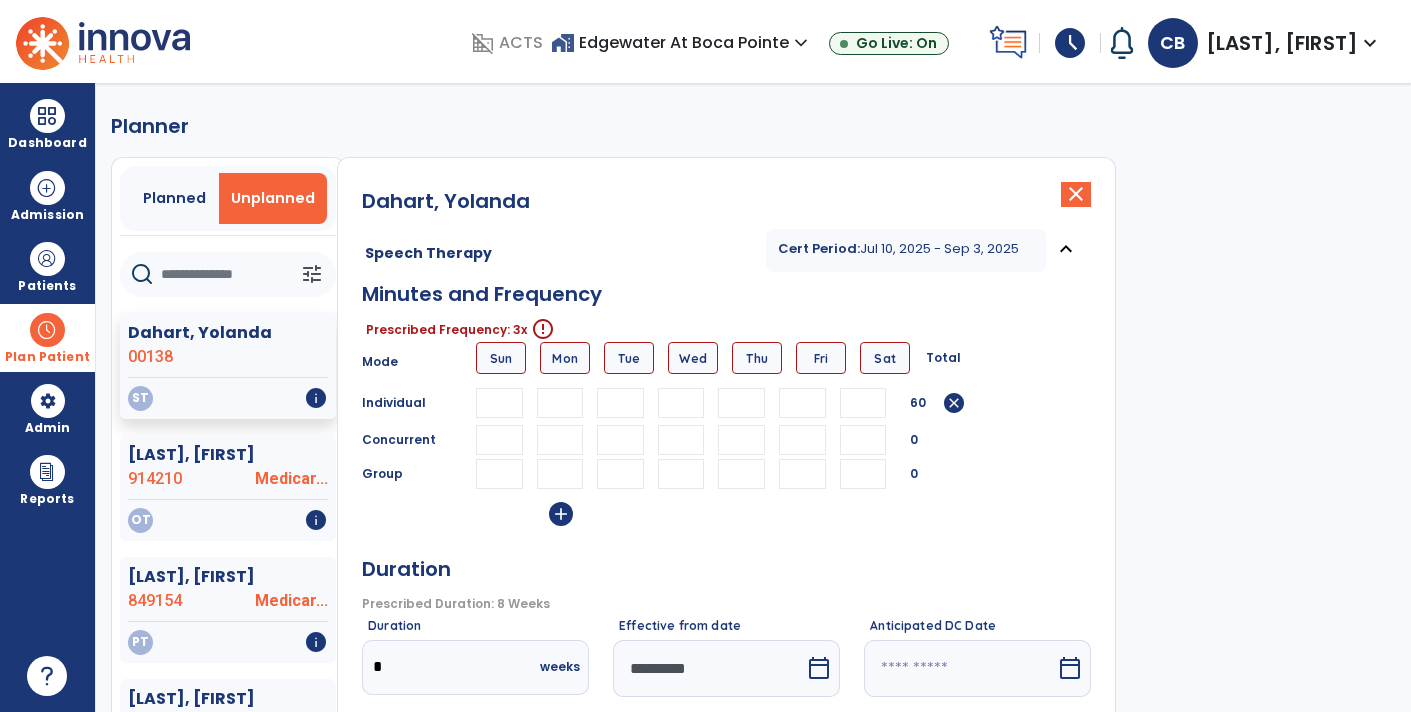 type on "*" 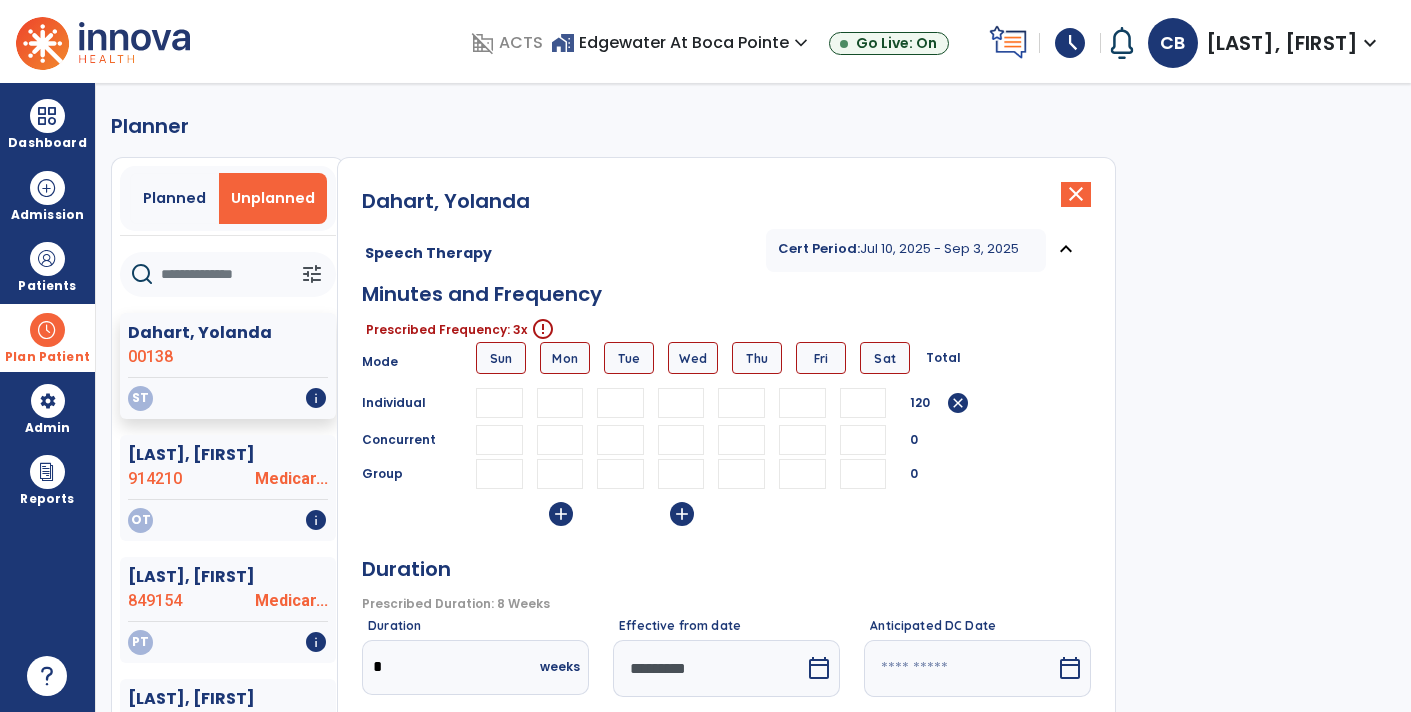type on "**" 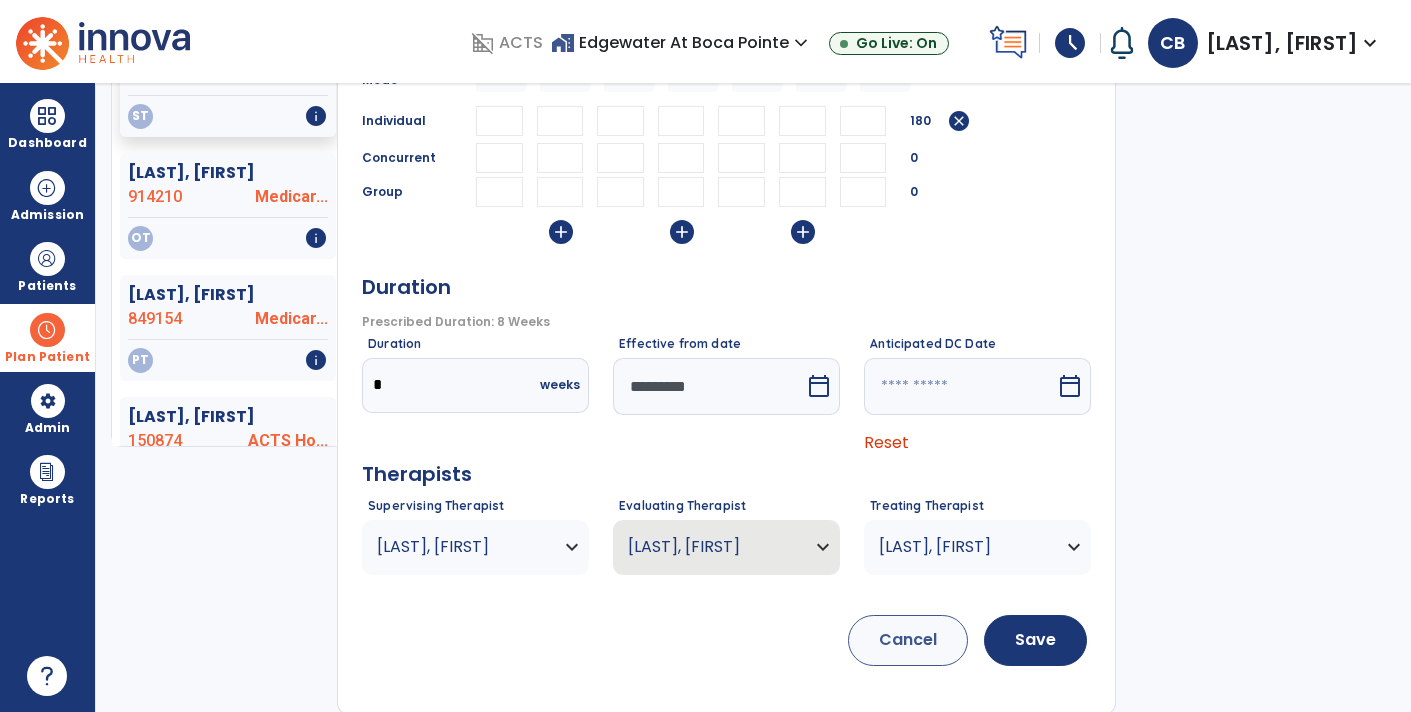 scroll, scrollTop: 268, scrollLeft: 0, axis: vertical 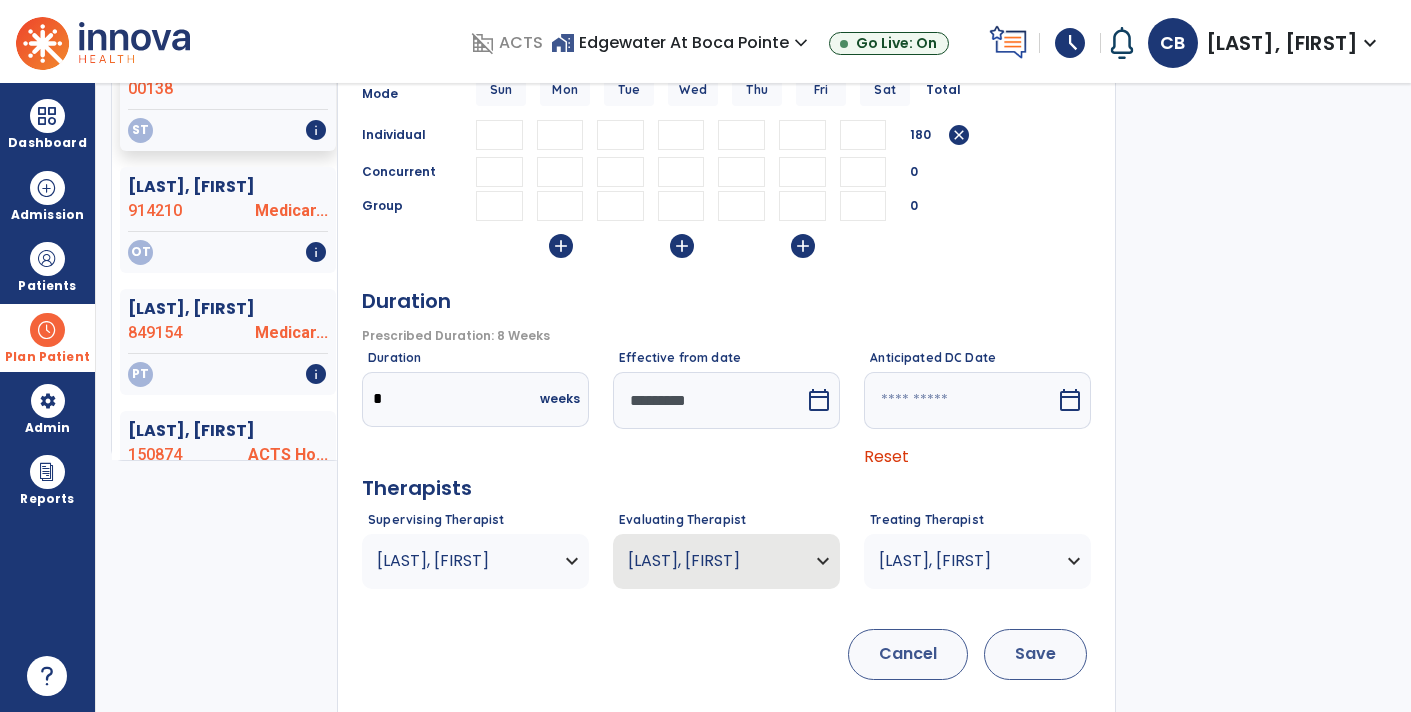 type on "**" 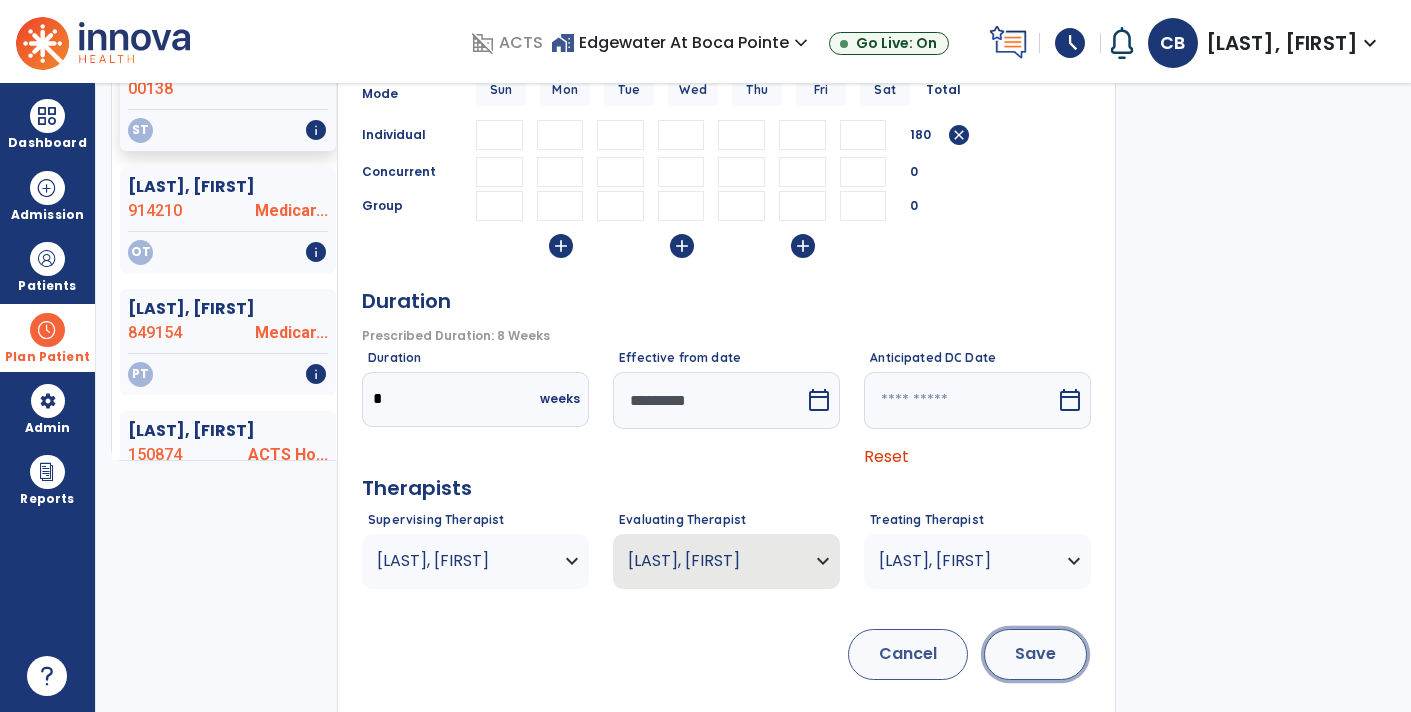 click on "Save" at bounding box center [1035, 654] 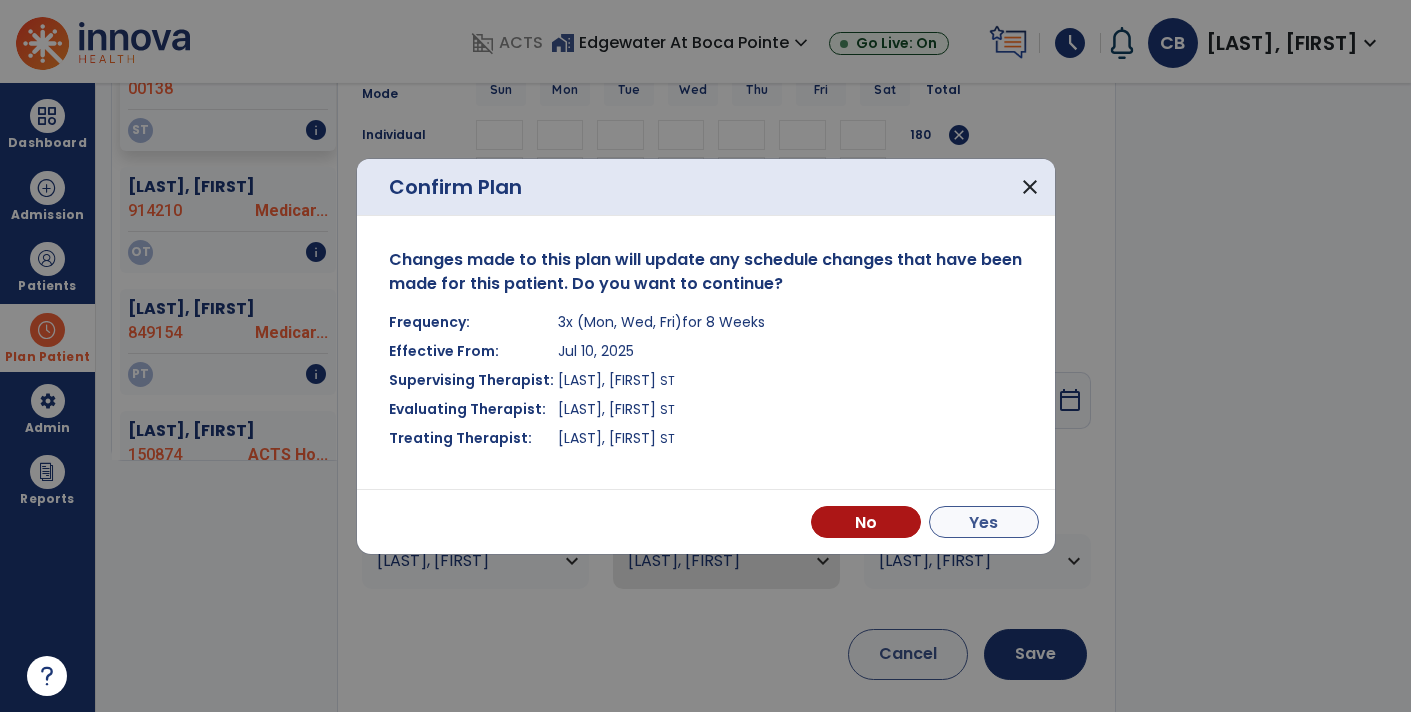 click on "Yes" at bounding box center (984, 522) 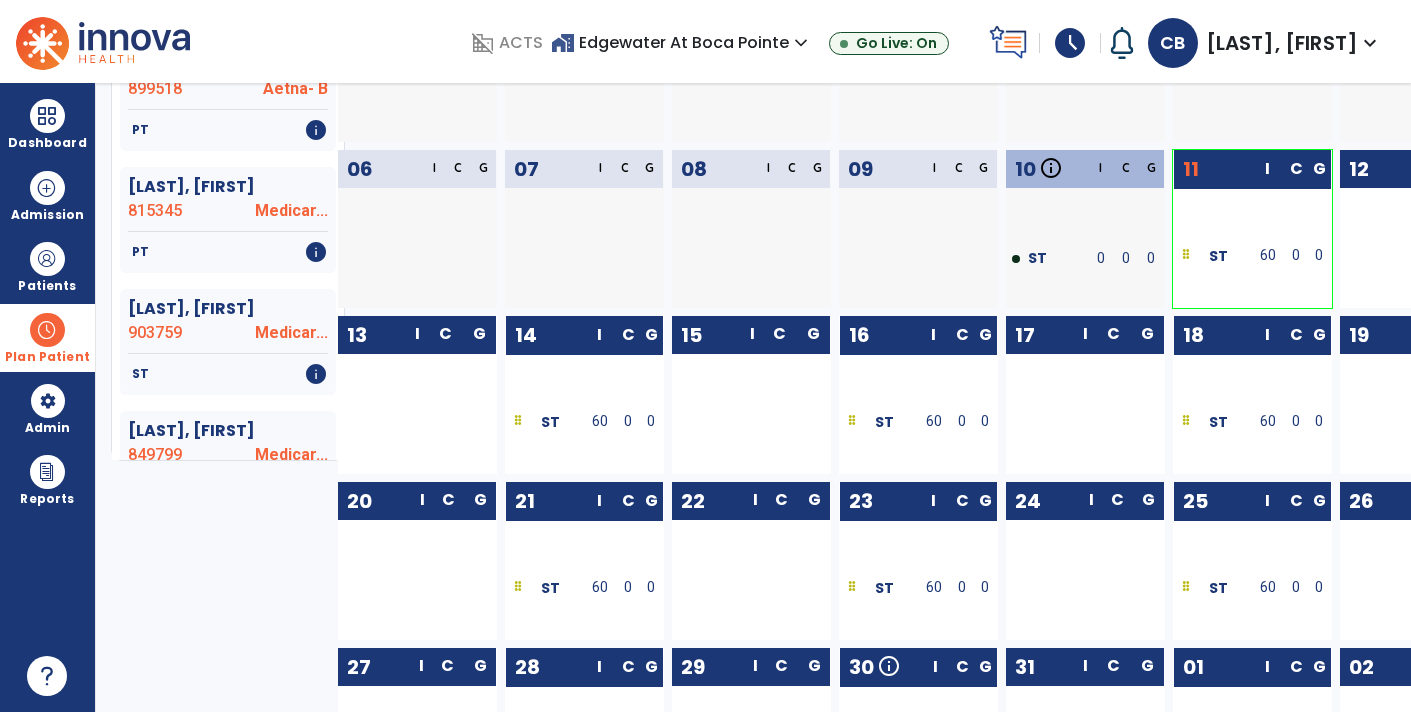 click at bounding box center [47, 330] 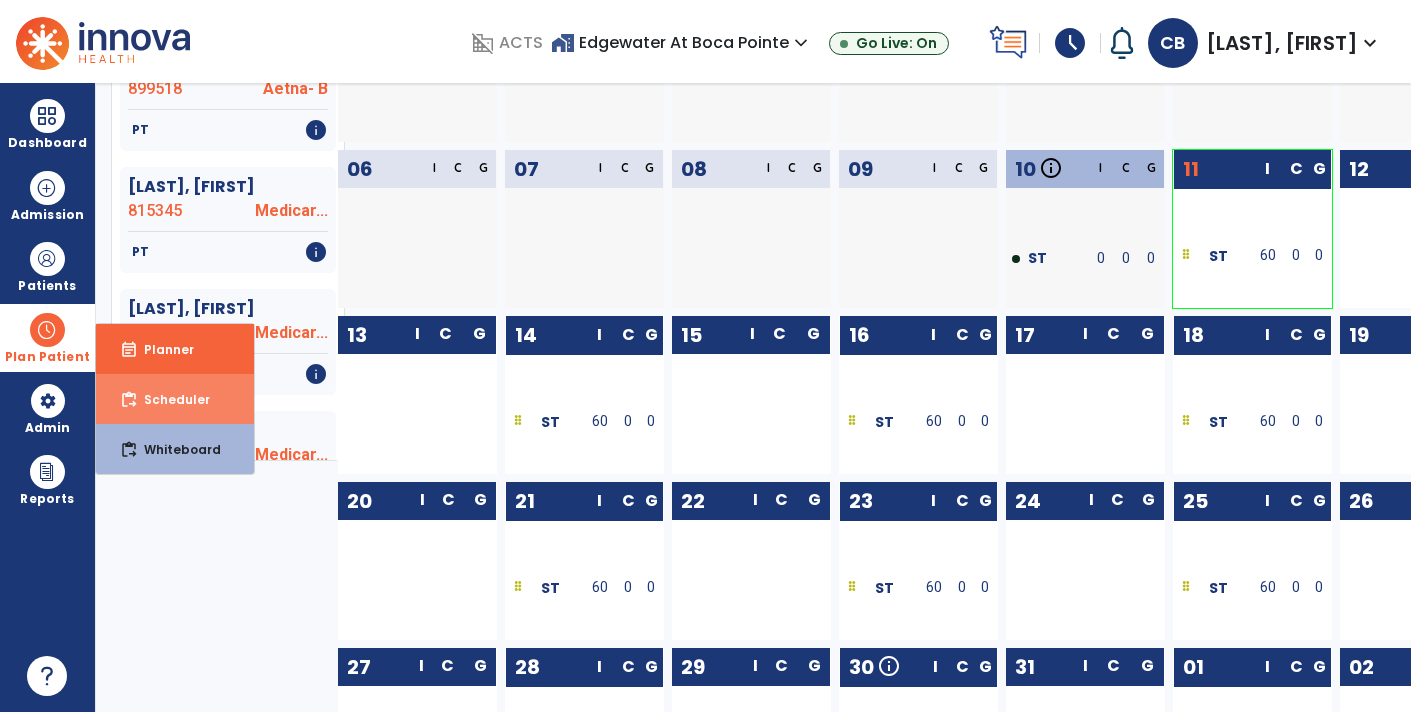 click on "Scheduler" at bounding box center [169, 399] 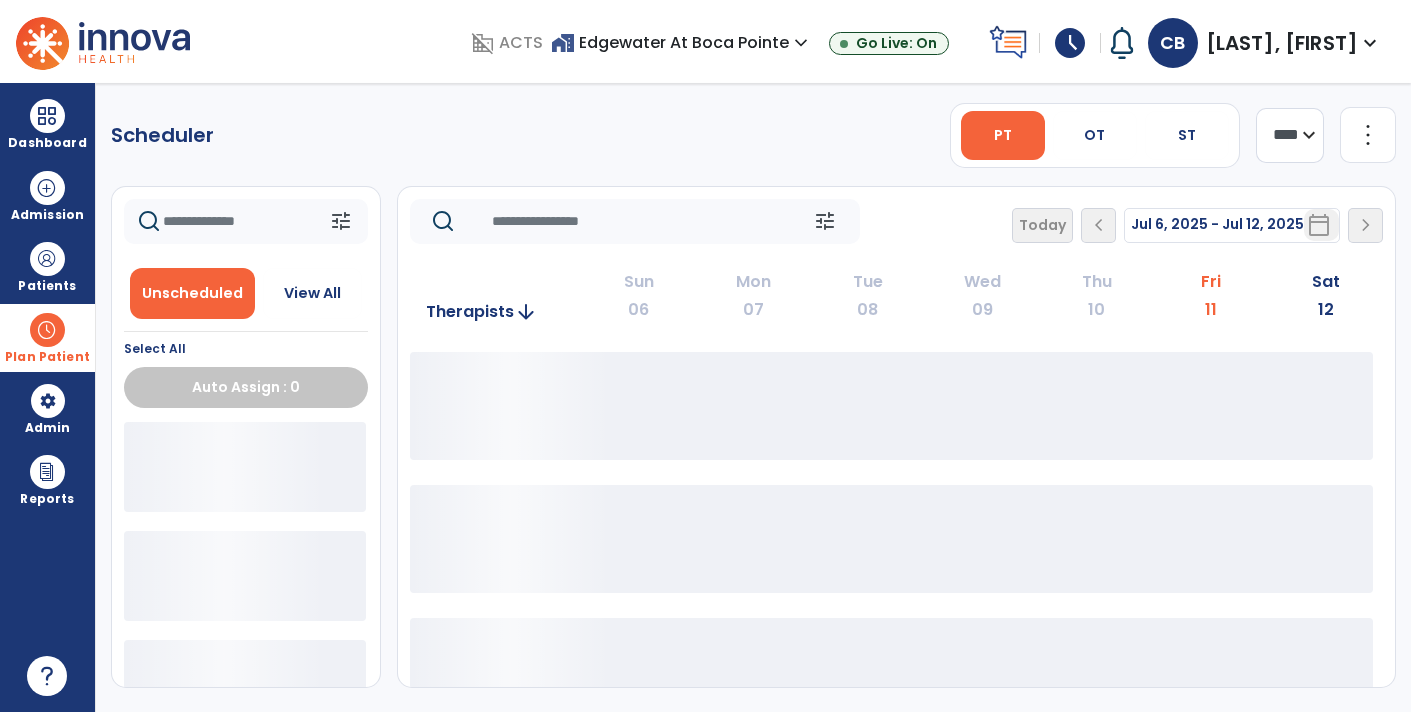 scroll, scrollTop: 0, scrollLeft: 0, axis: both 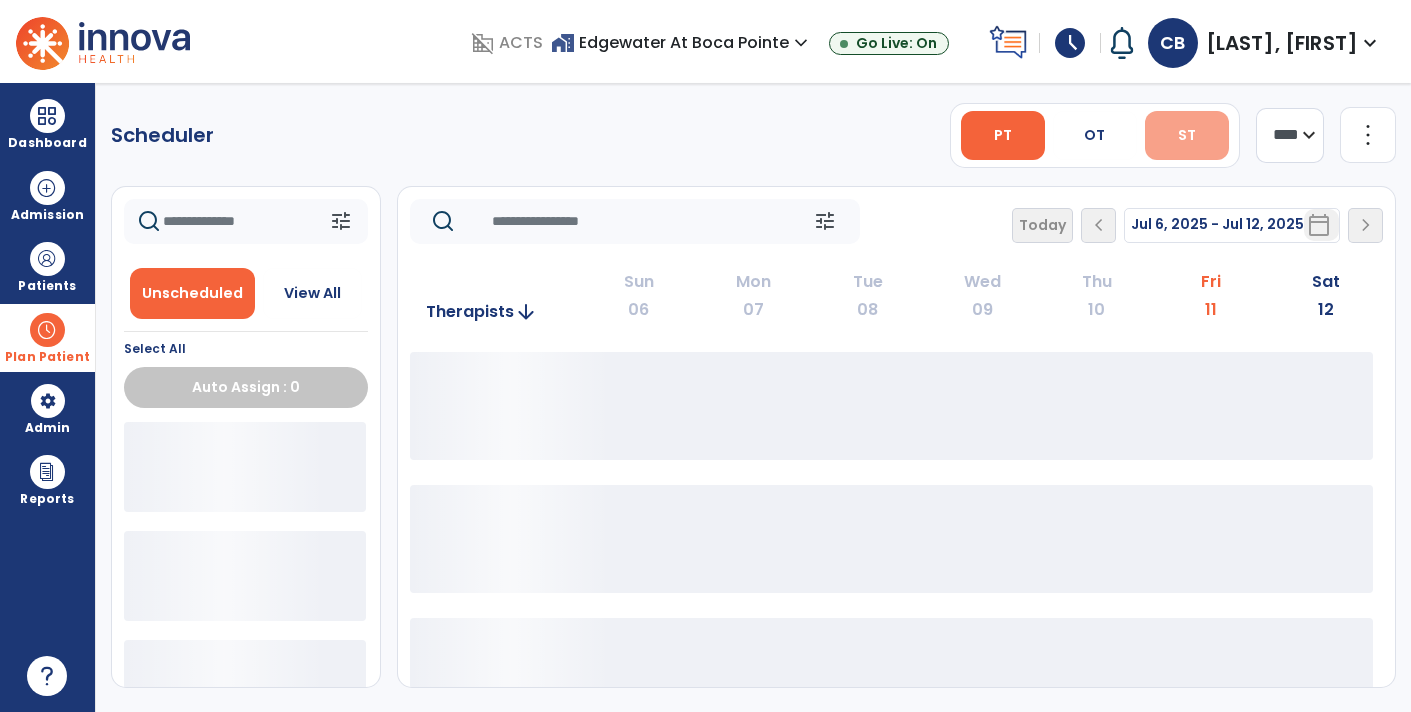 click on "ST" at bounding box center (1187, 135) 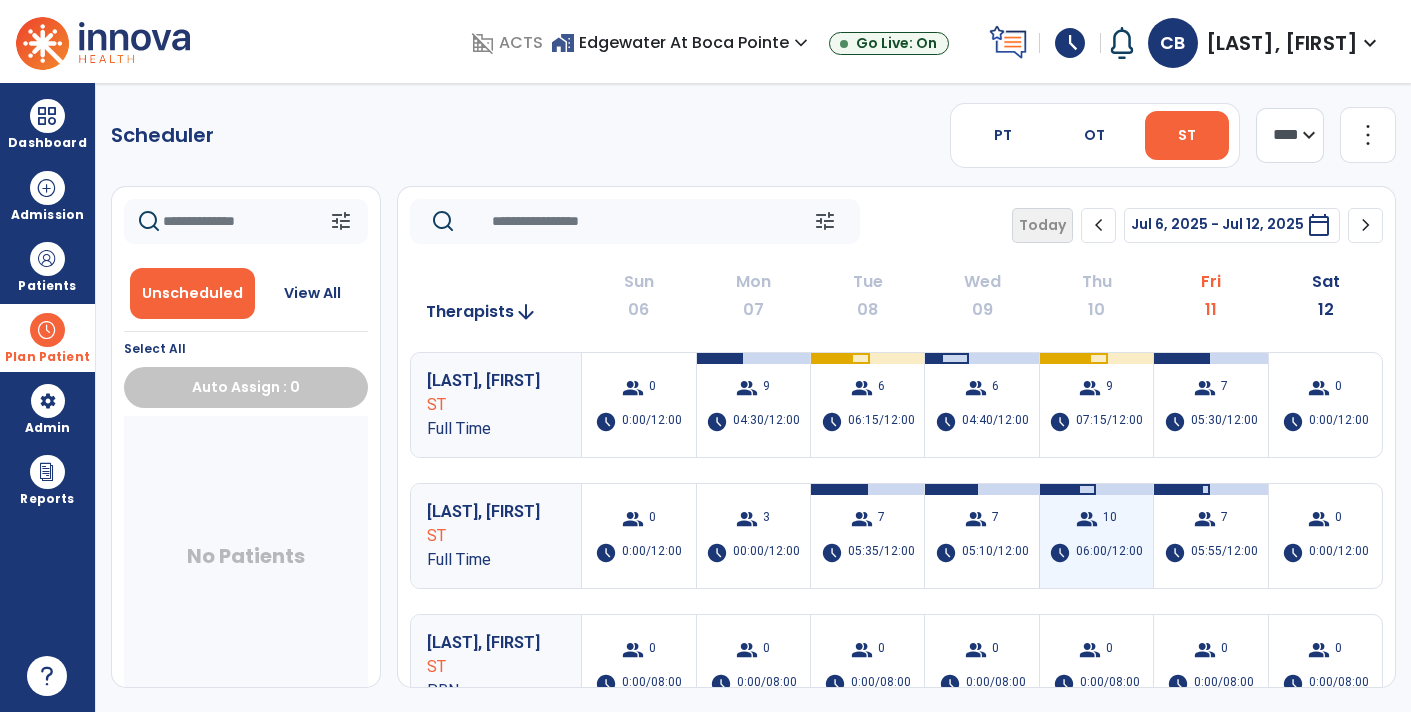 click on "10" at bounding box center [1110, 519] 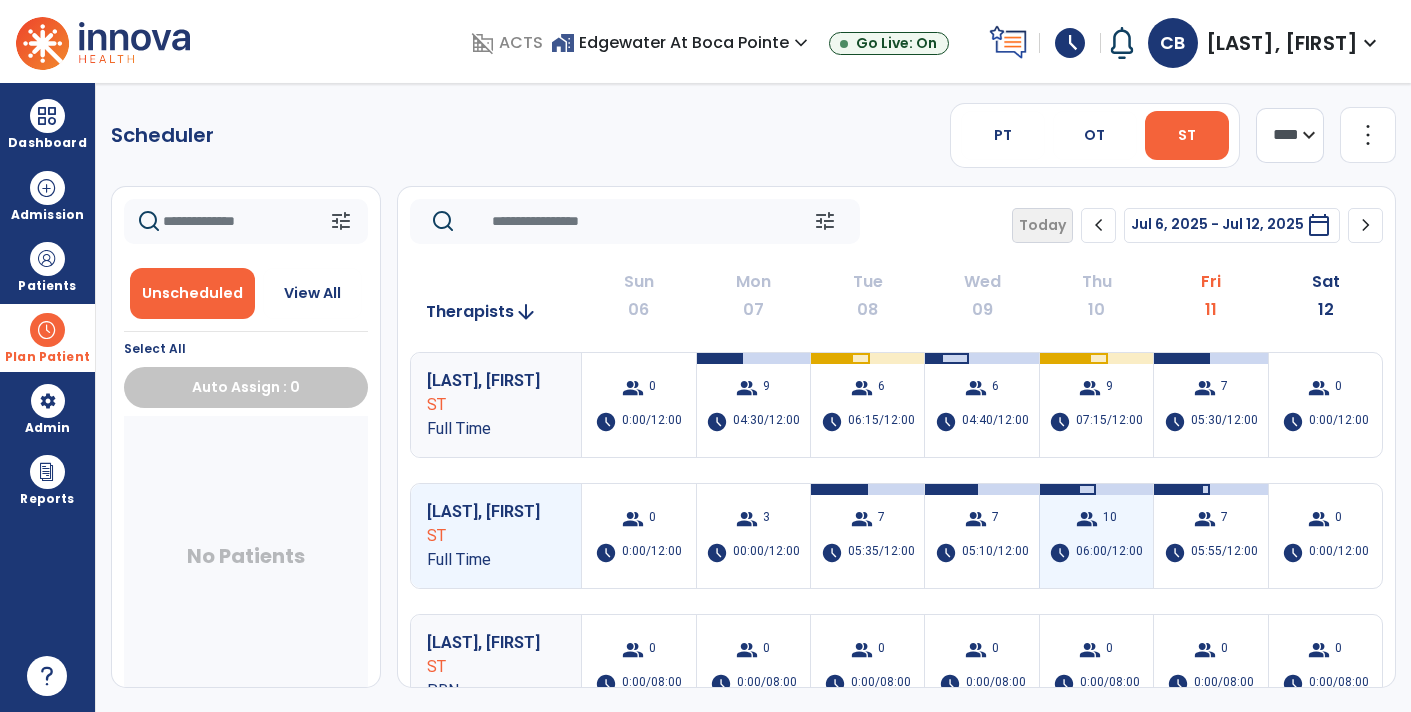 click on "10" at bounding box center [1110, 519] 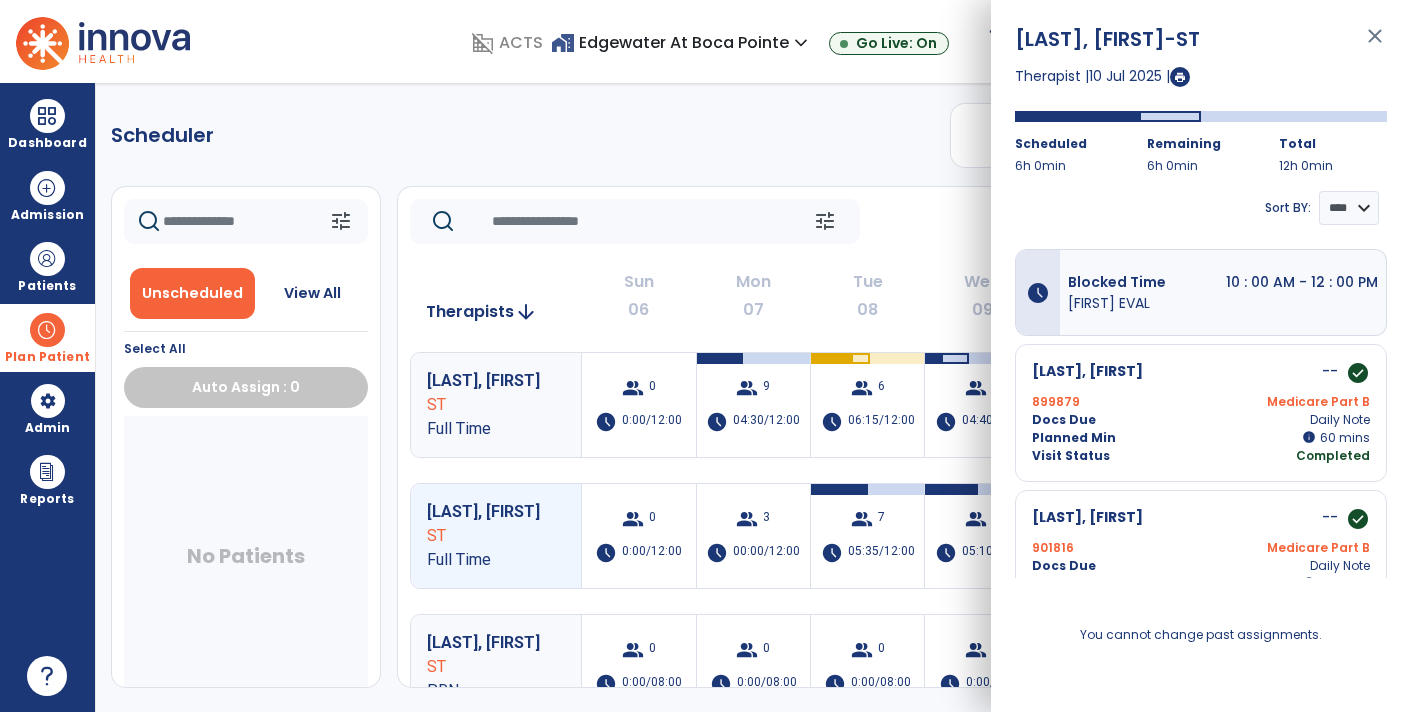 click on "[FIRST] EVAL" at bounding box center (1223, 303) 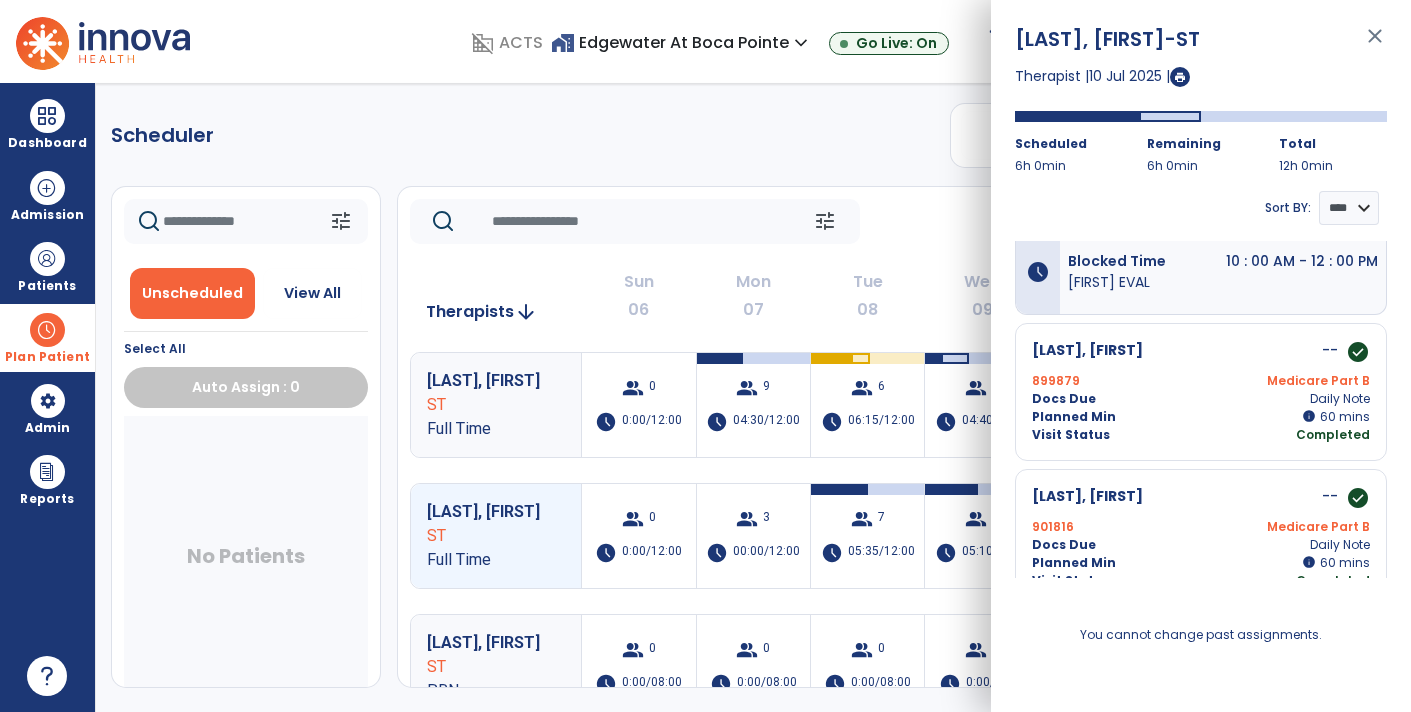 scroll, scrollTop: 0, scrollLeft: 0, axis: both 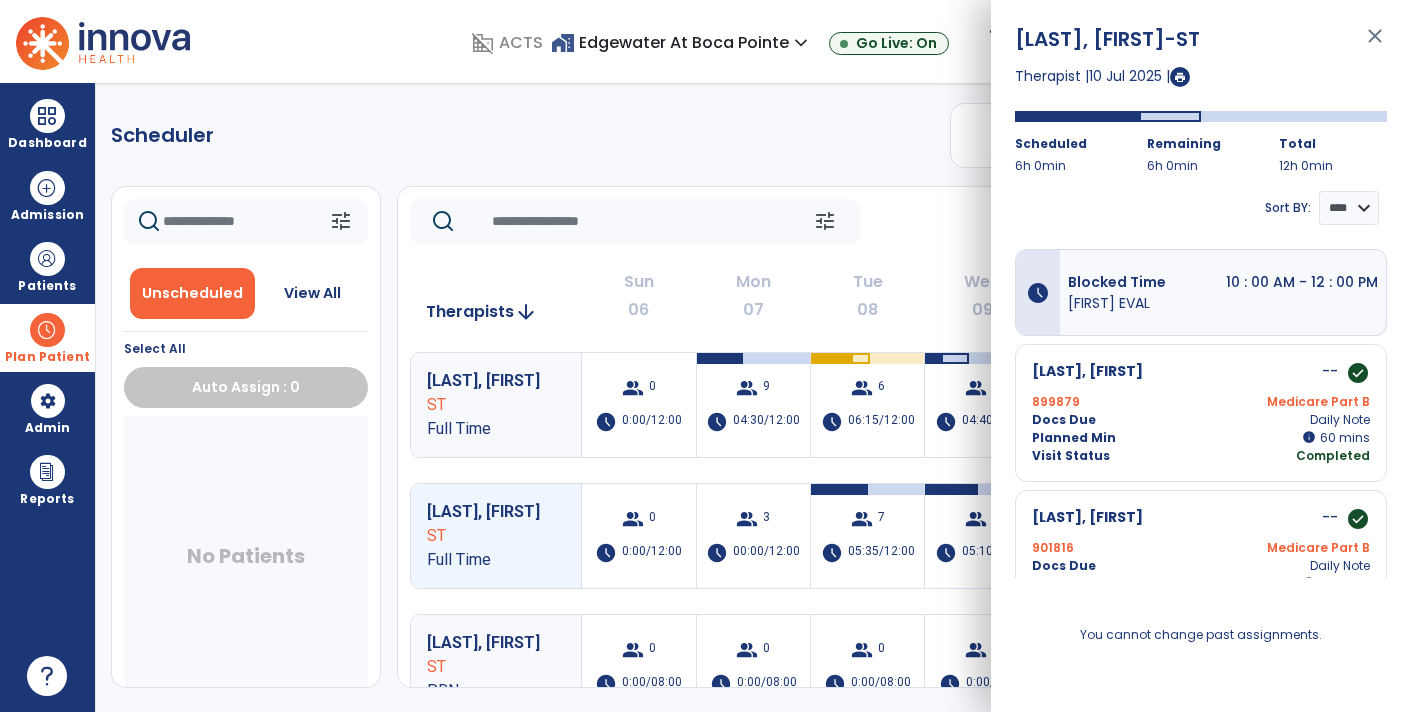 click on "10 : 00 AM - 12 : 00 PM" at bounding box center [1302, 282] 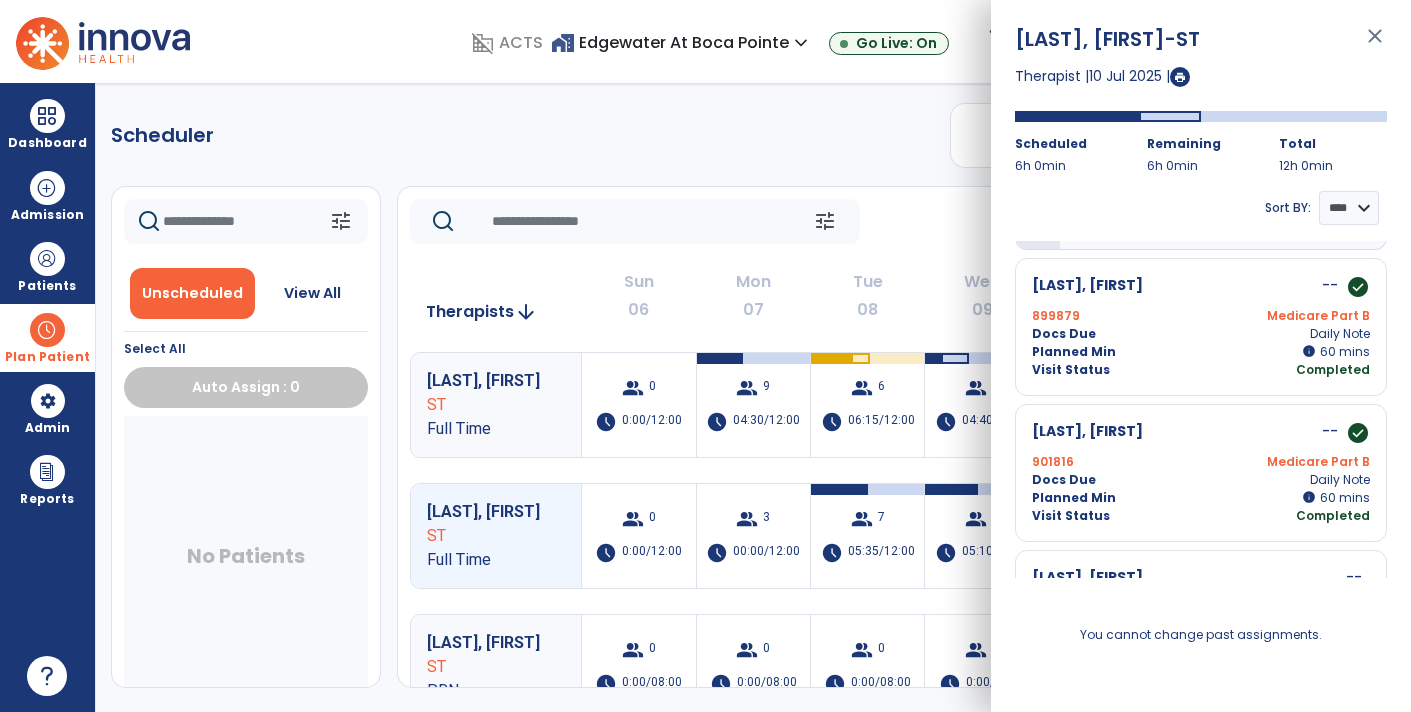 scroll, scrollTop: 0, scrollLeft: 0, axis: both 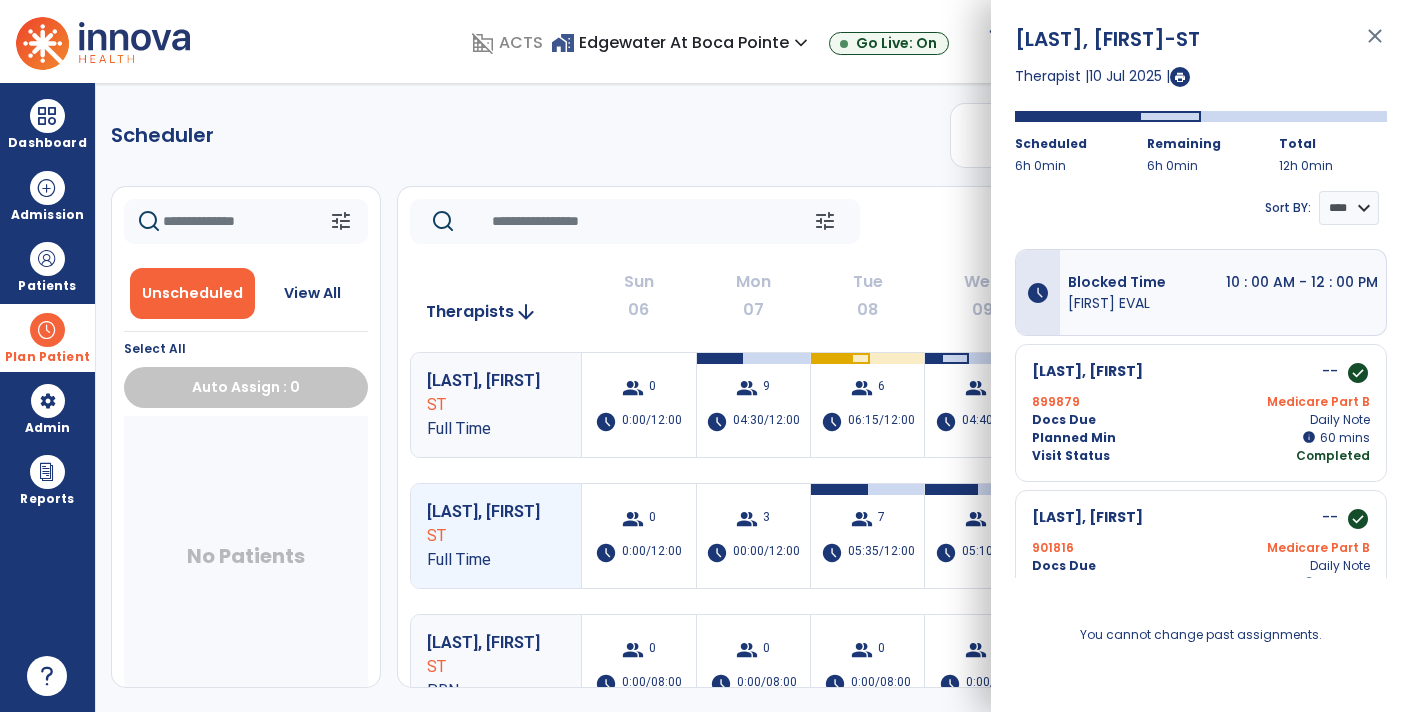 click on "close" at bounding box center [1375, 45] 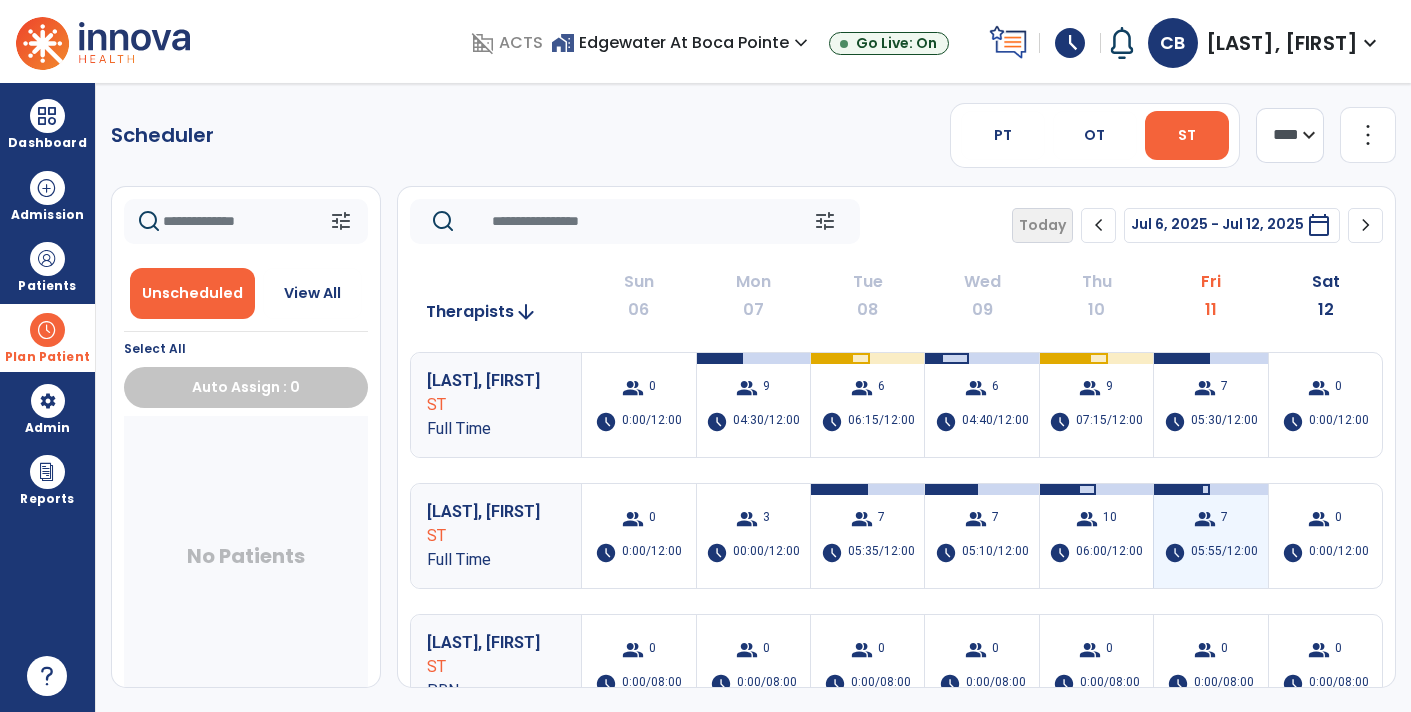 click on "group  7  schedule  05:55/12:00" at bounding box center (1210, 536) 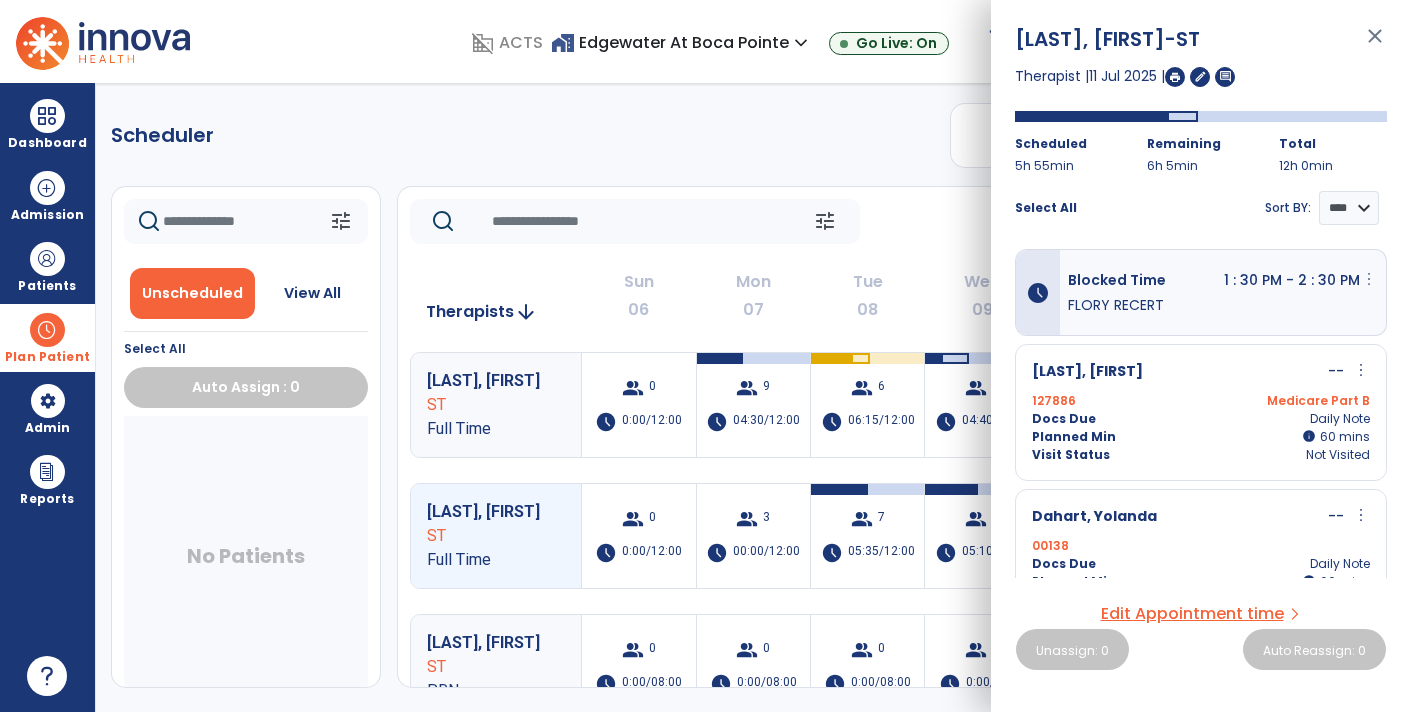 click on "more_vert" at bounding box center (1369, 279) 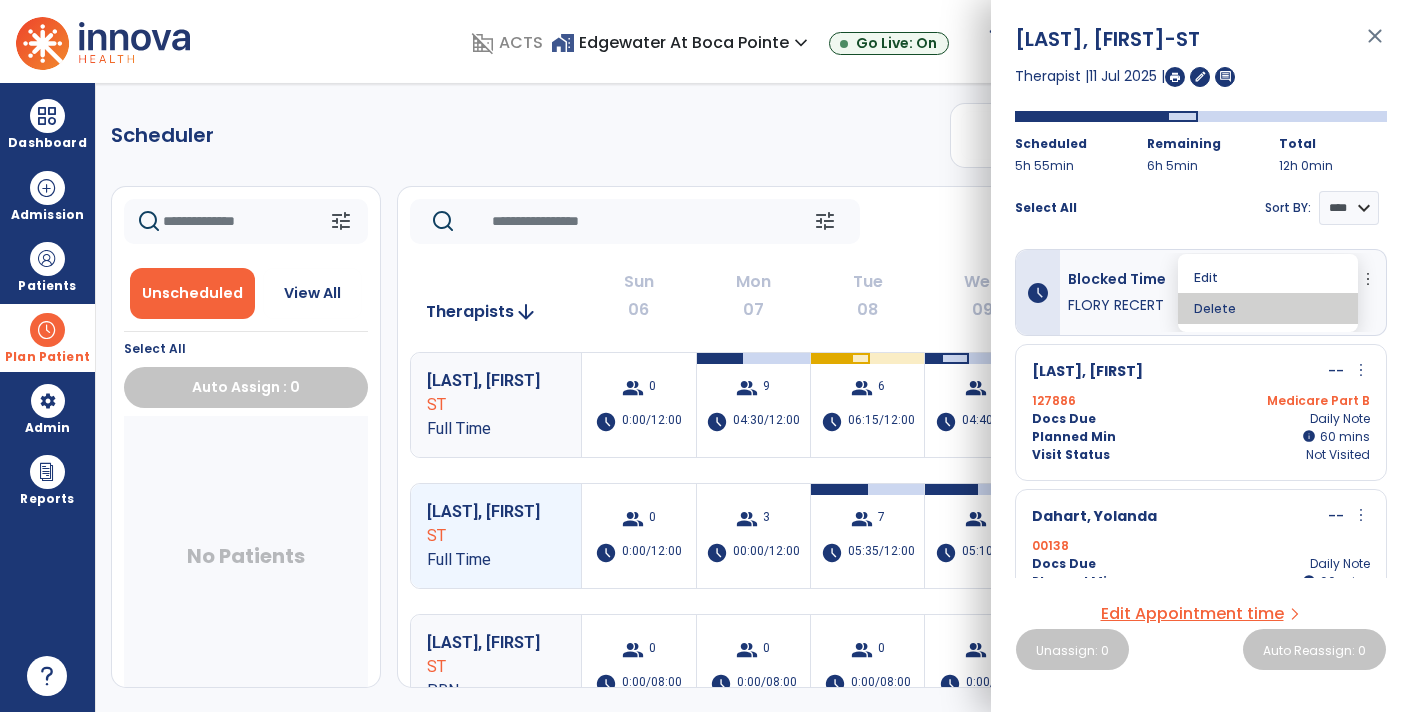 click on "Delete" at bounding box center [1268, 308] 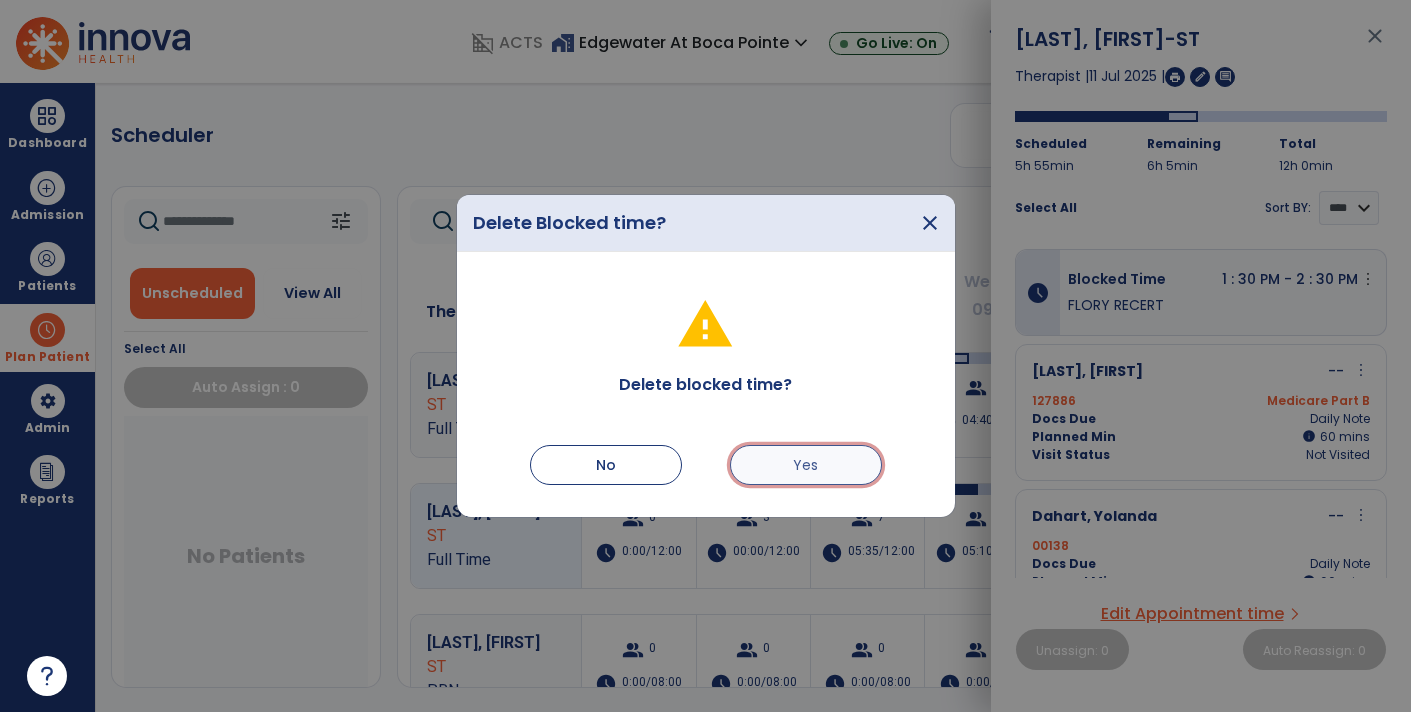 click on "Yes" at bounding box center [806, 465] 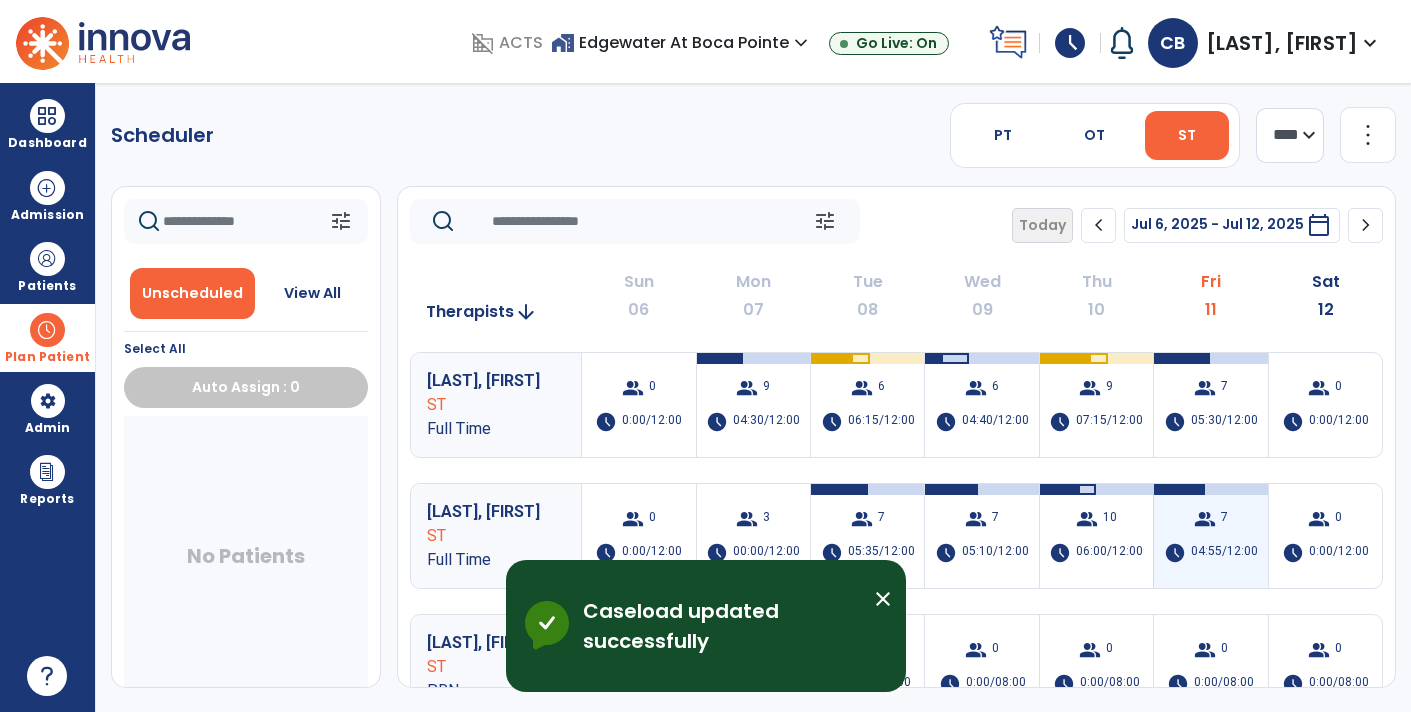click on "group 7 schedule [TIME]/[TIME]" at bounding box center [1210, 536] 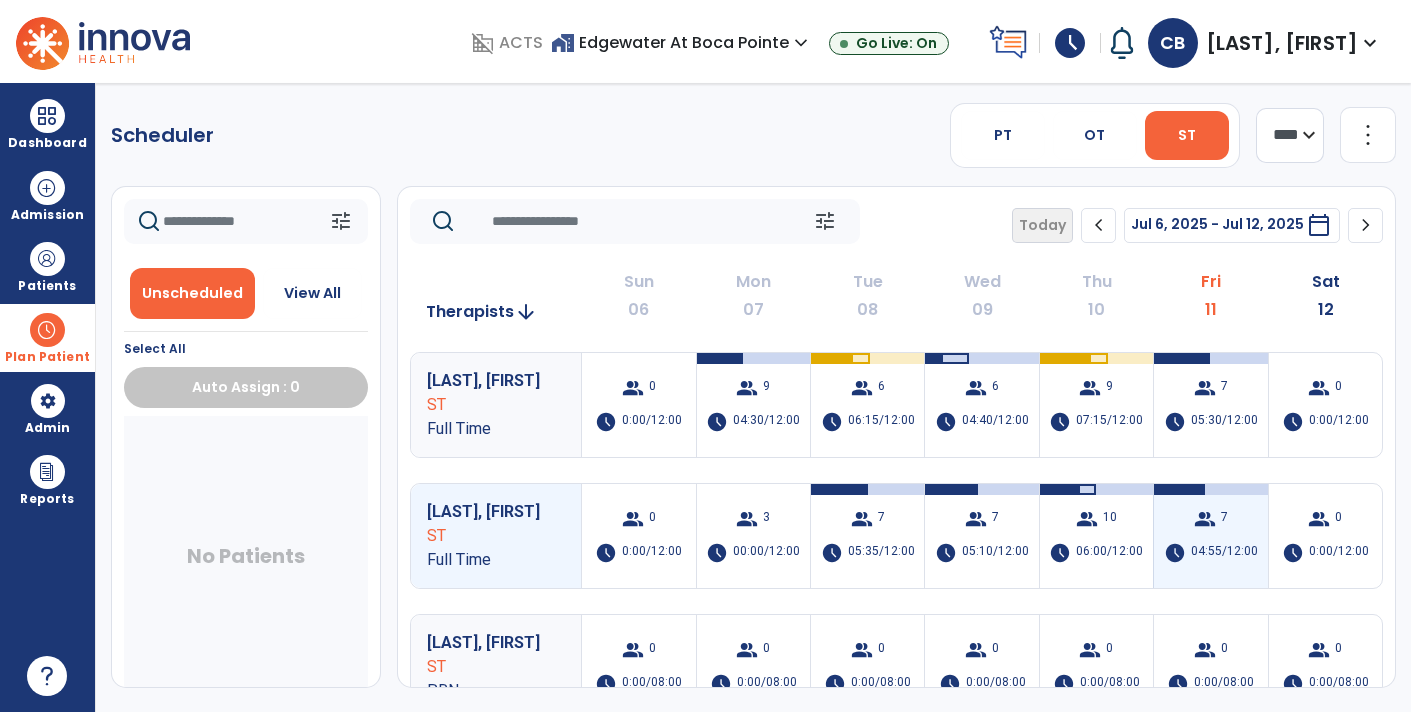 click on "group" at bounding box center [1205, 519] 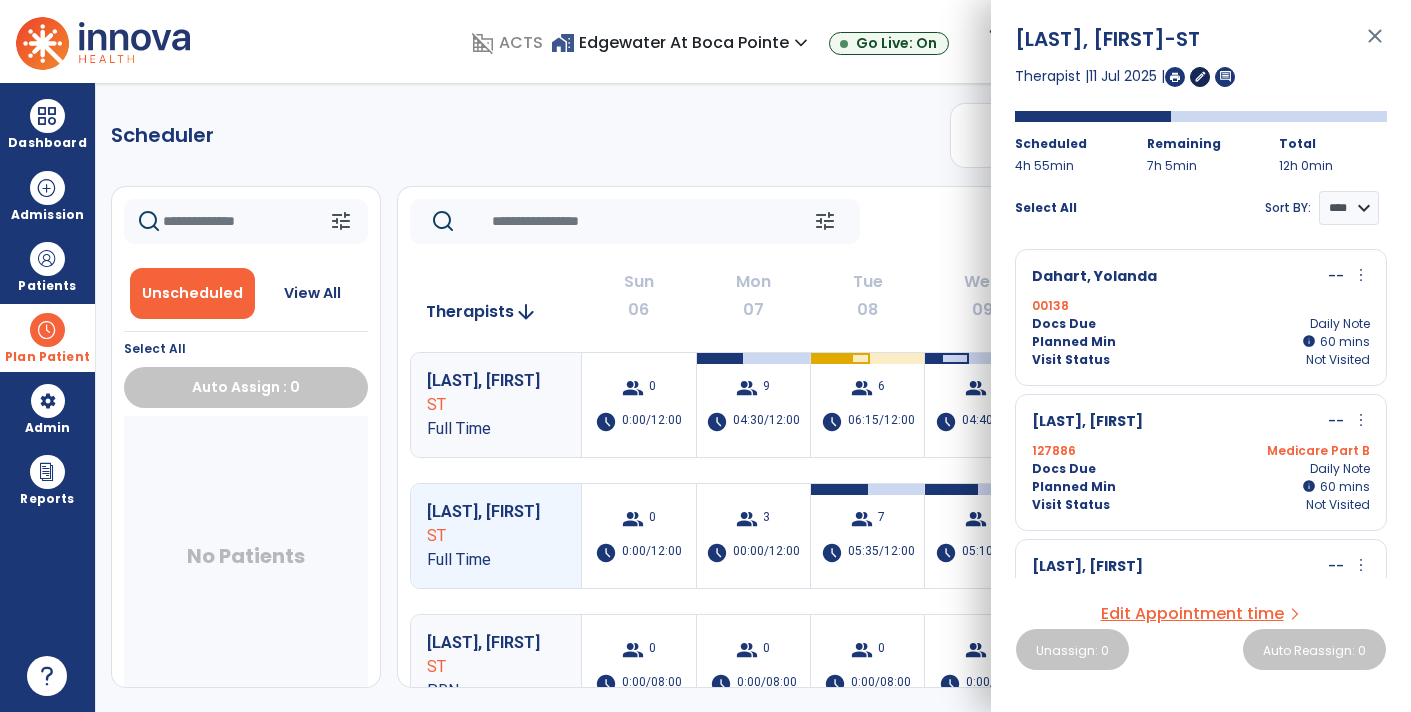 click on "edit" at bounding box center [1200, 76] 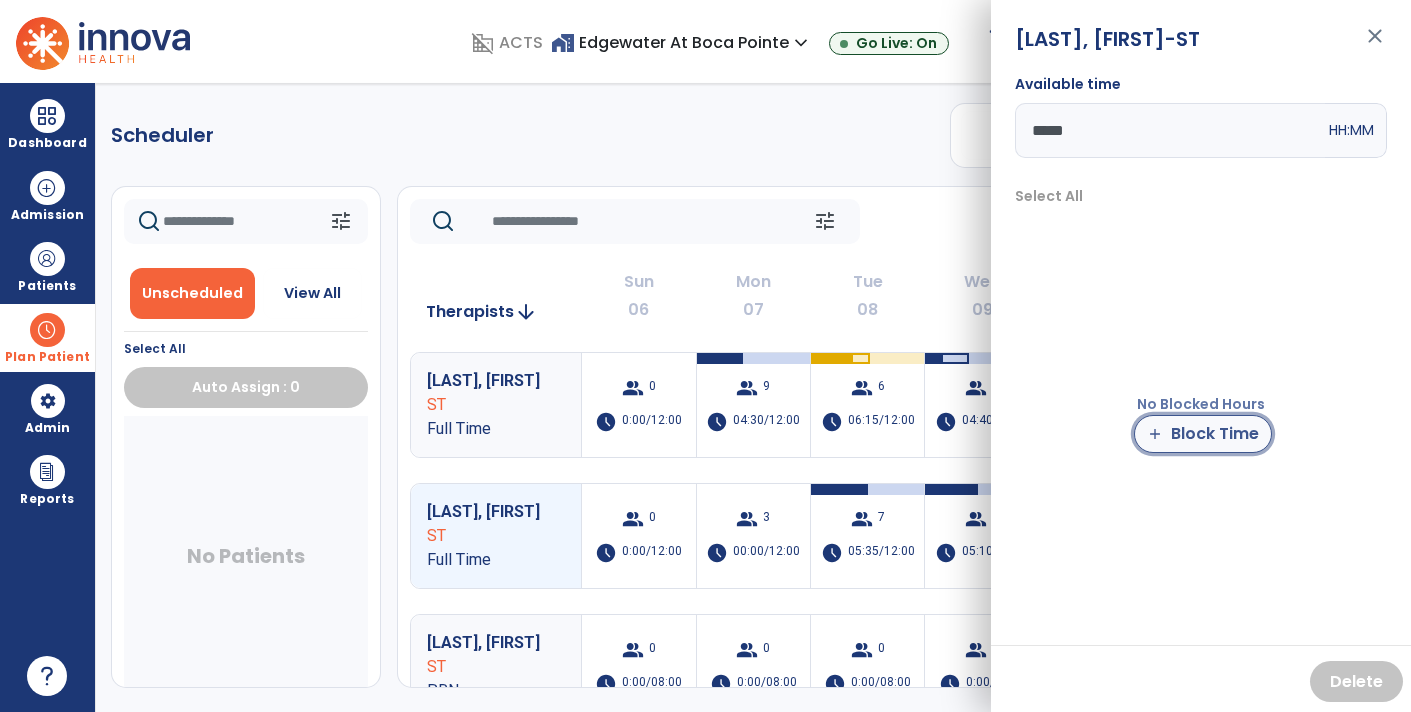 click on "add   Block Time" at bounding box center (1203, 434) 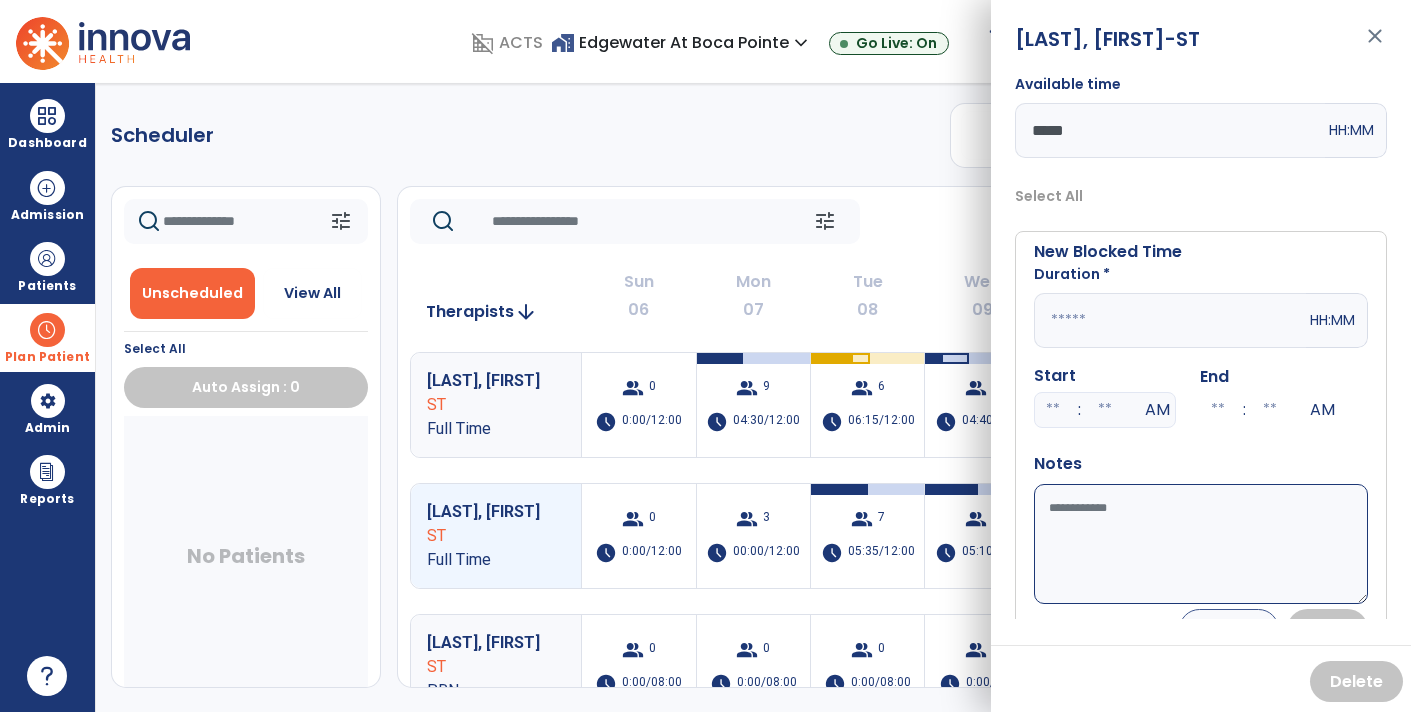 click at bounding box center (1170, 320) 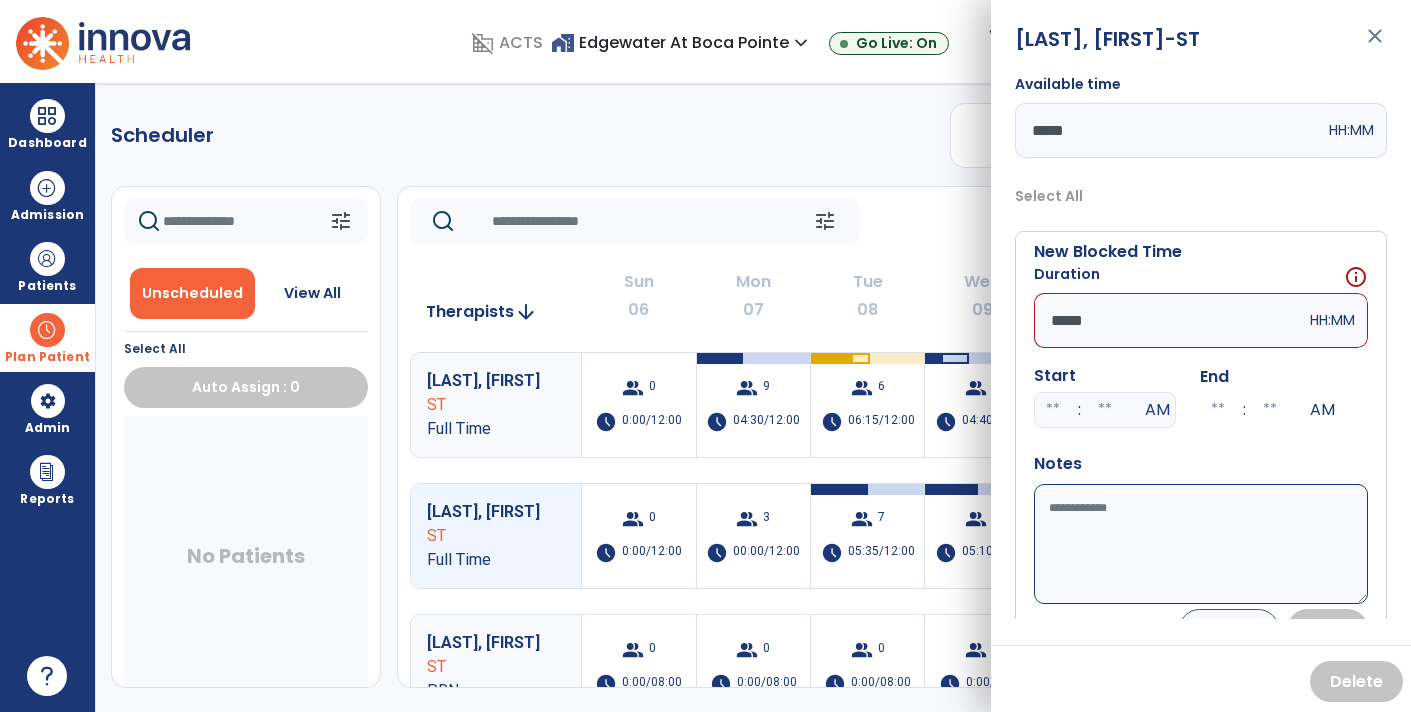 type on "*****" 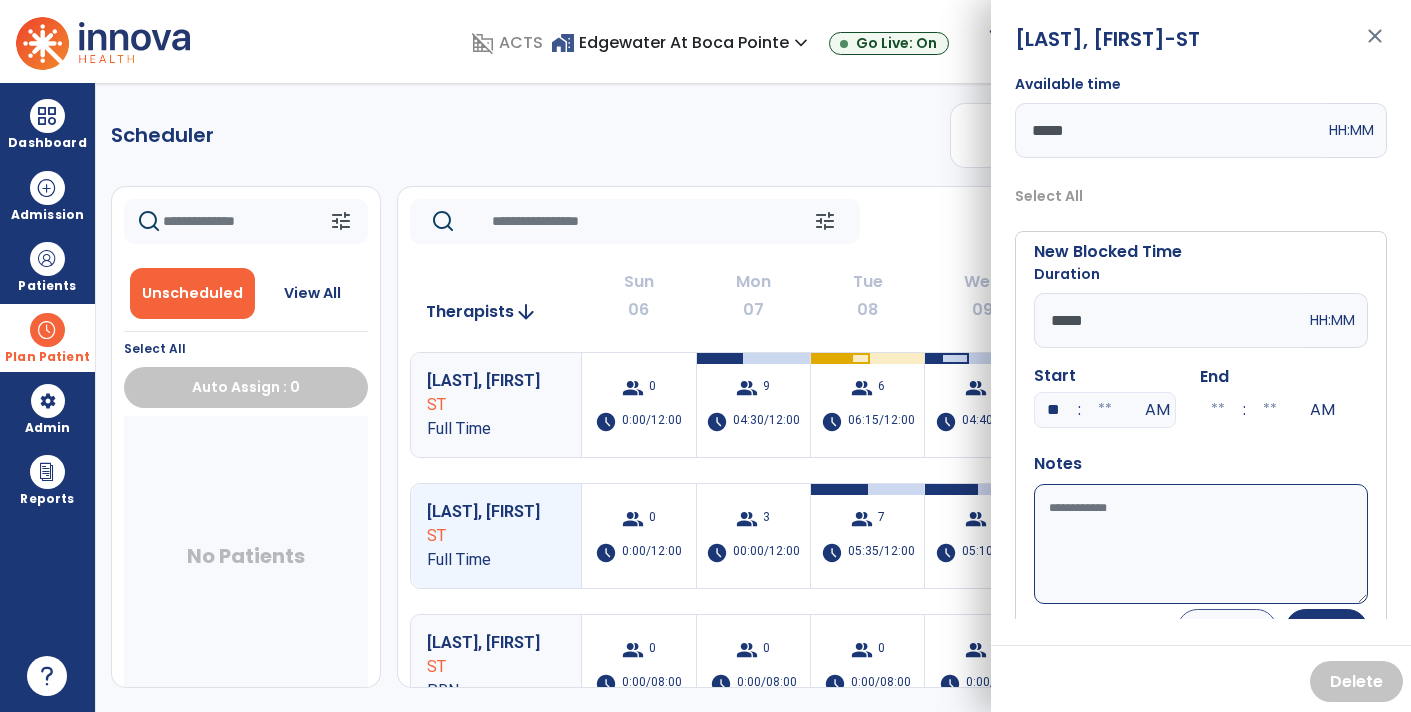 type on "**" 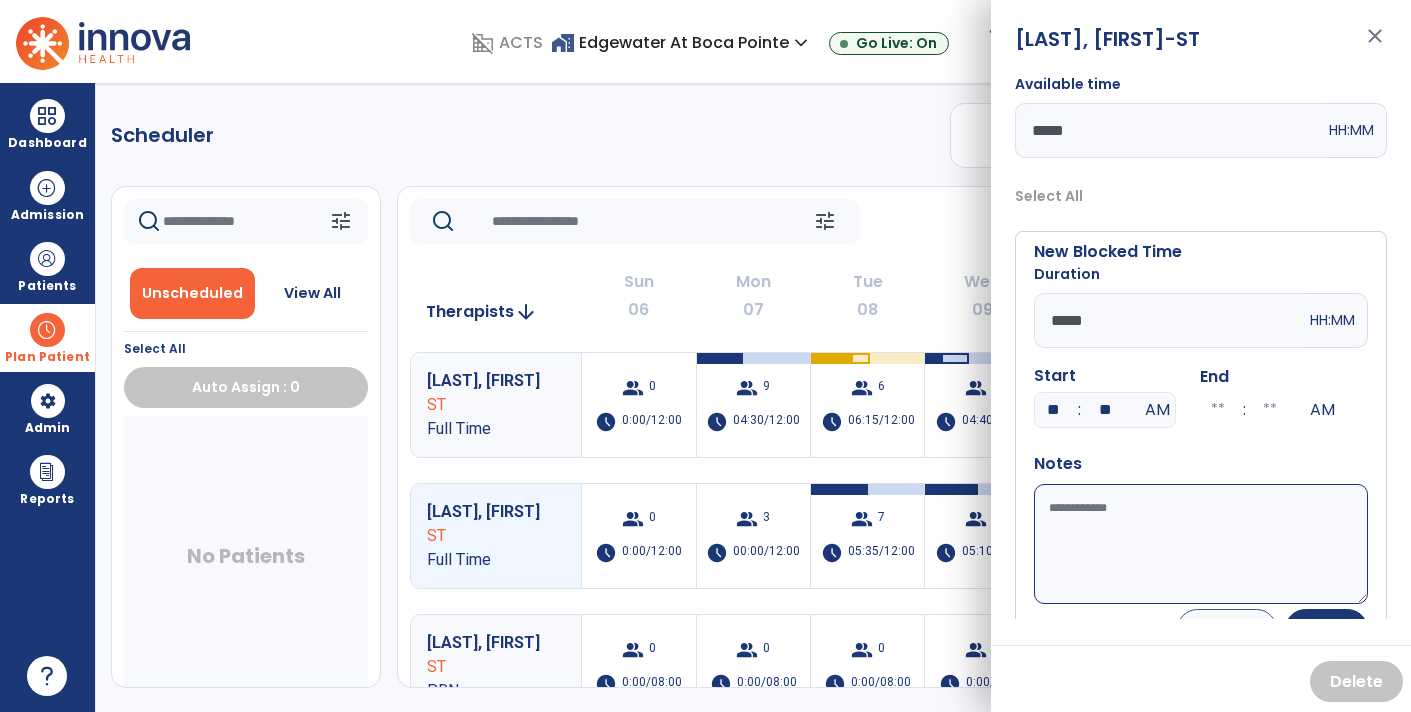 type on "**" 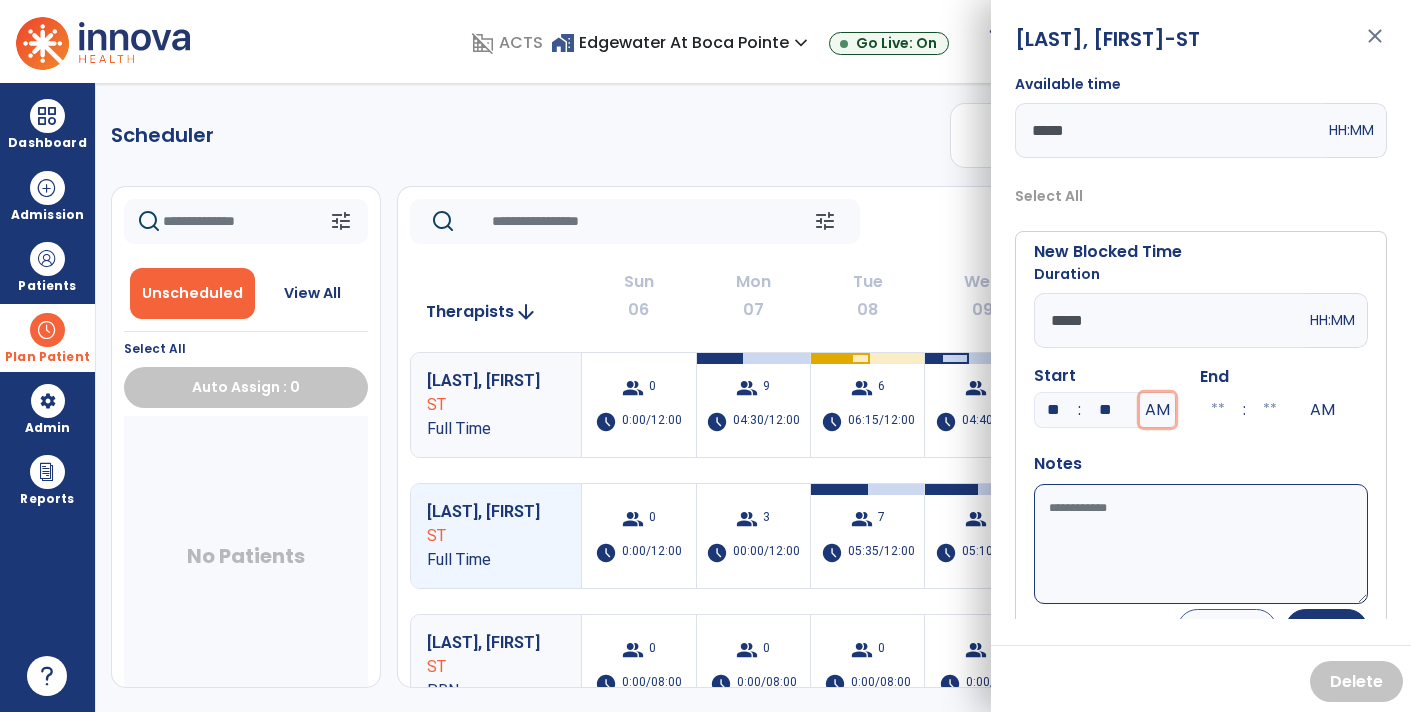 type on "**" 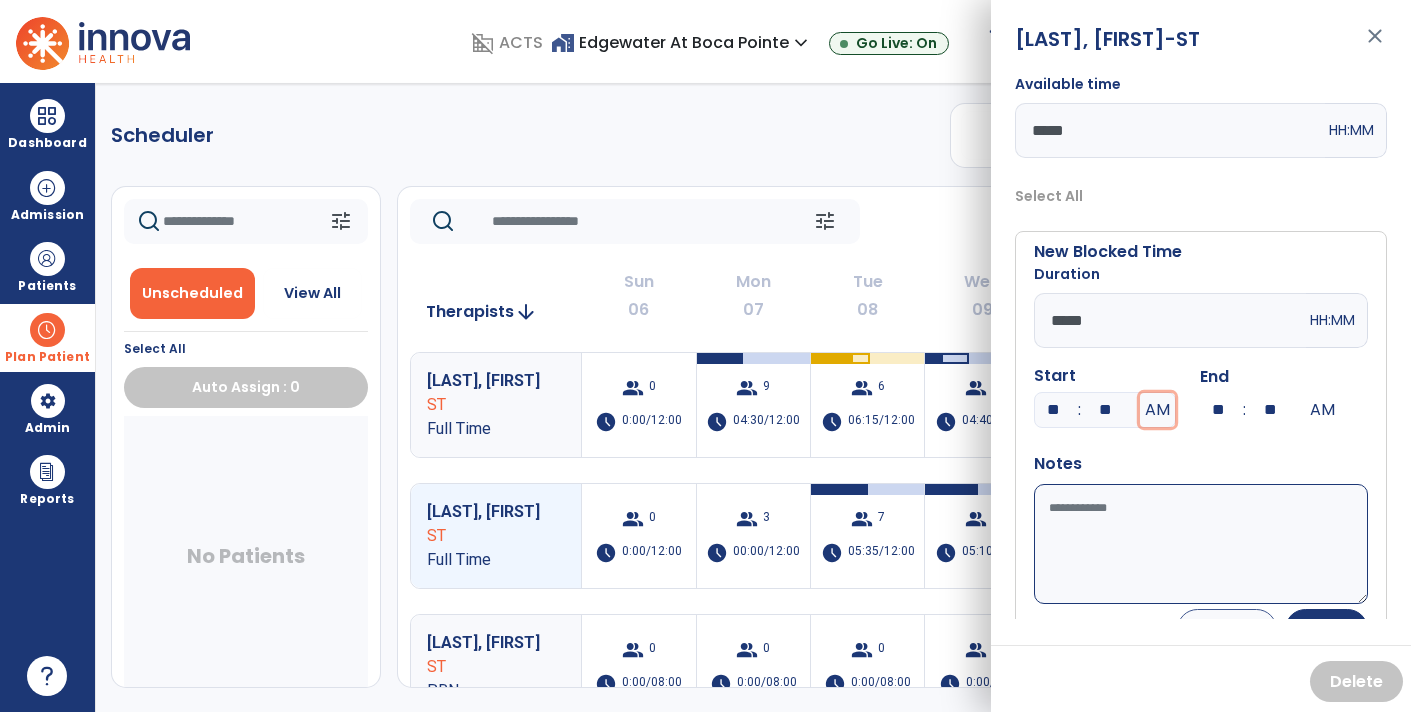 type 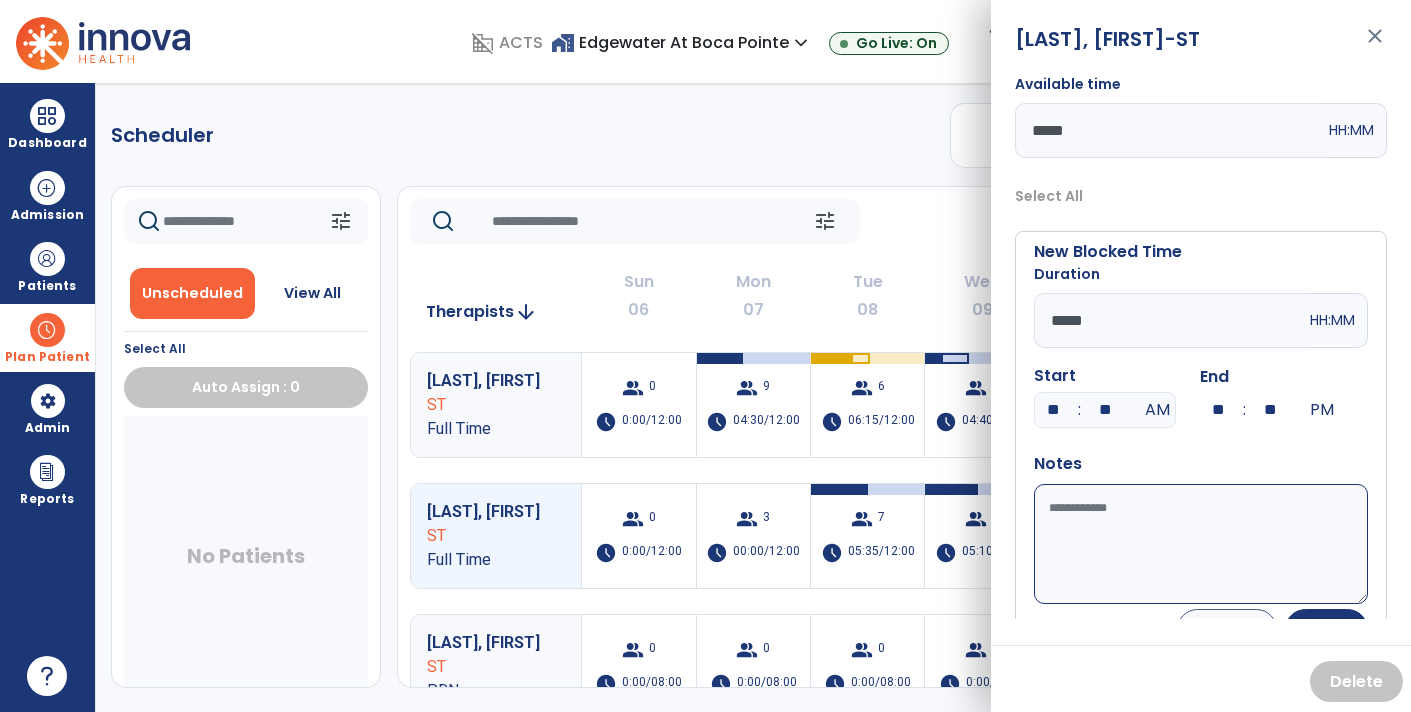 click on "Available time" at bounding box center [1201, 544] 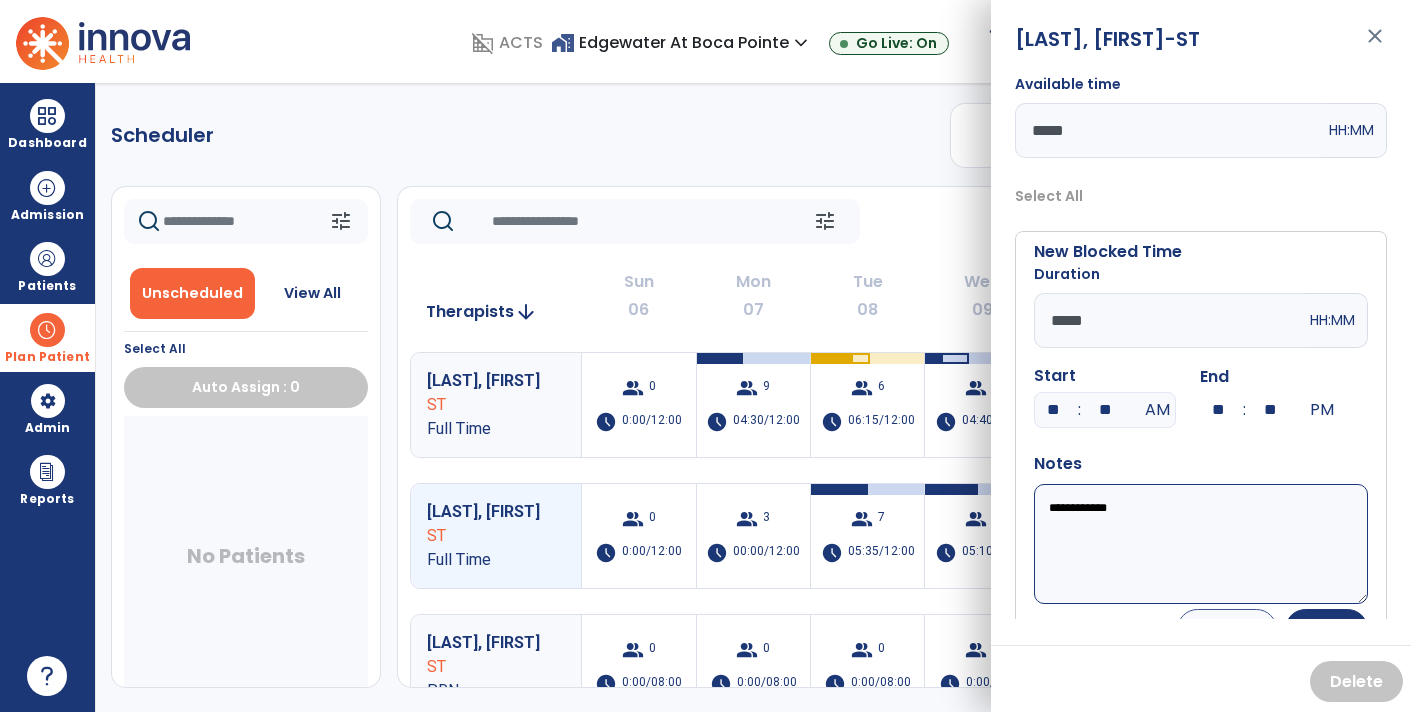type on "**********" 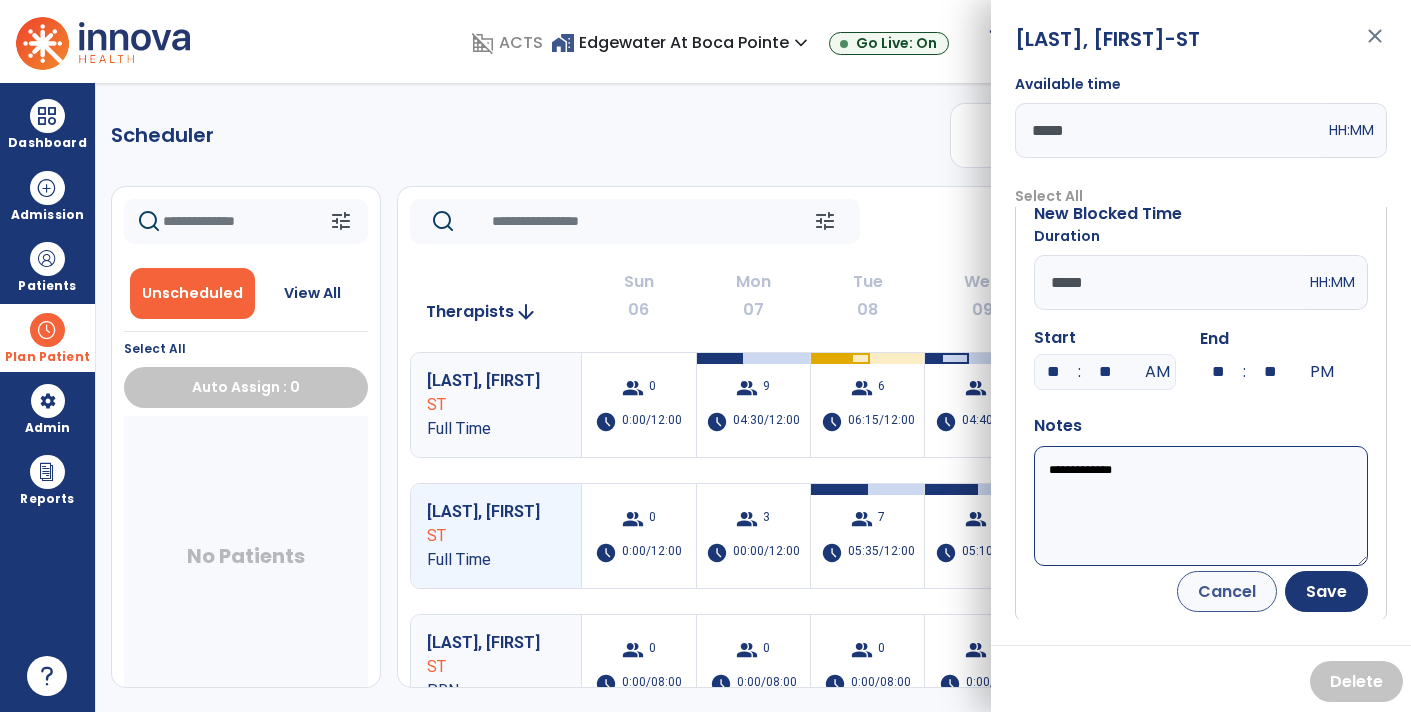 scroll, scrollTop: 30, scrollLeft: 0, axis: vertical 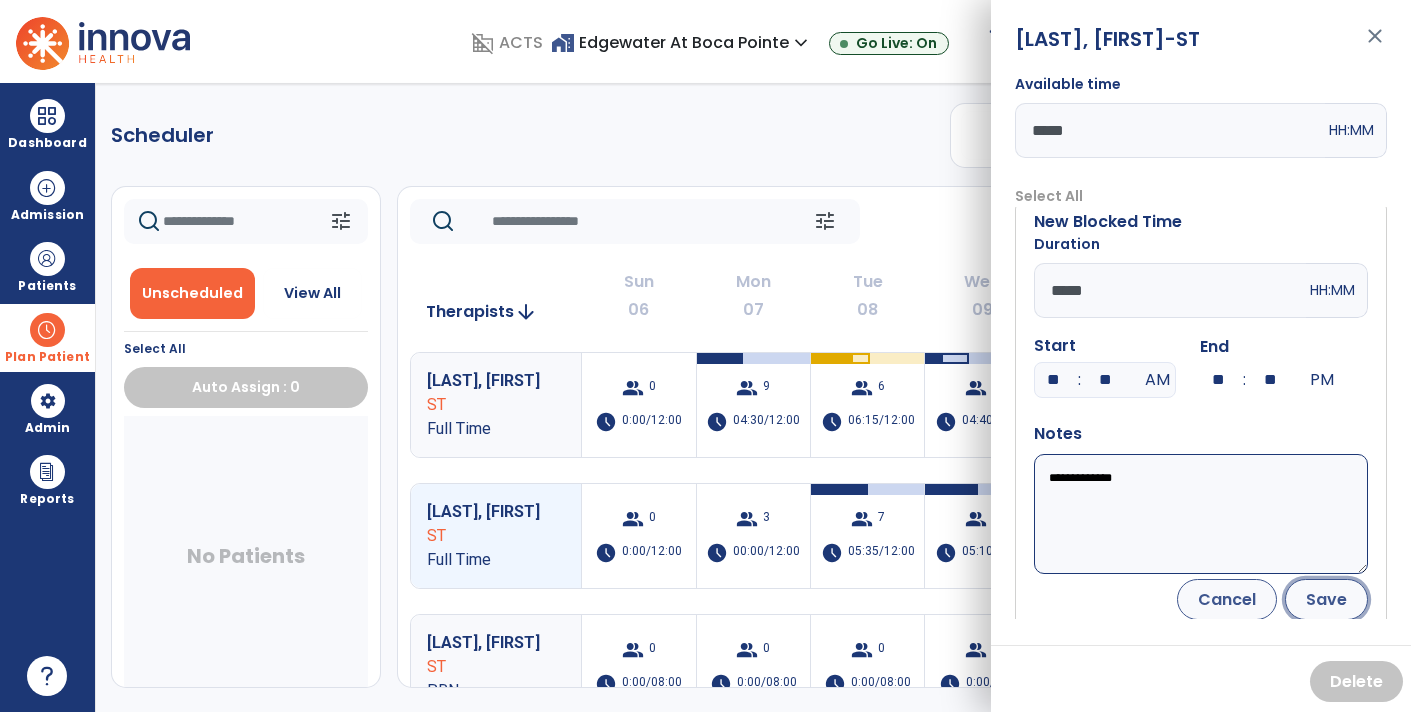 click on "Save" at bounding box center [1326, 599] 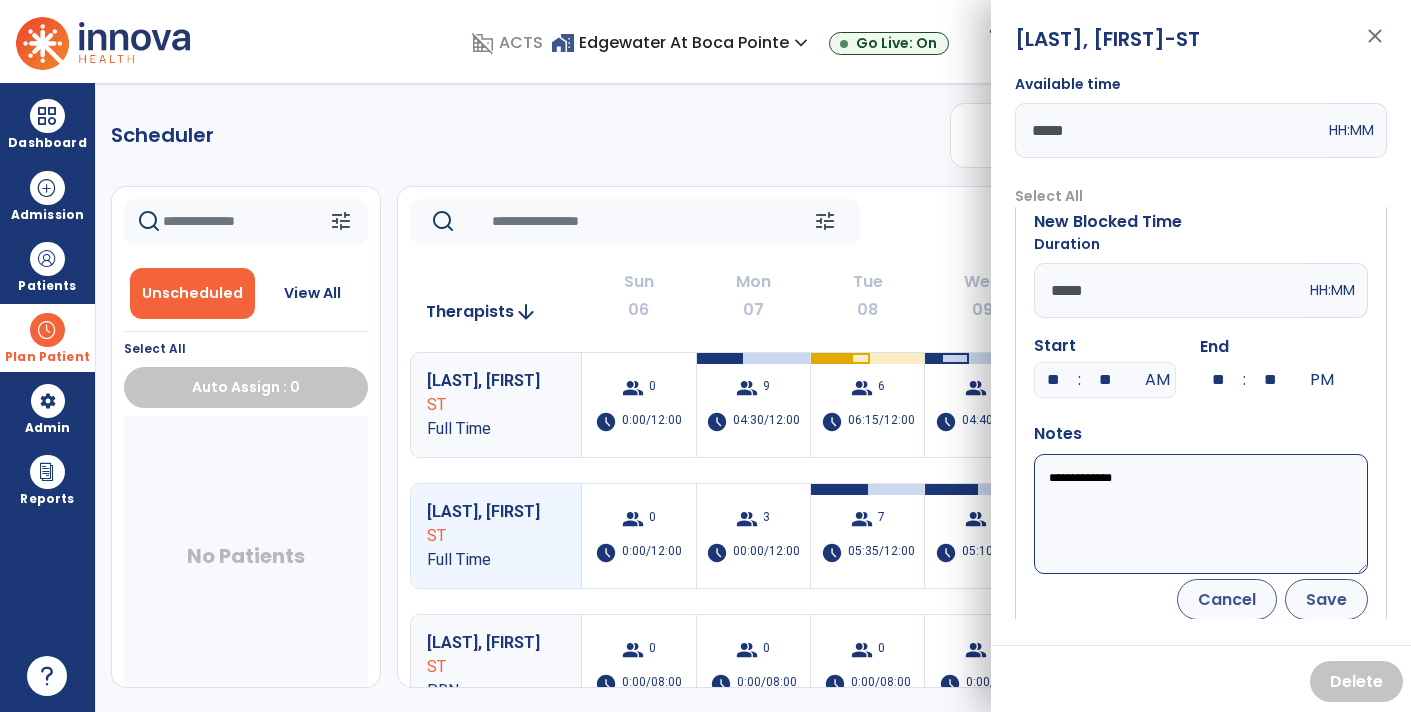 scroll, scrollTop: 0, scrollLeft: 0, axis: both 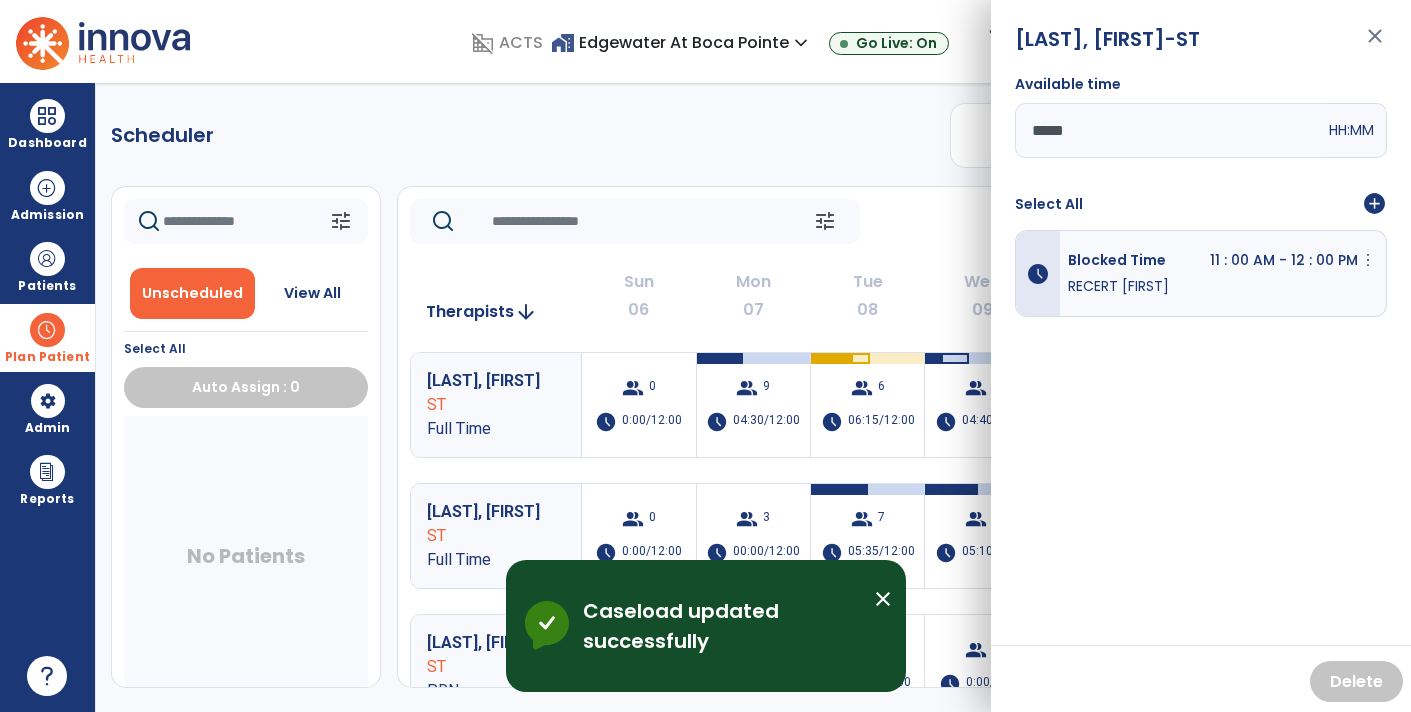 click on "close" at bounding box center (1375, 45) 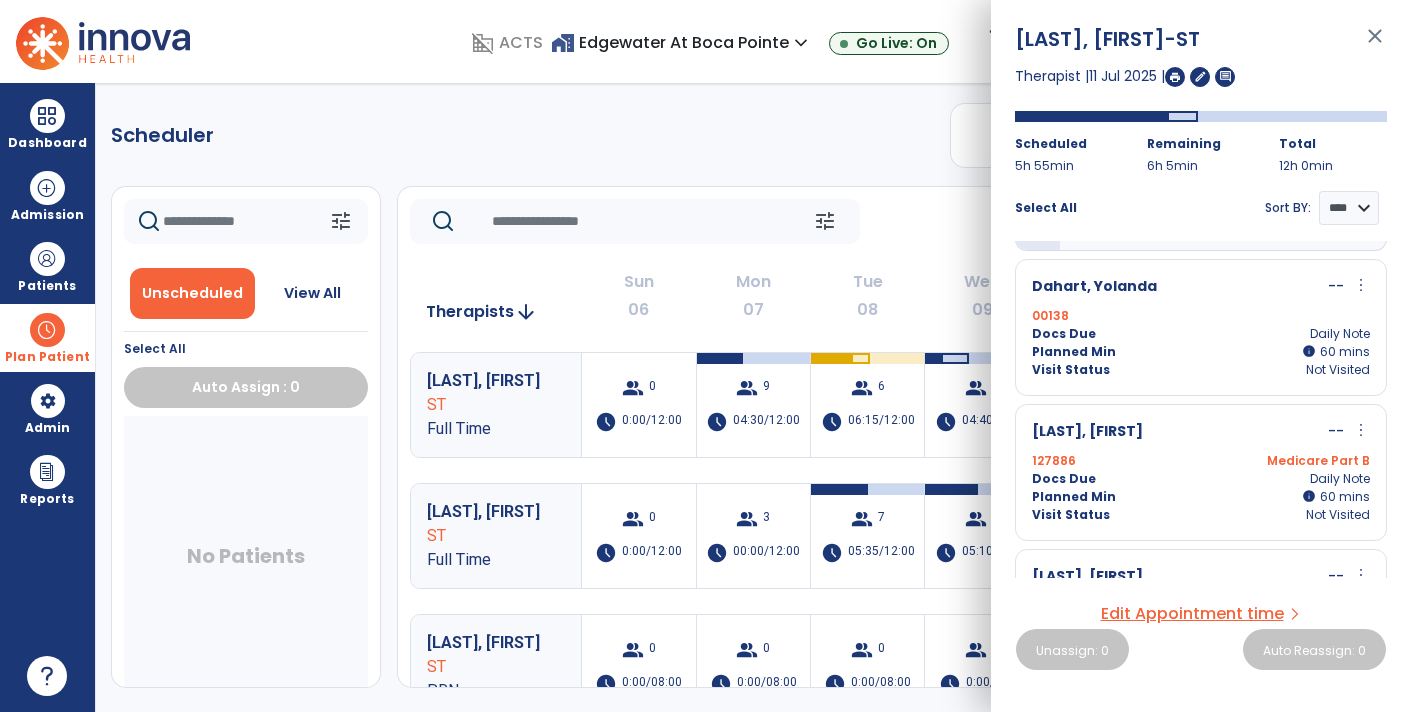 scroll, scrollTop: 0, scrollLeft: 0, axis: both 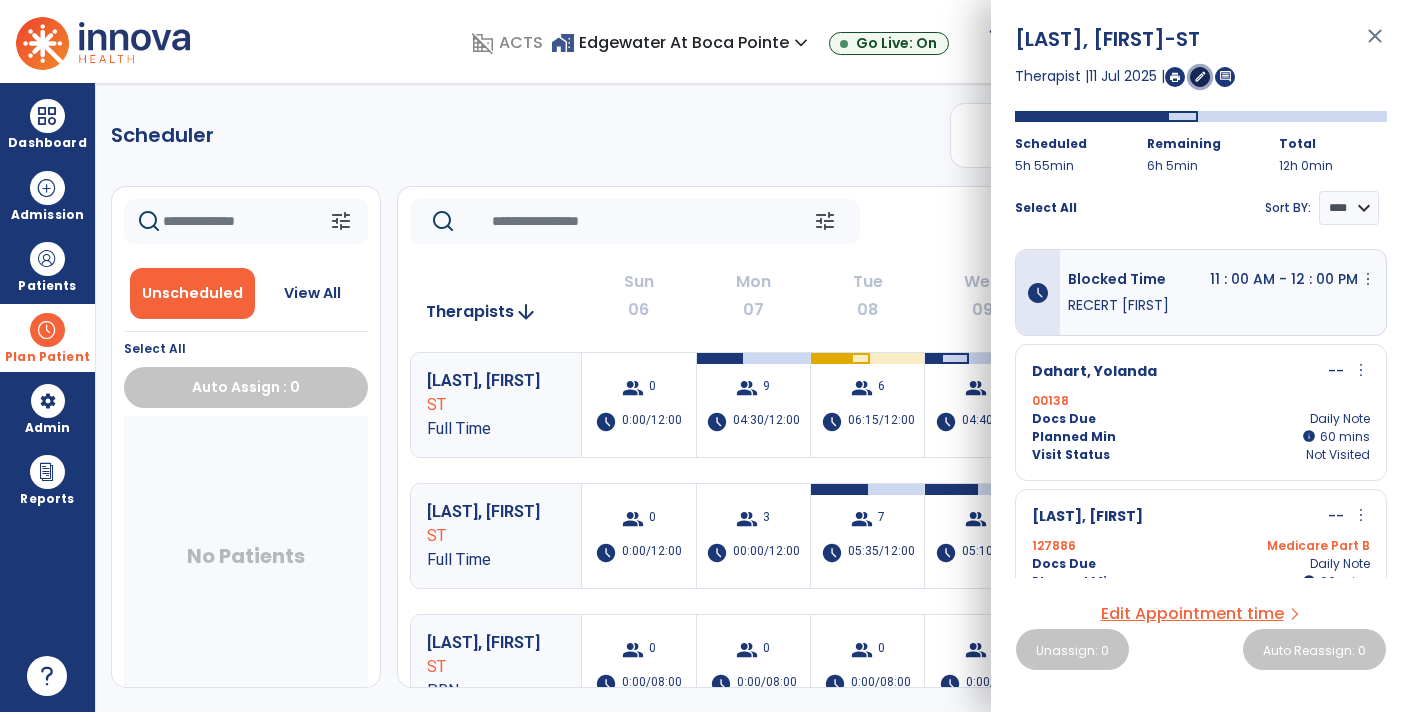 click on "edit" at bounding box center [1200, 76] 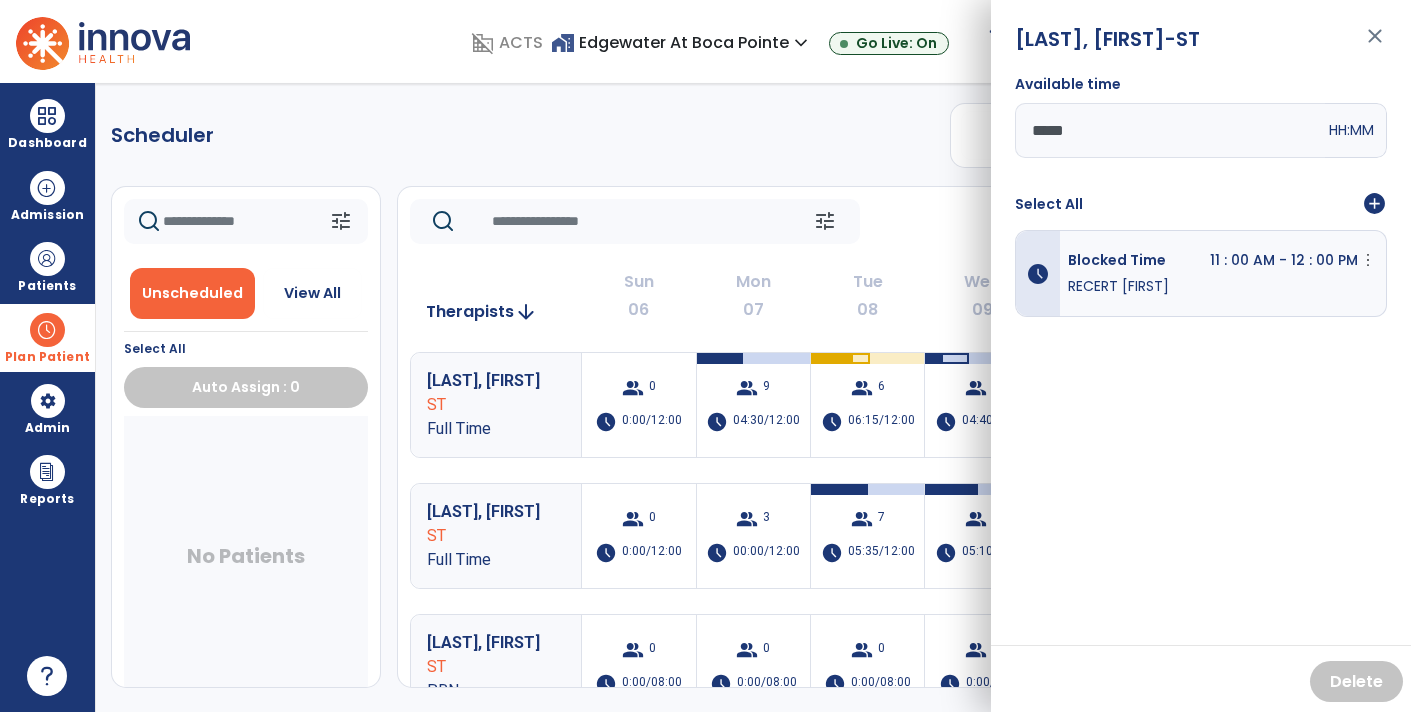 click on "add_circle" at bounding box center [1374, 204] 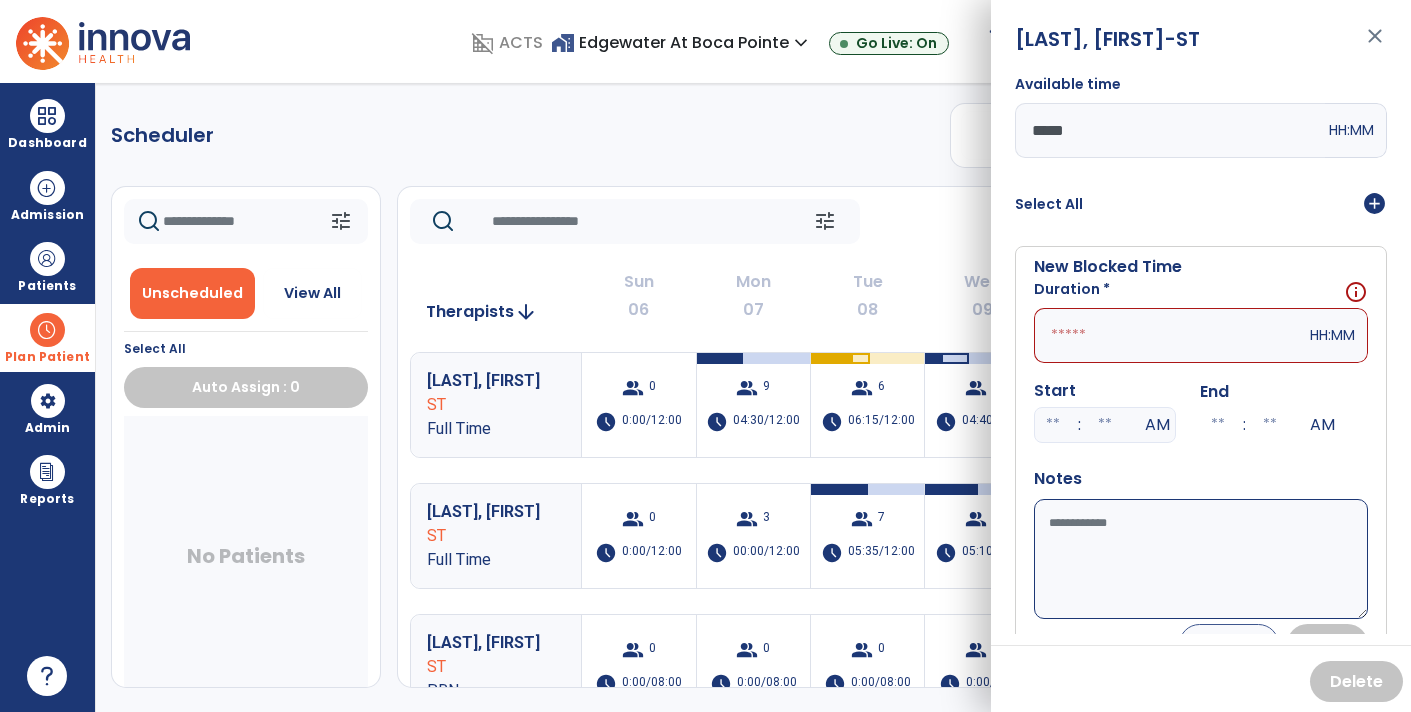 click at bounding box center [1170, 335] 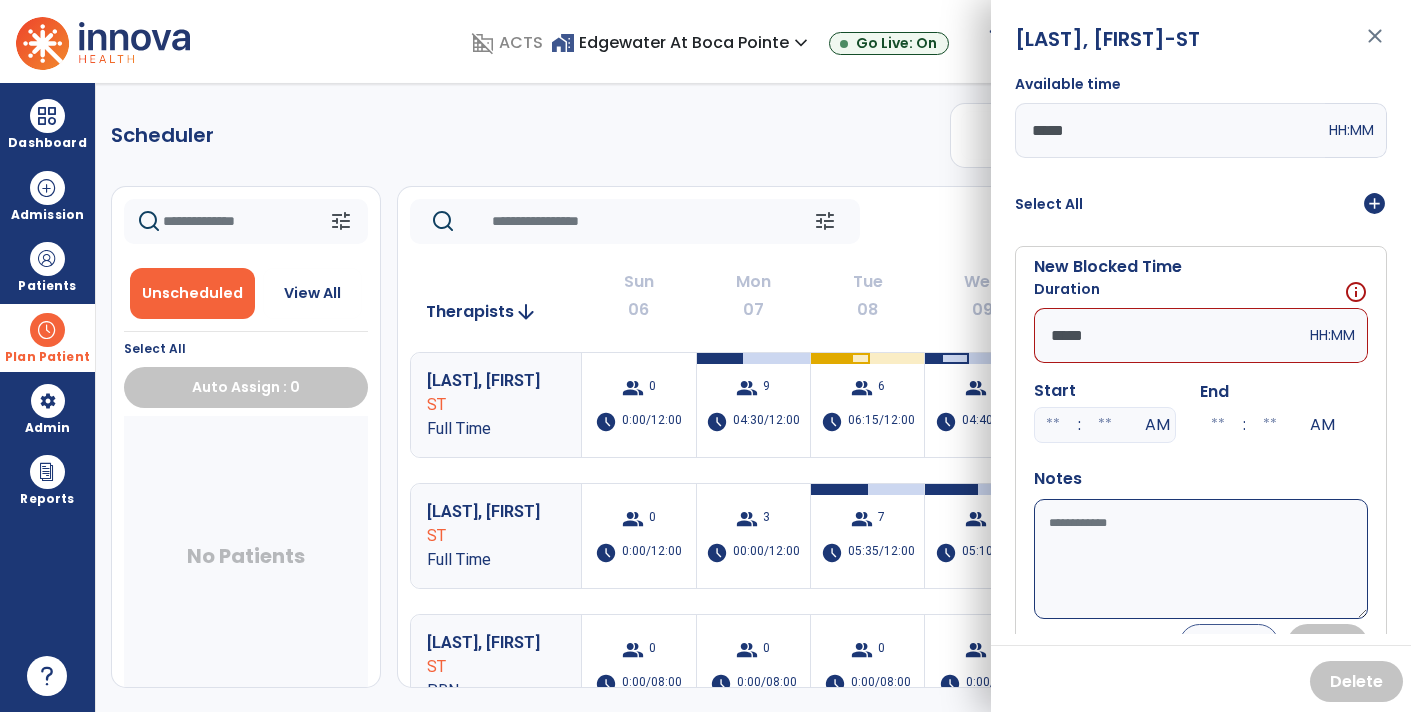 type on "*****" 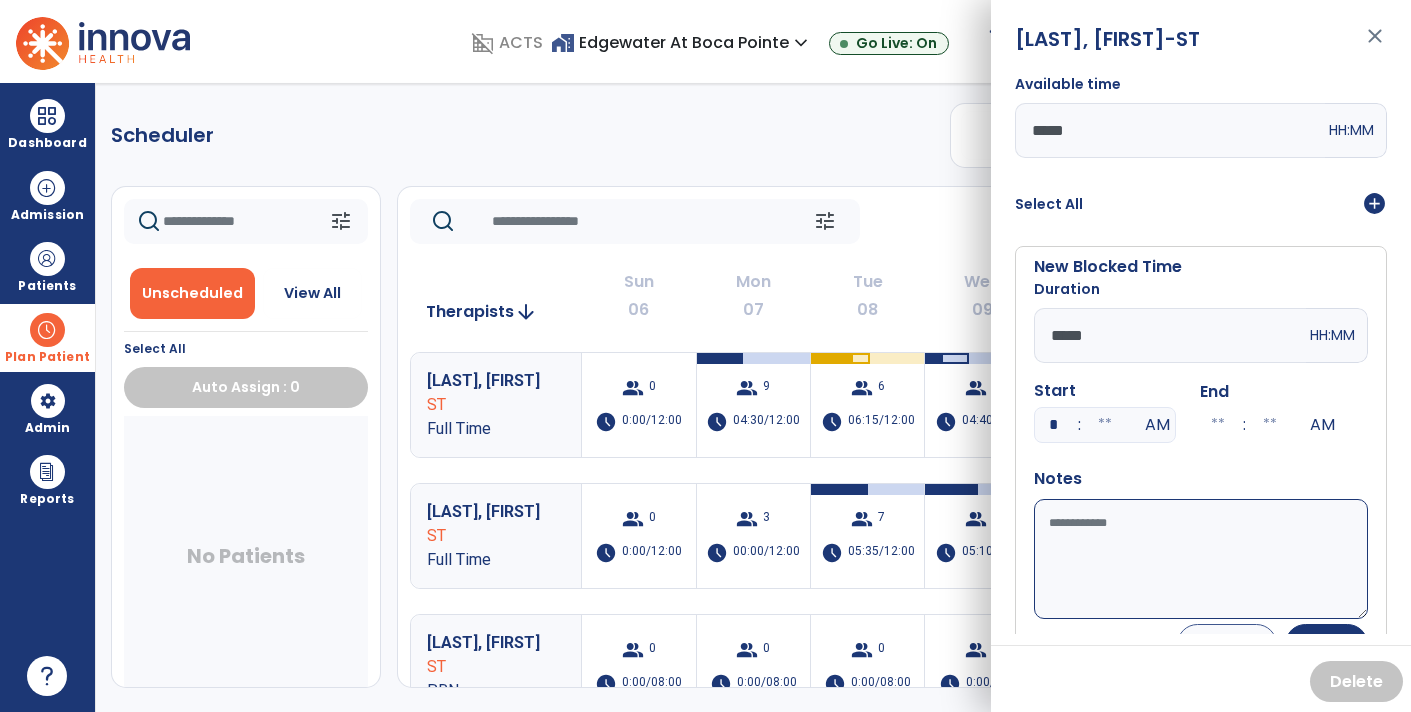 type on "**" 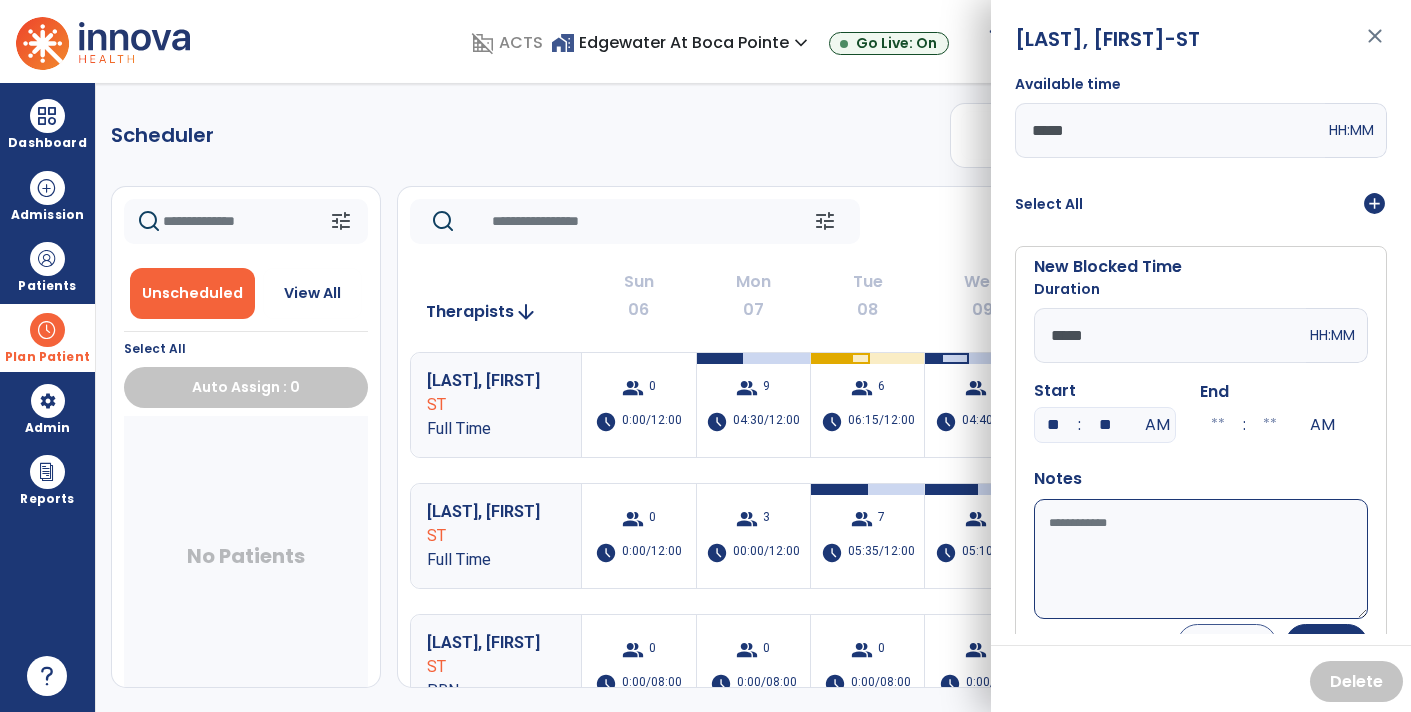 type on "**" 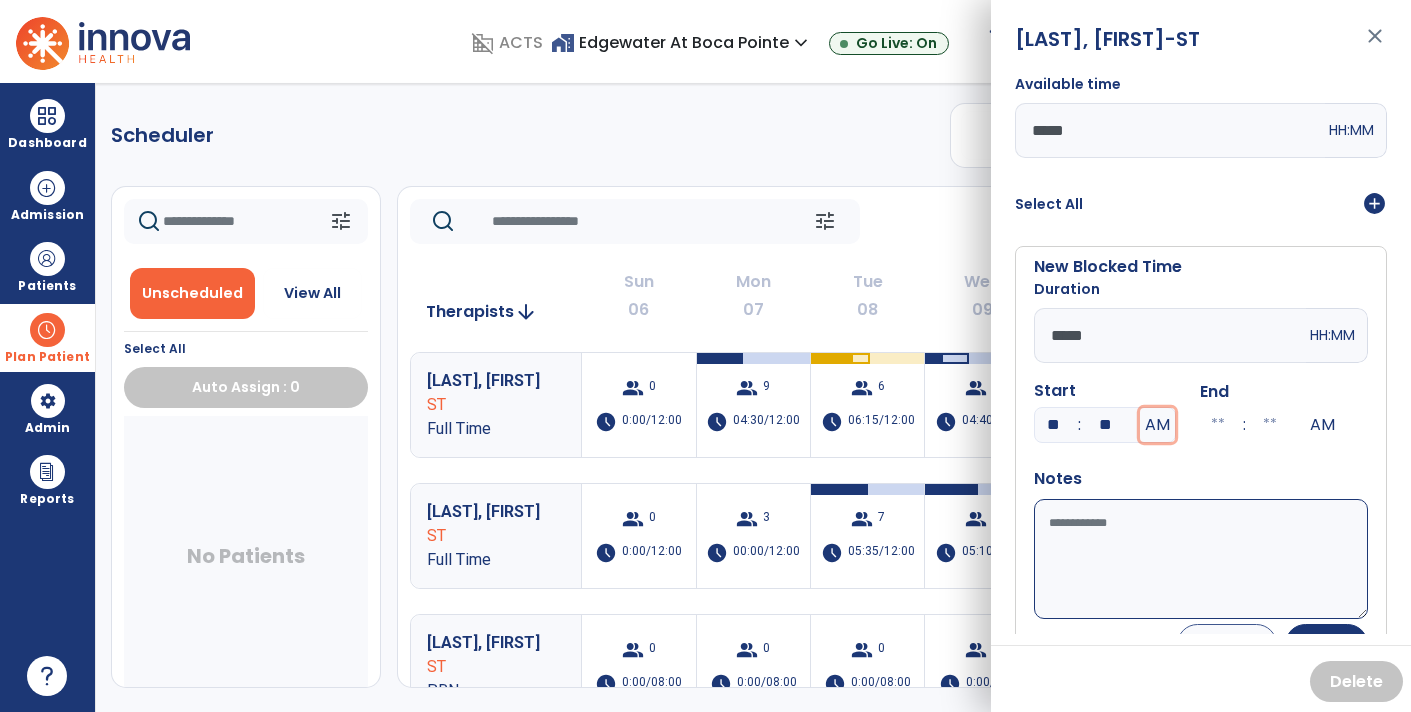 type on "**" 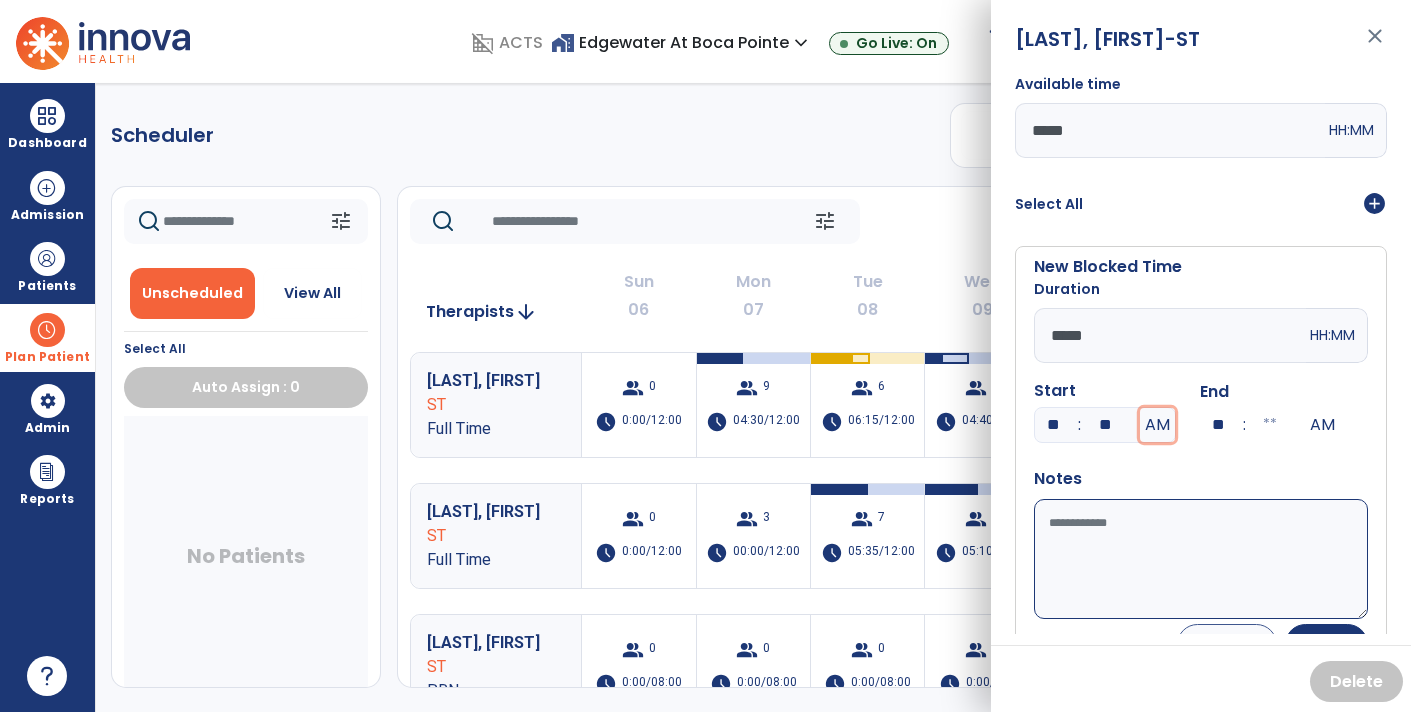 type on "**" 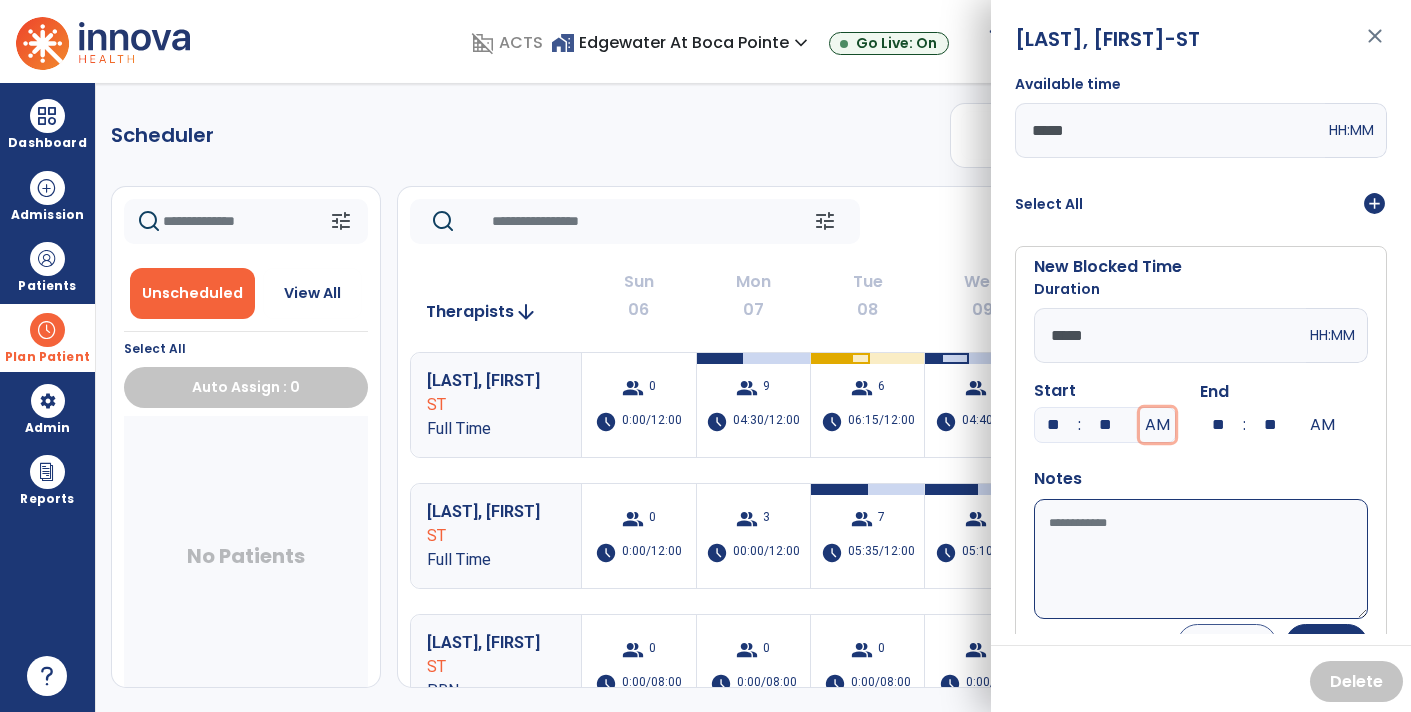 type 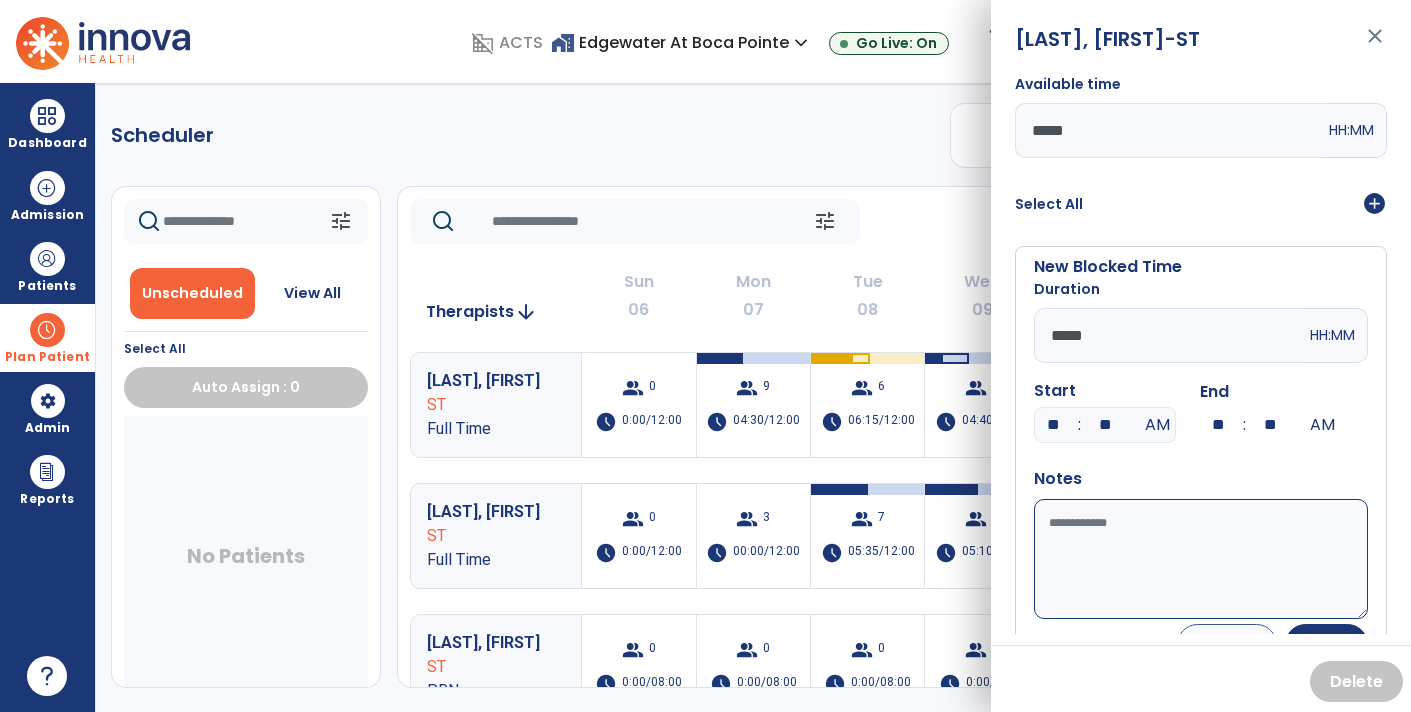 click on "Available time" at bounding box center [1201, 559] 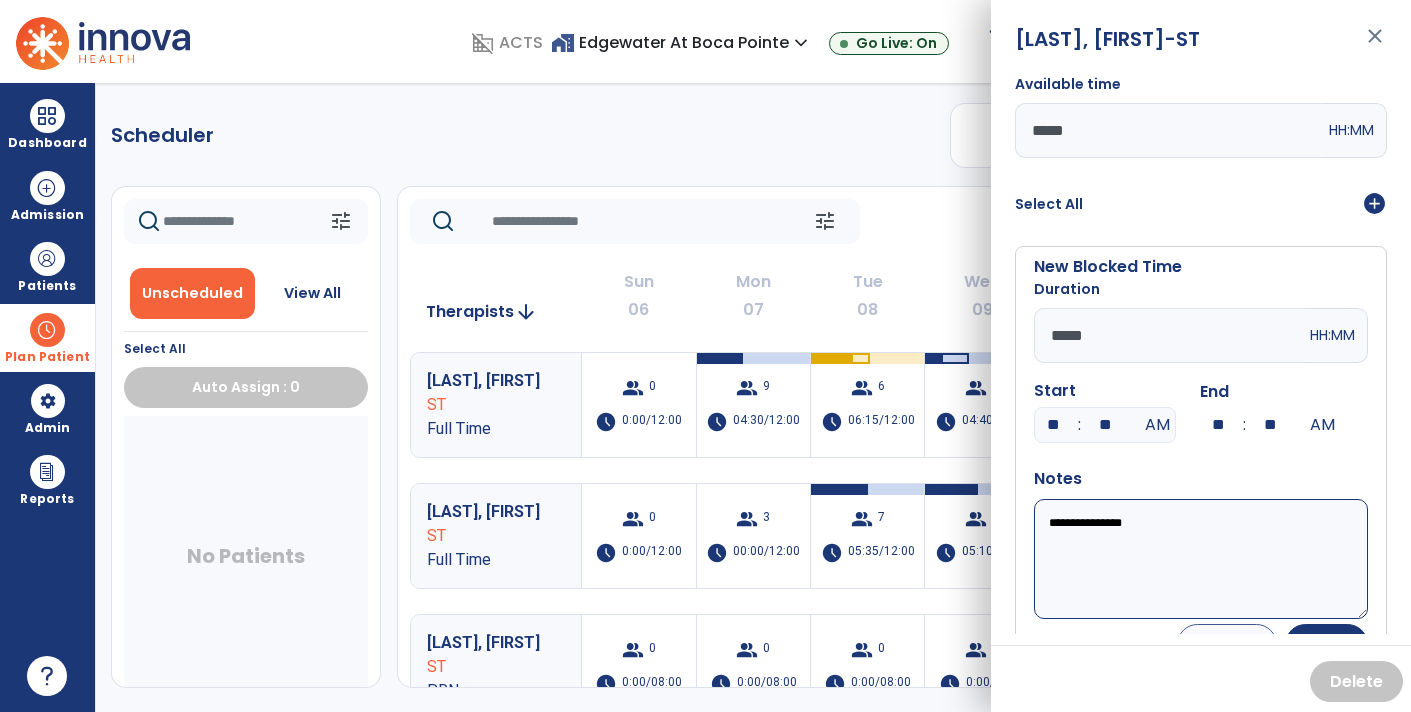 type on "**********" 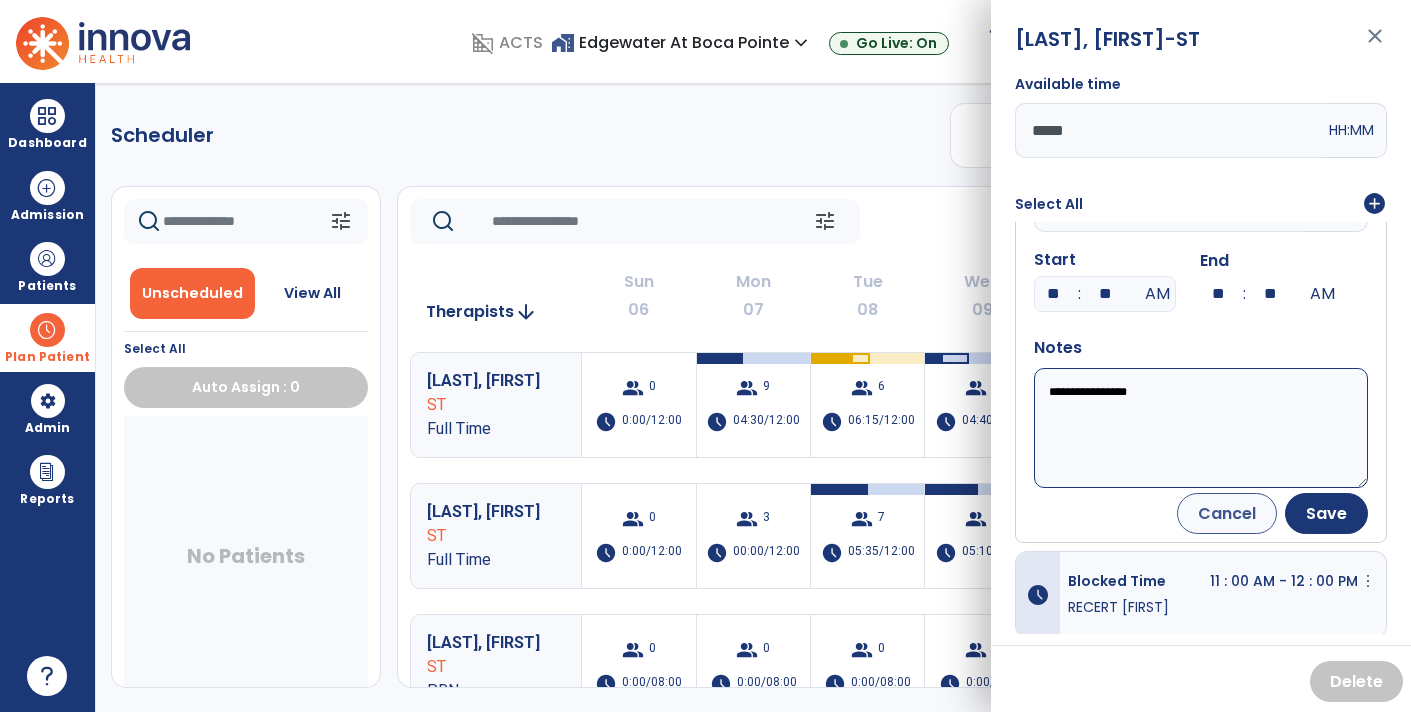 scroll, scrollTop: 133, scrollLeft: 0, axis: vertical 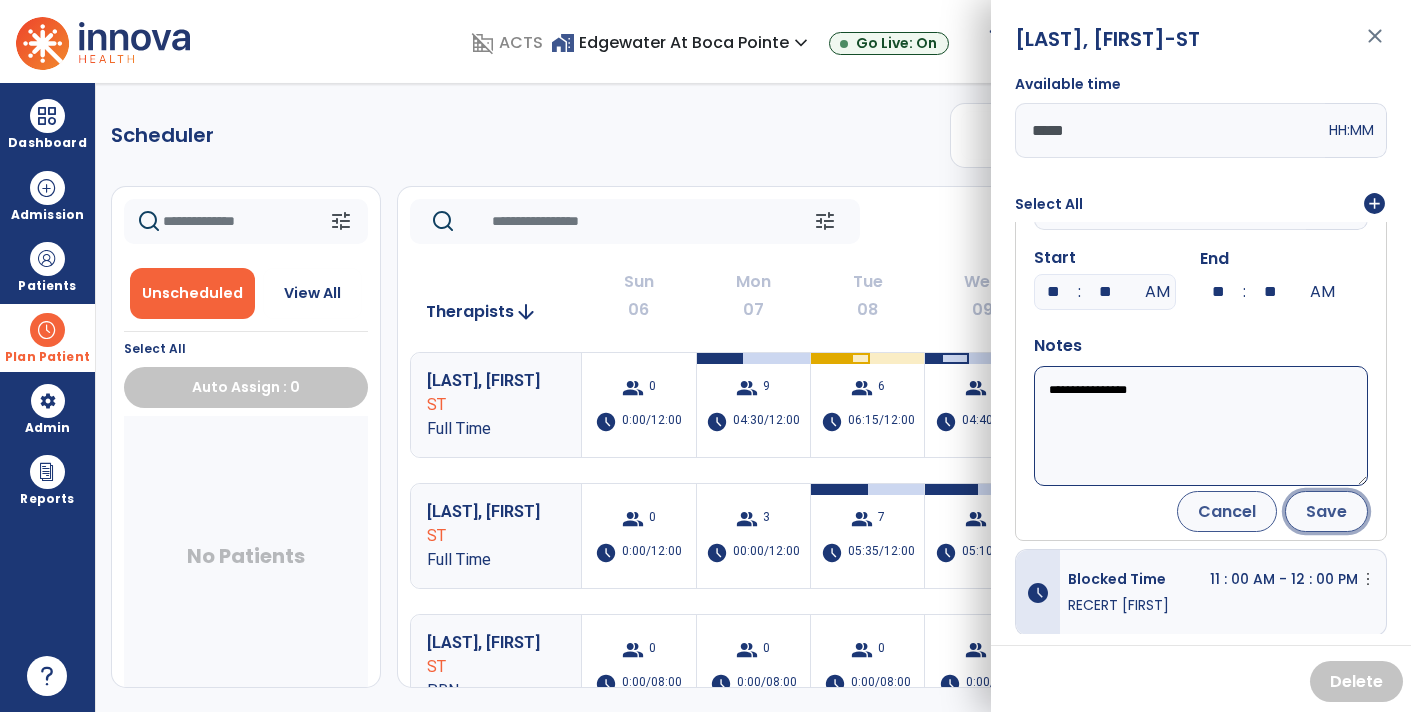 click on "Save" at bounding box center (1326, 511) 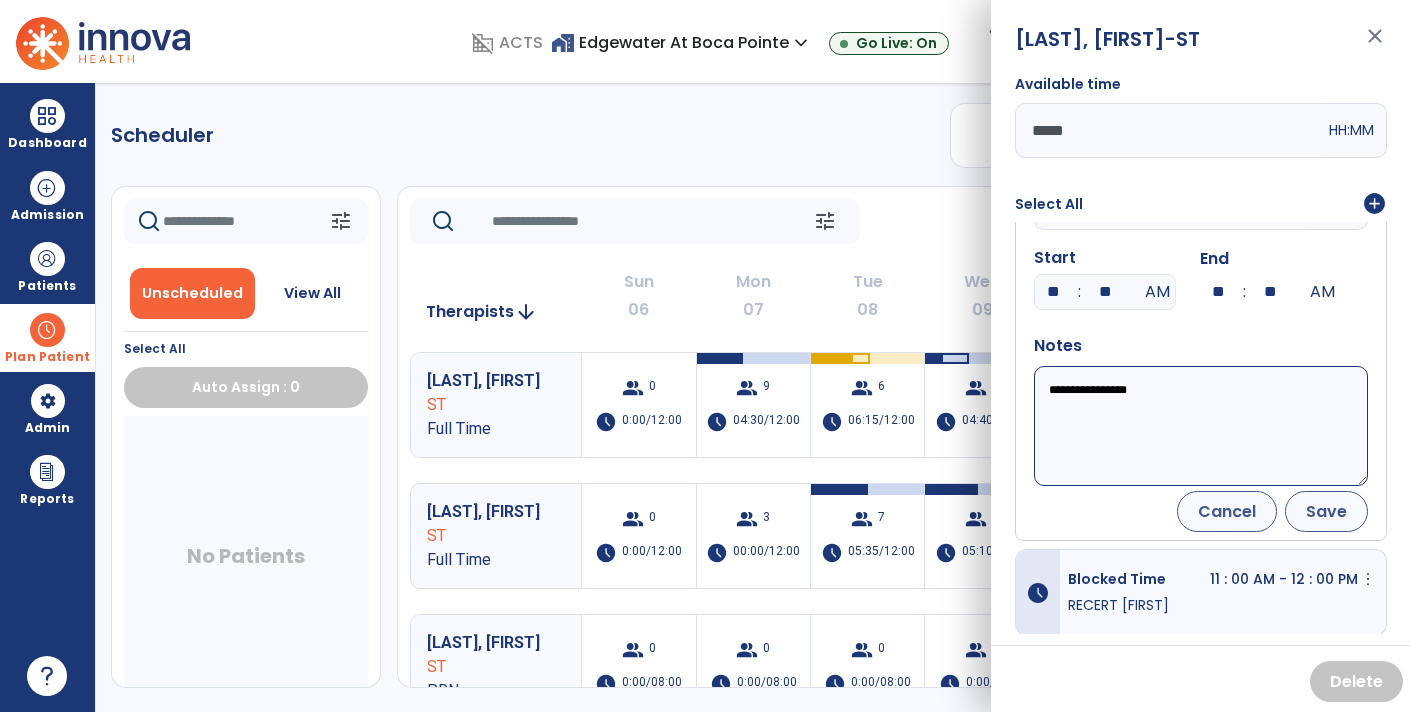 scroll, scrollTop: 0, scrollLeft: 0, axis: both 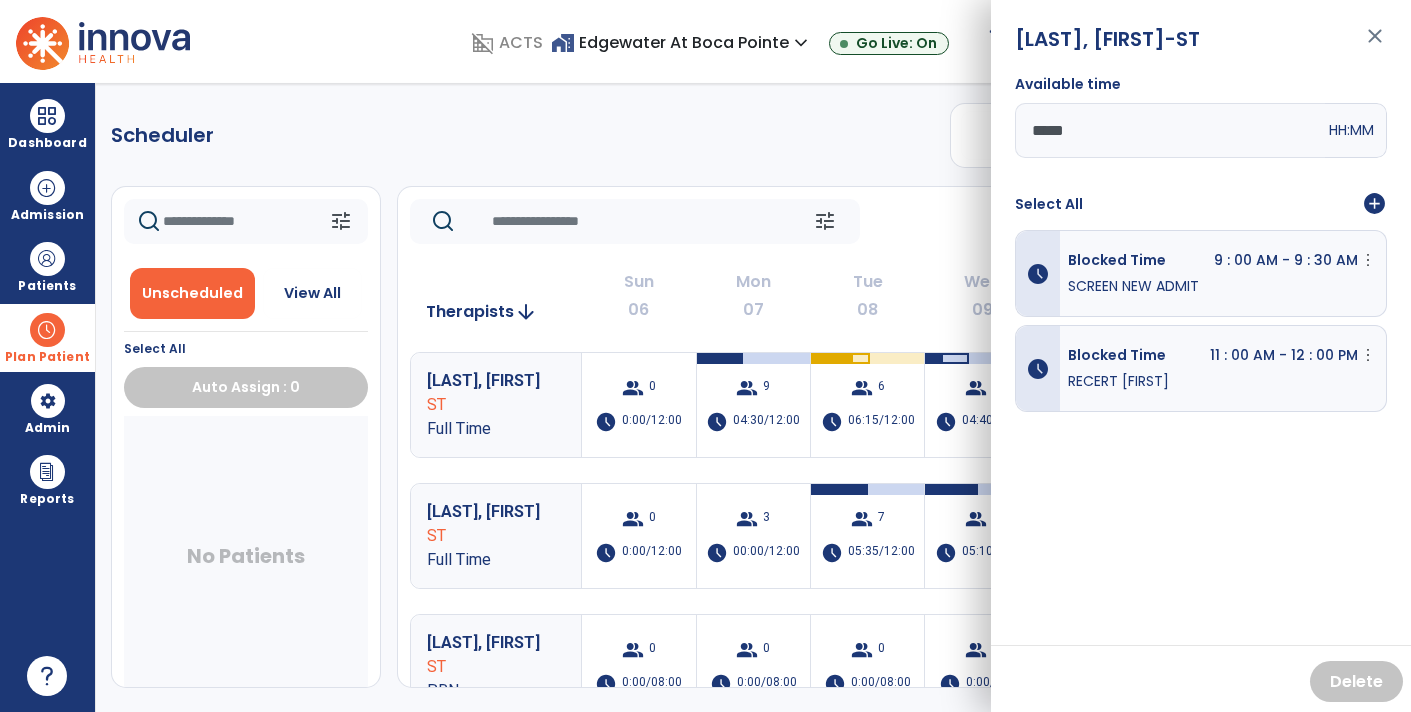 click on "close" at bounding box center [1375, 45] 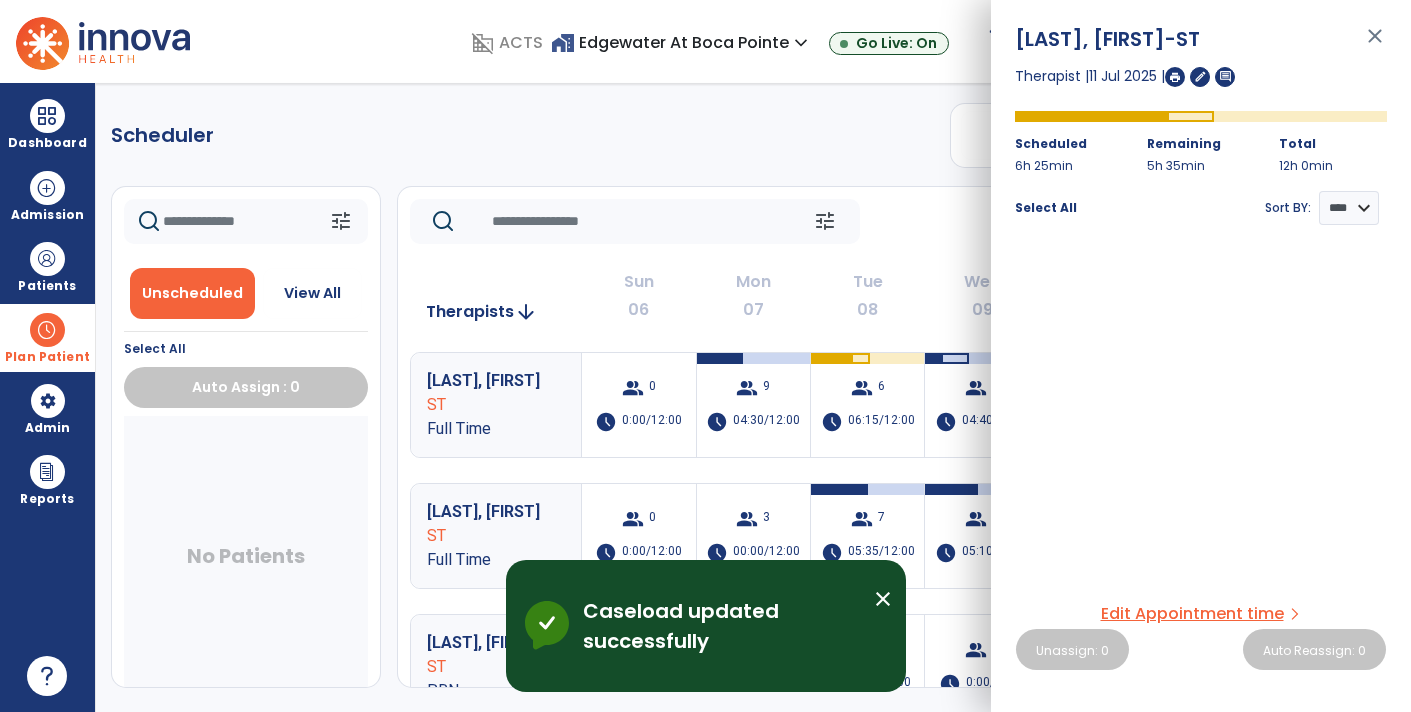 click on "close" at bounding box center [1375, 45] 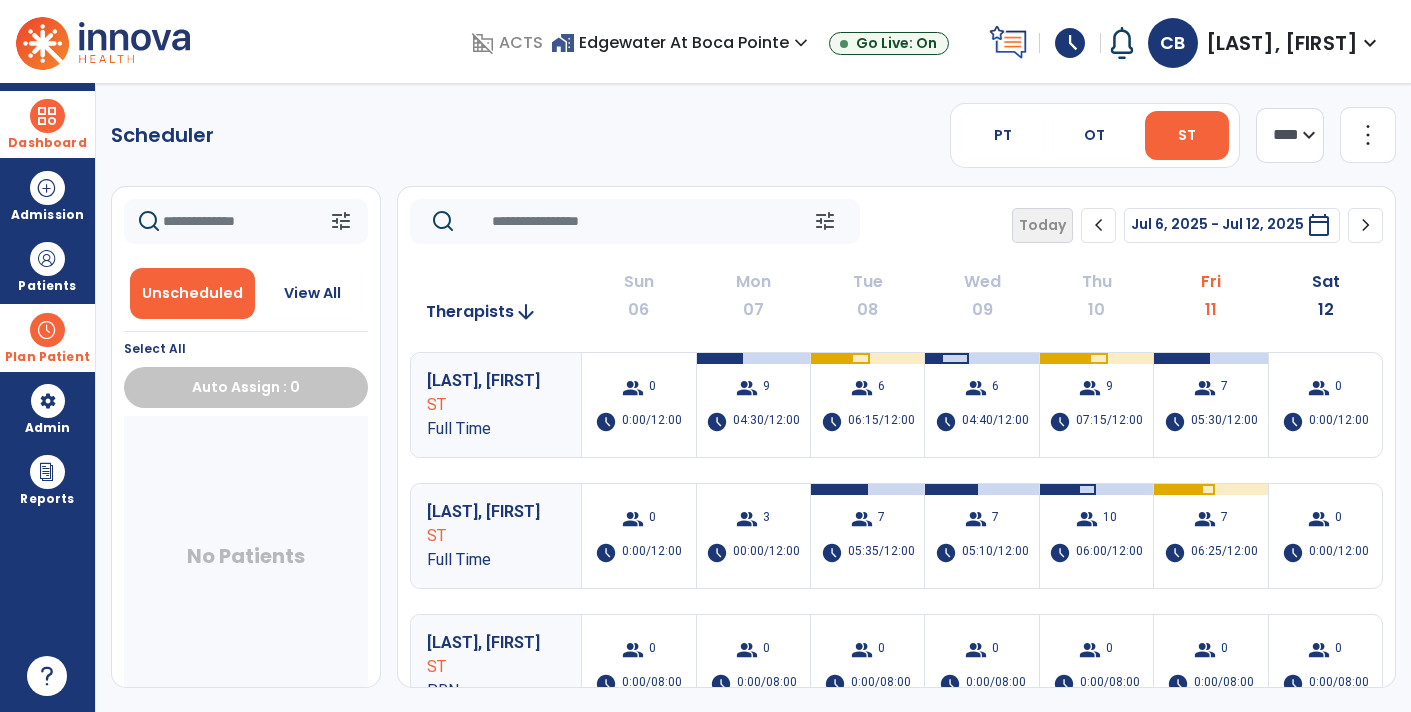click at bounding box center (47, 116) 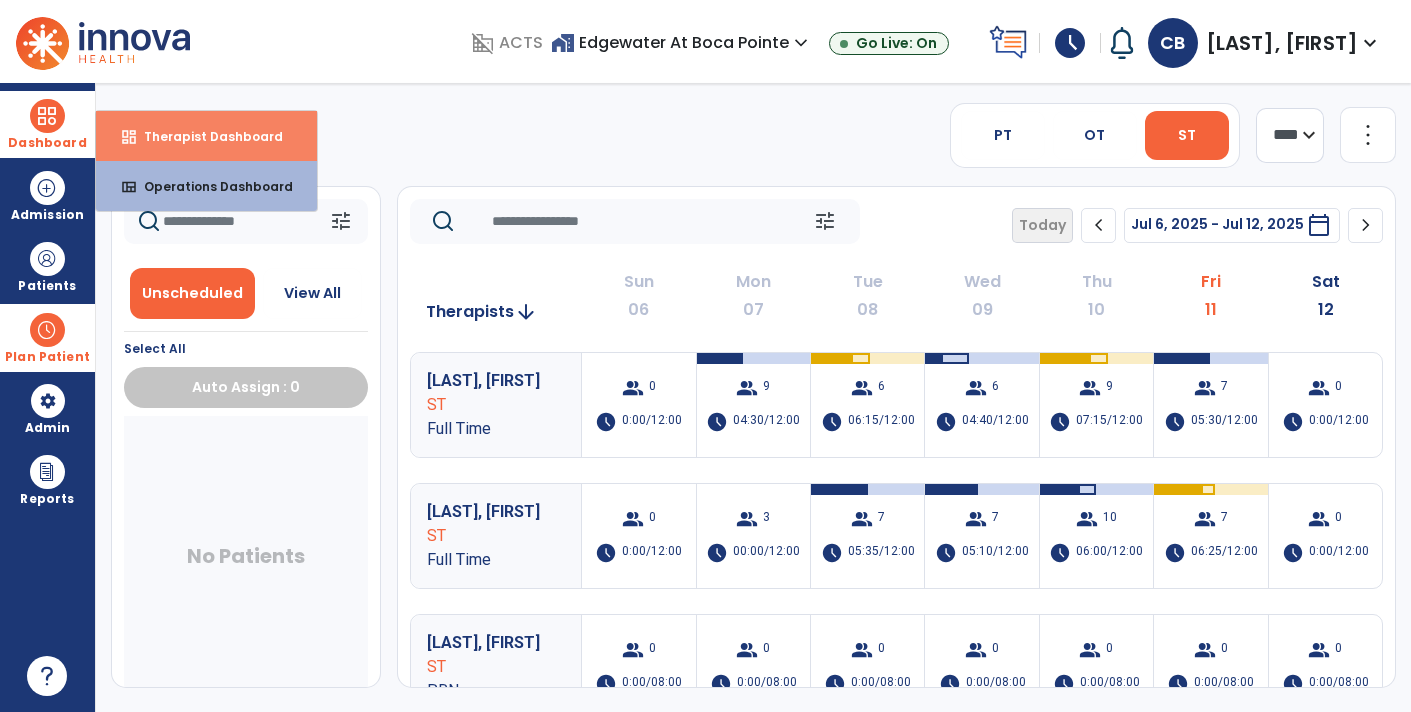 click on "Therapist Dashboard" at bounding box center [205, 136] 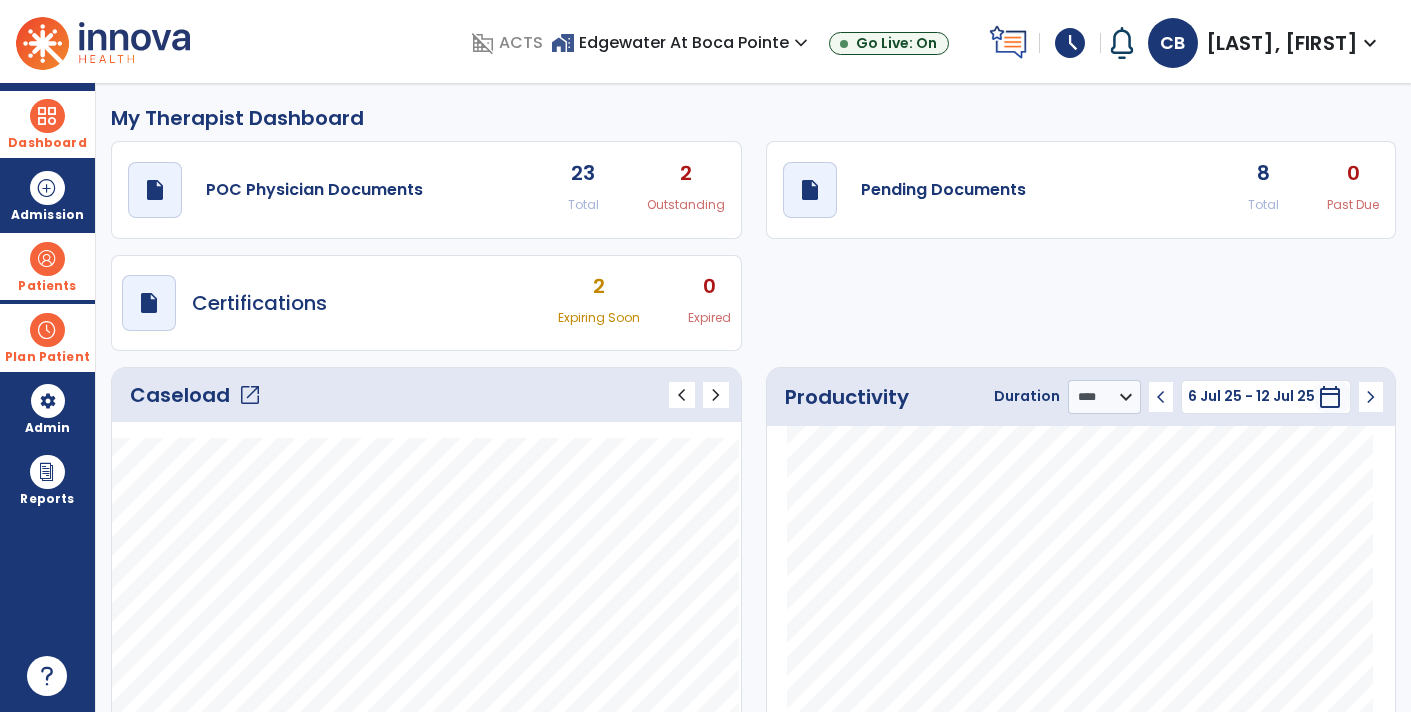 click at bounding box center [47, 259] 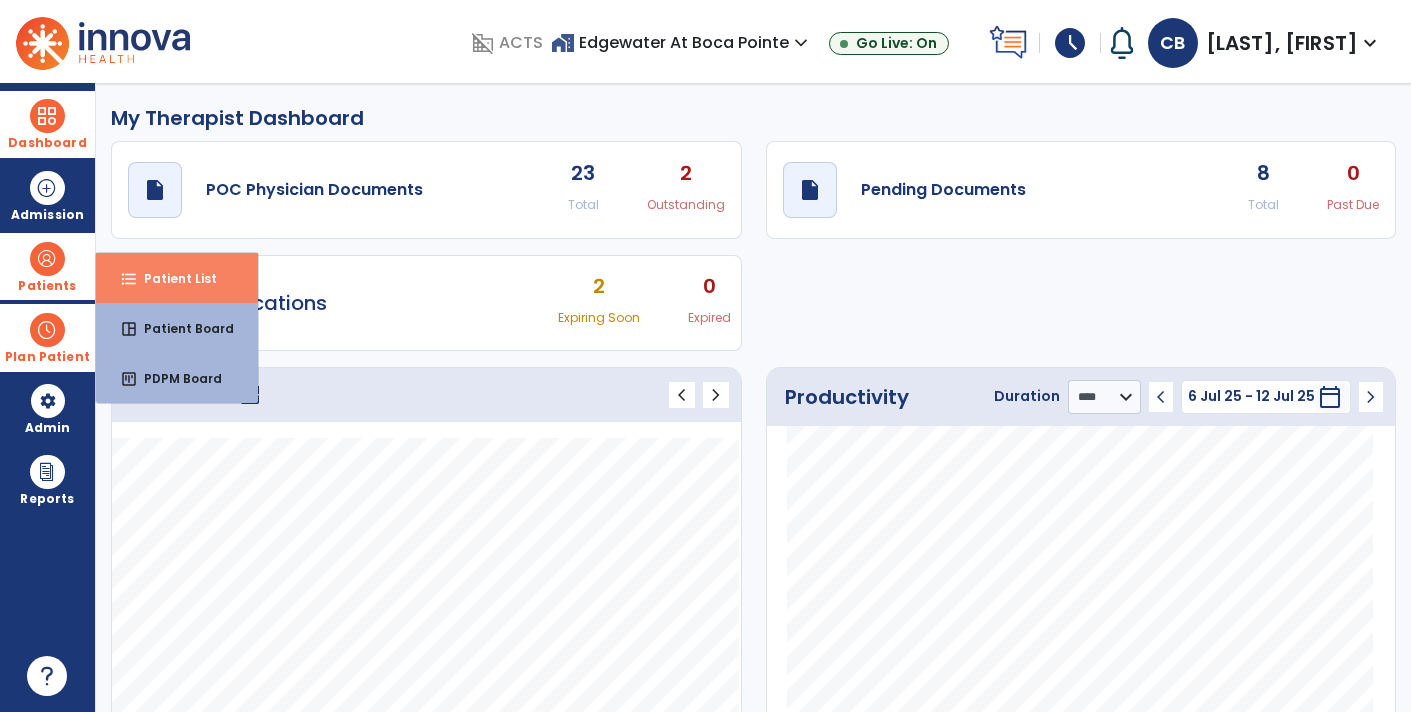 click on "Patient List" at bounding box center (172, 278) 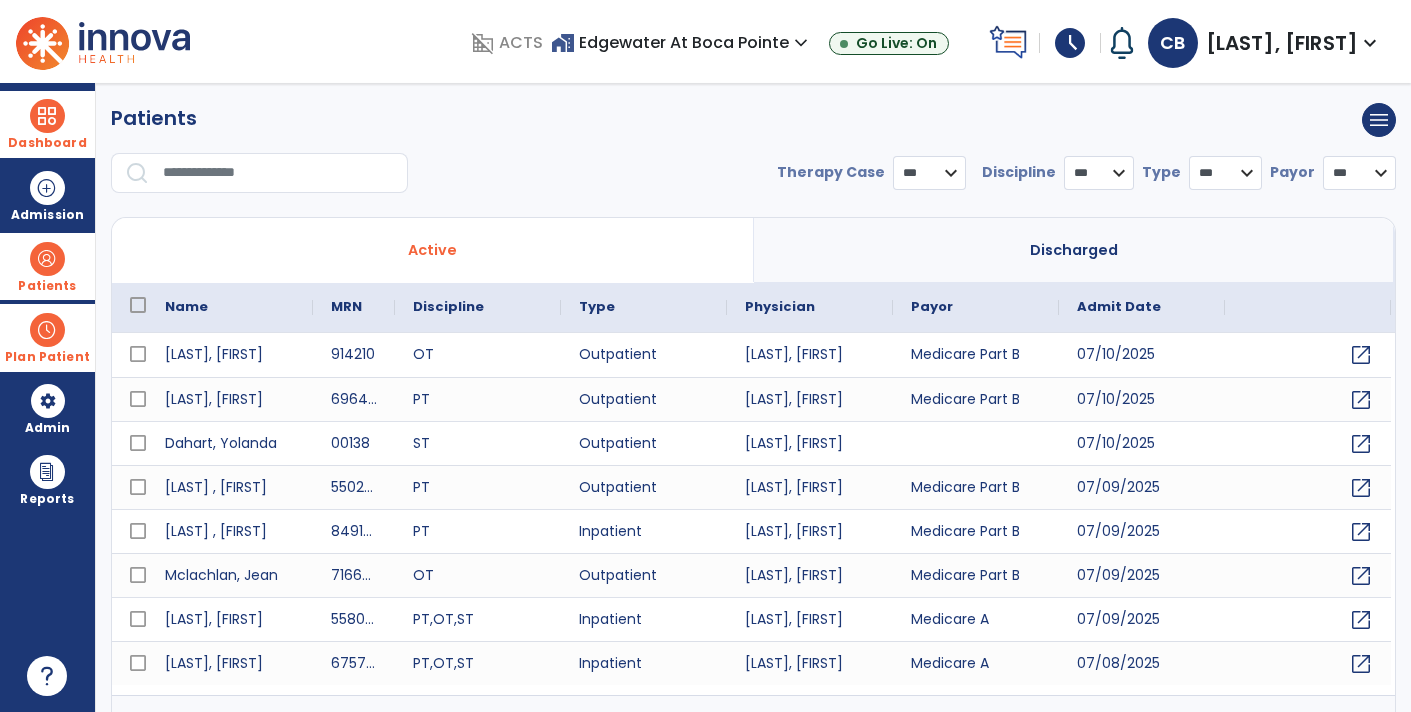 select on "***" 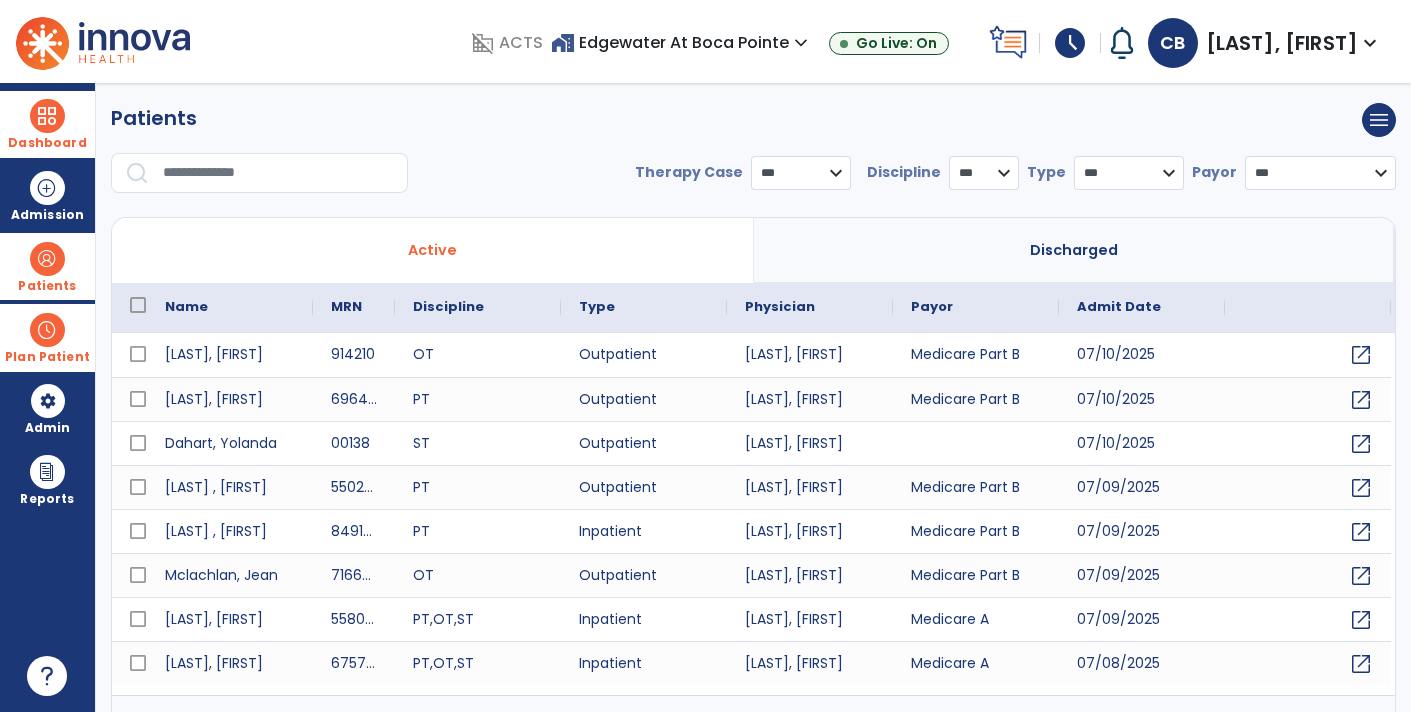 click at bounding box center [278, 173] 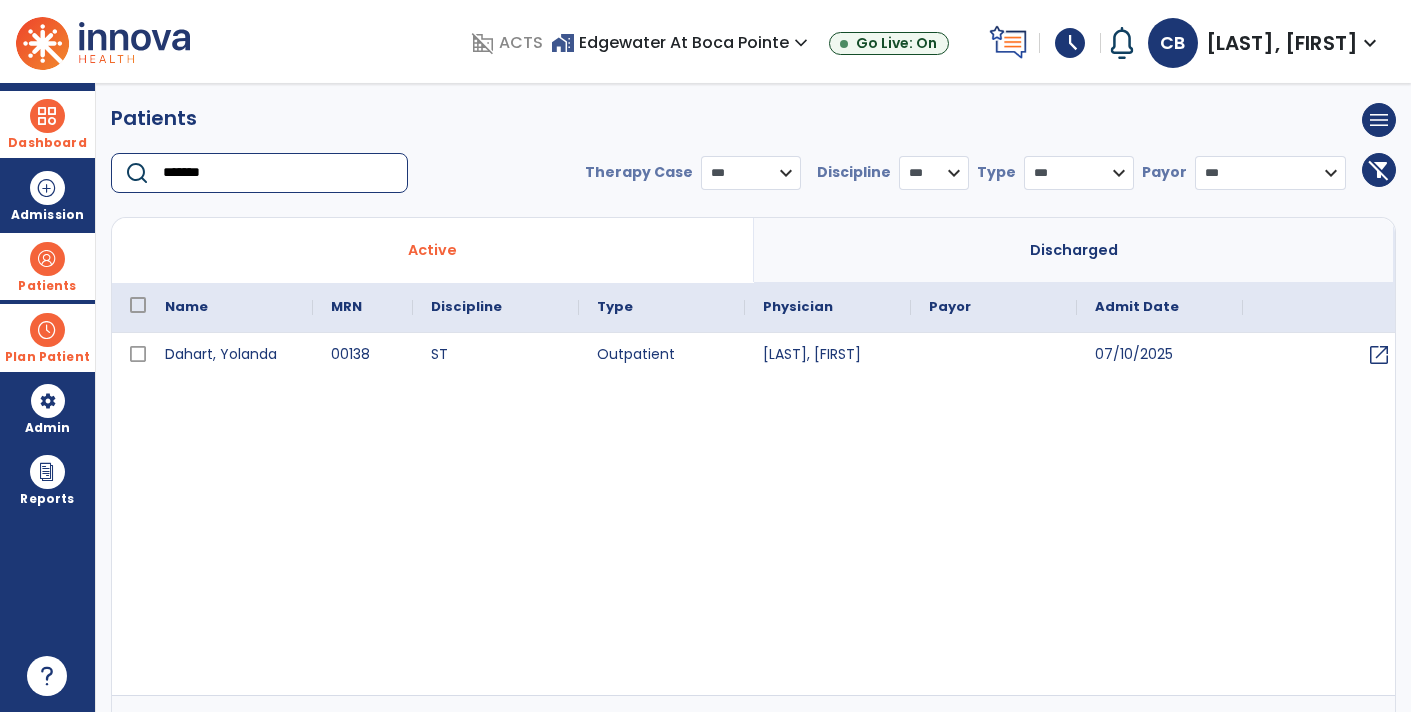 type on "*******" 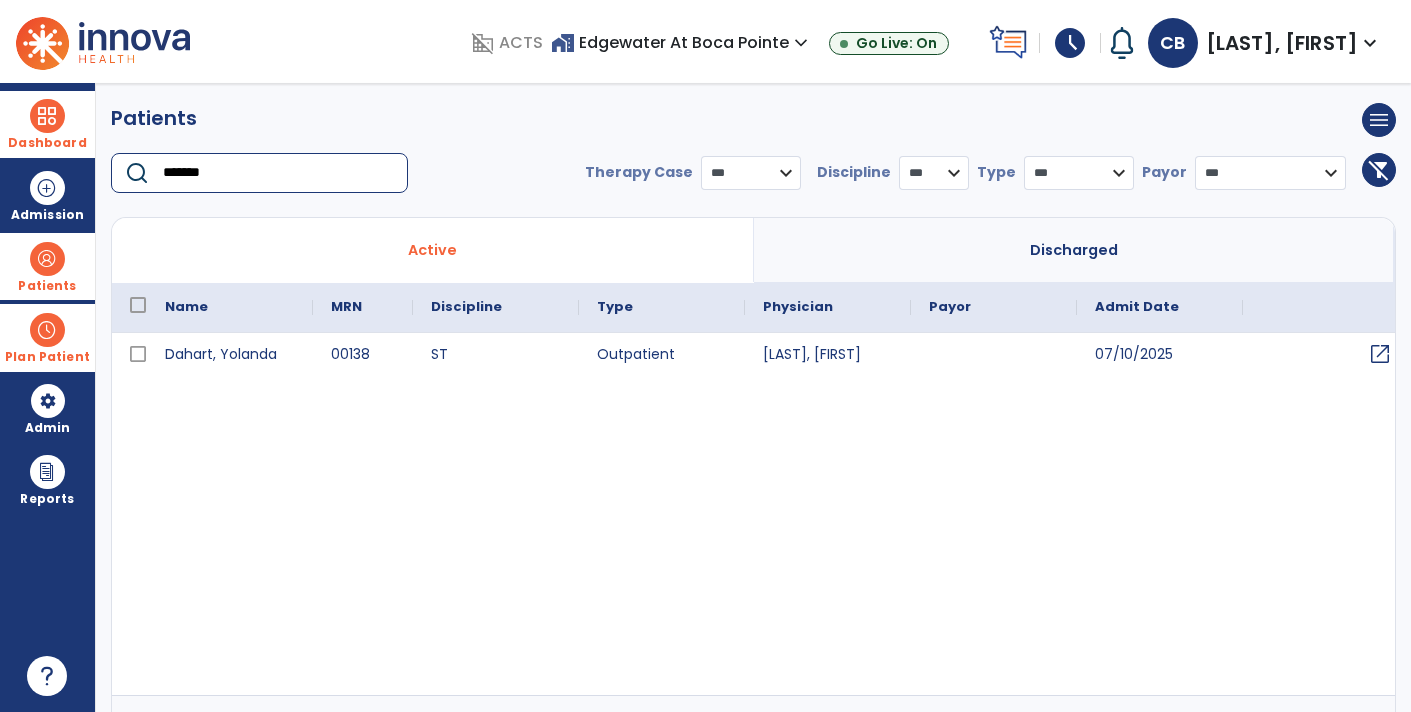 click on "open_in_new" at bounding box center [1380, 354] 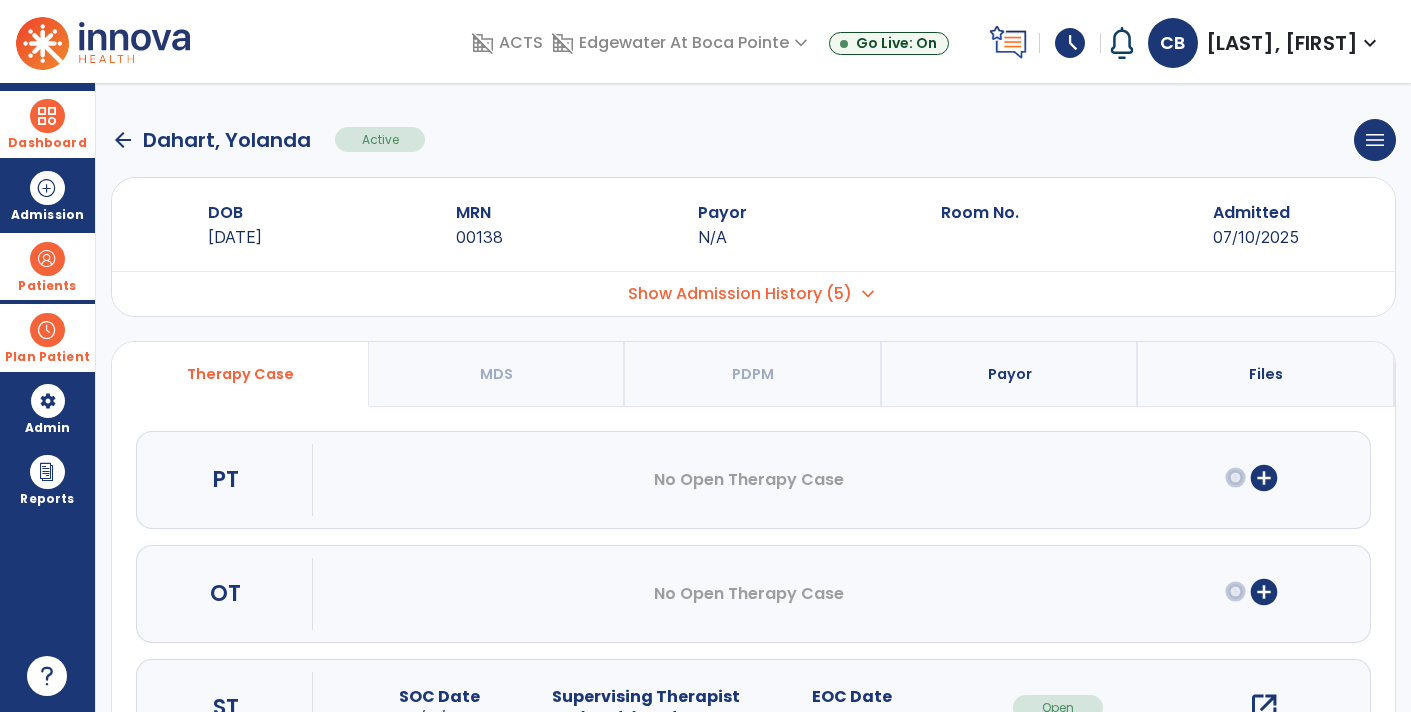 scroll, scrollTop: 89, scrollLeft: 0, axis: vertical 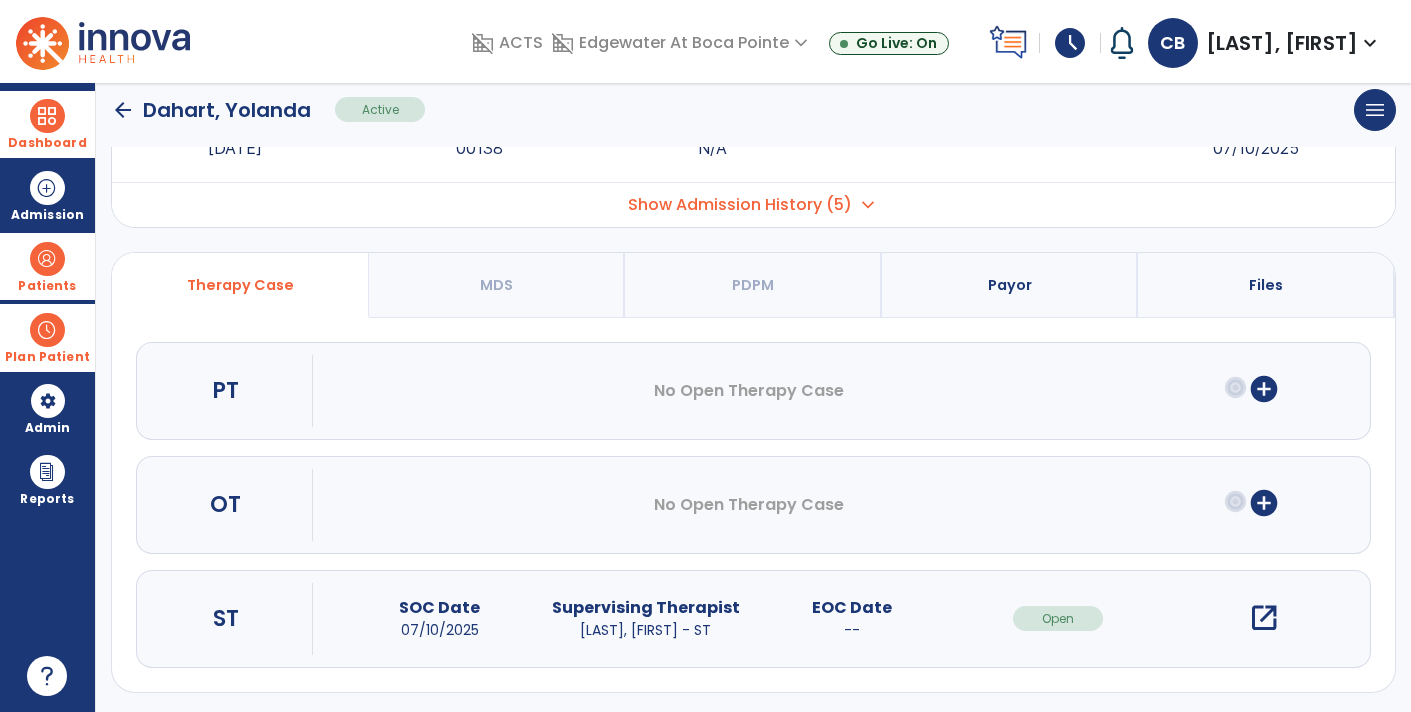click on "open_in_new" at bounding box center (1264, 618) 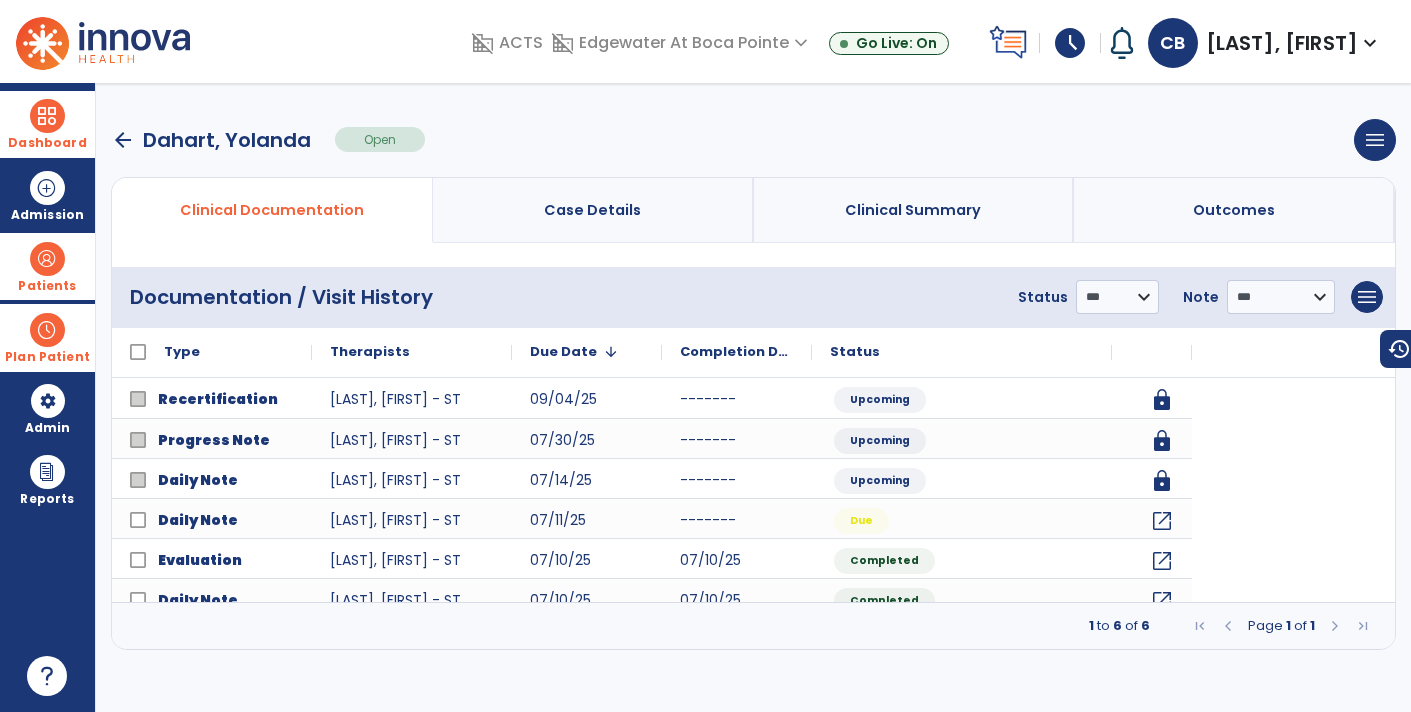 scroll, scrollTop: 0, scrollLeft: 0, axis: both 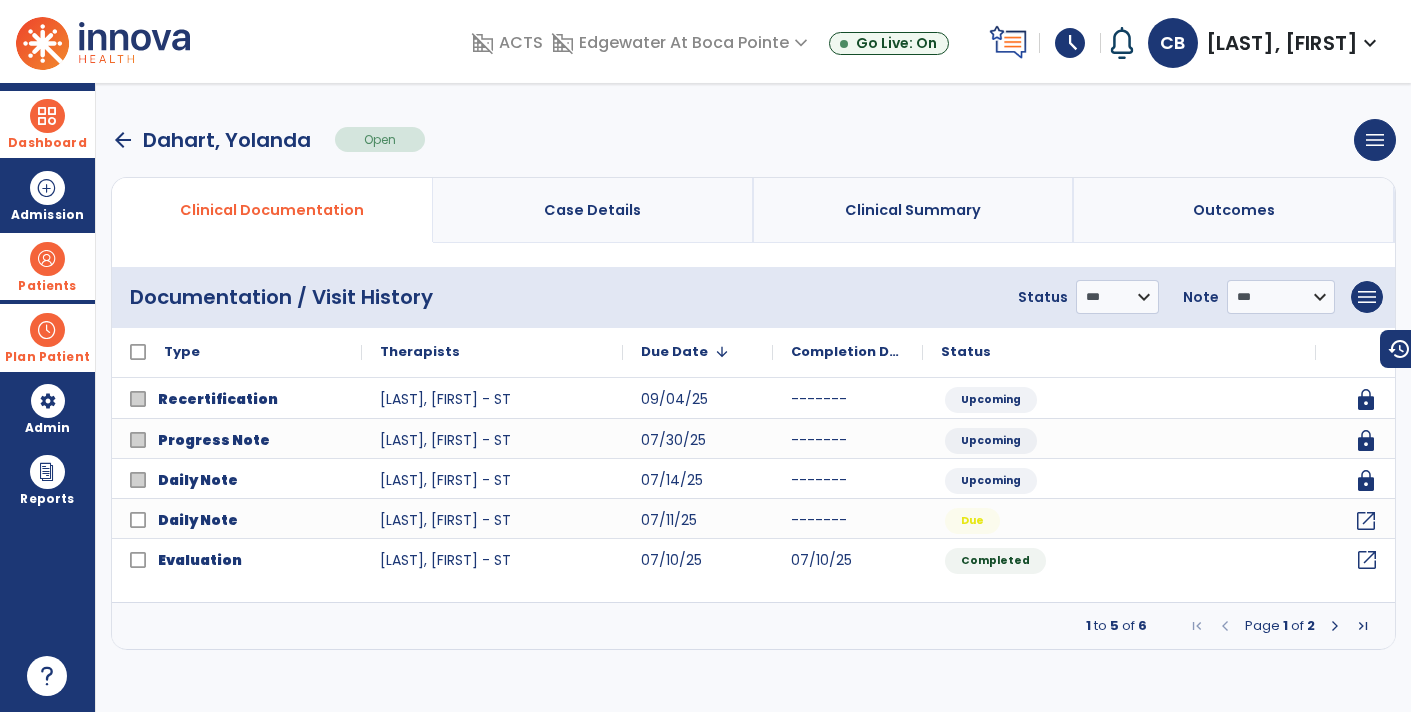 click on "open_in_new" 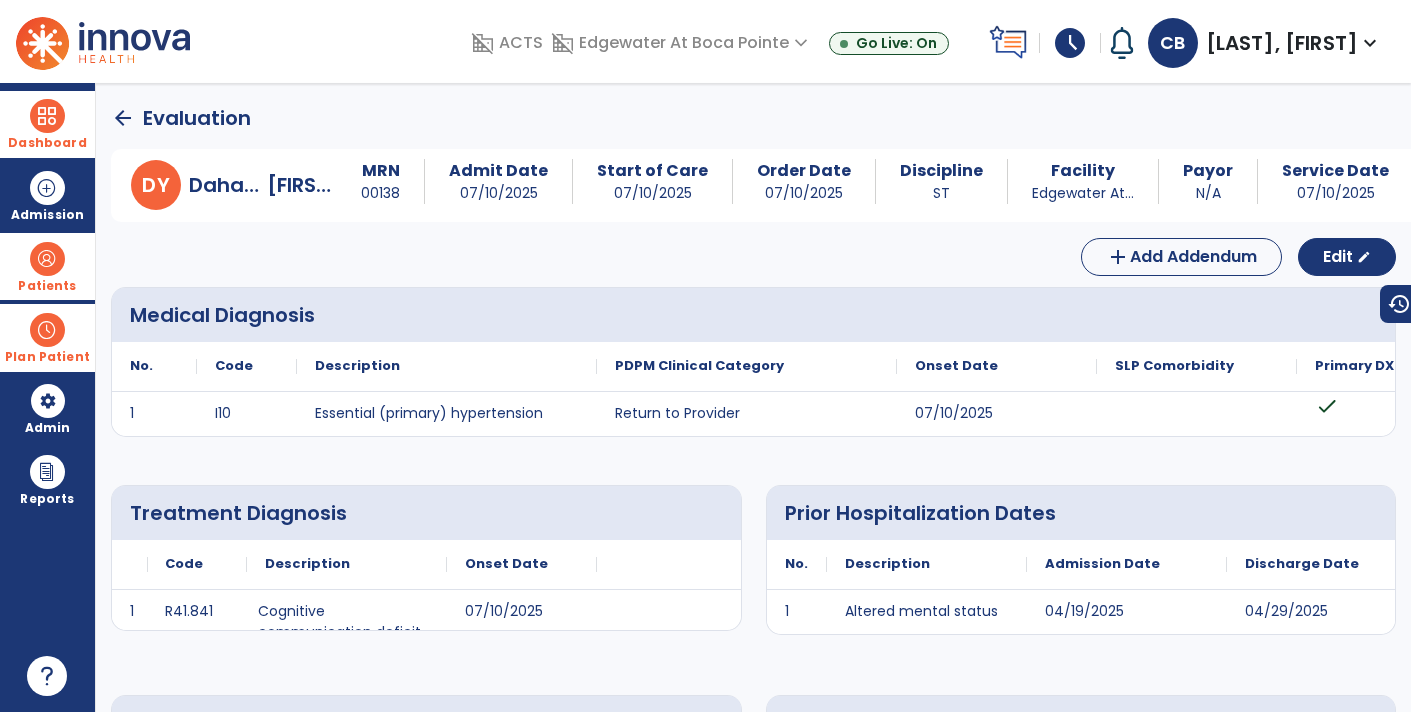 click on "arrow_back" 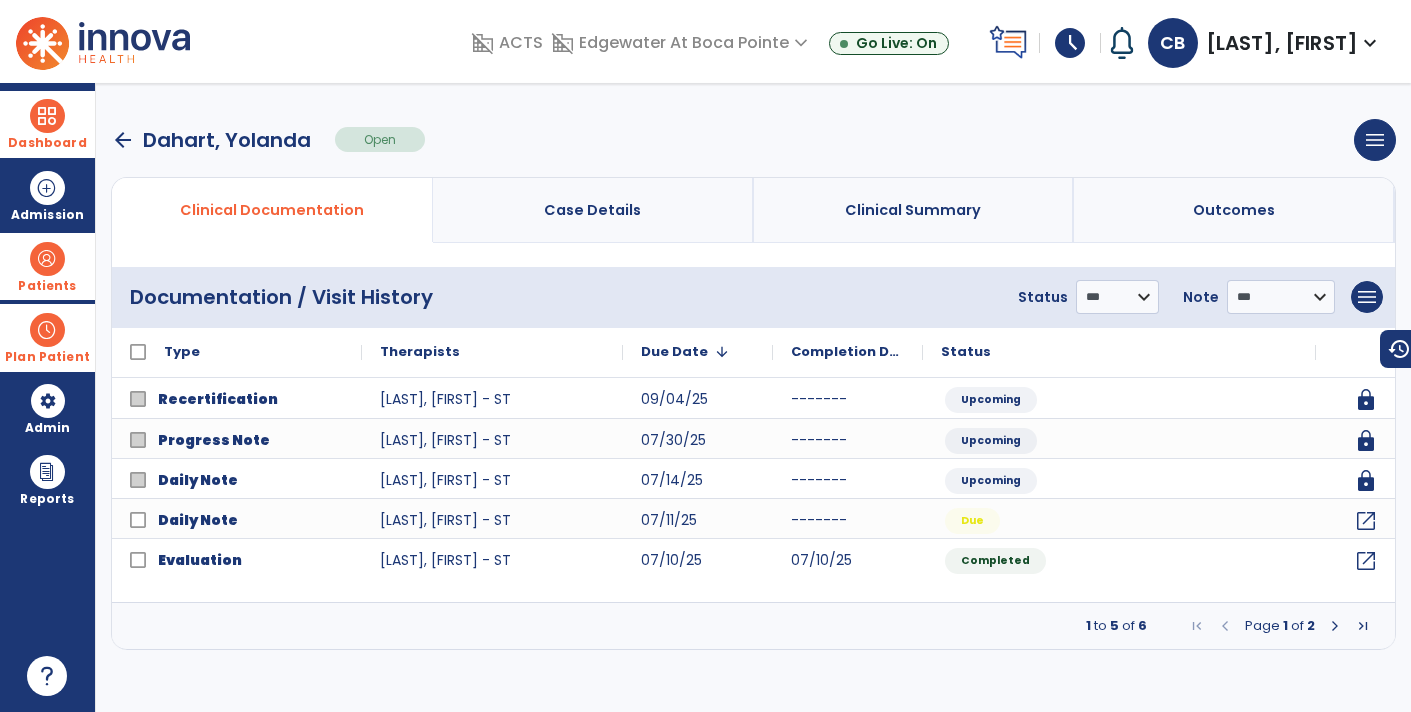 click at bounding box center [1335, 626] 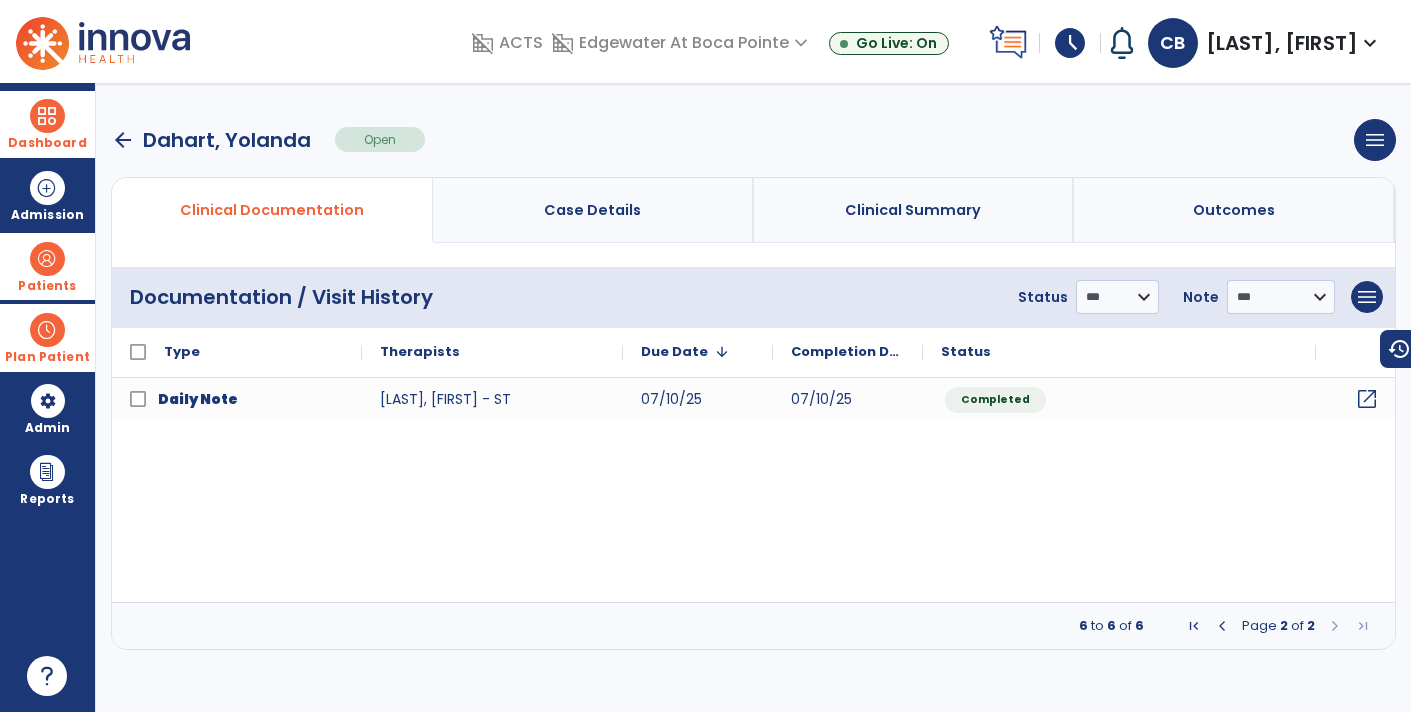 click on "open_in_new" 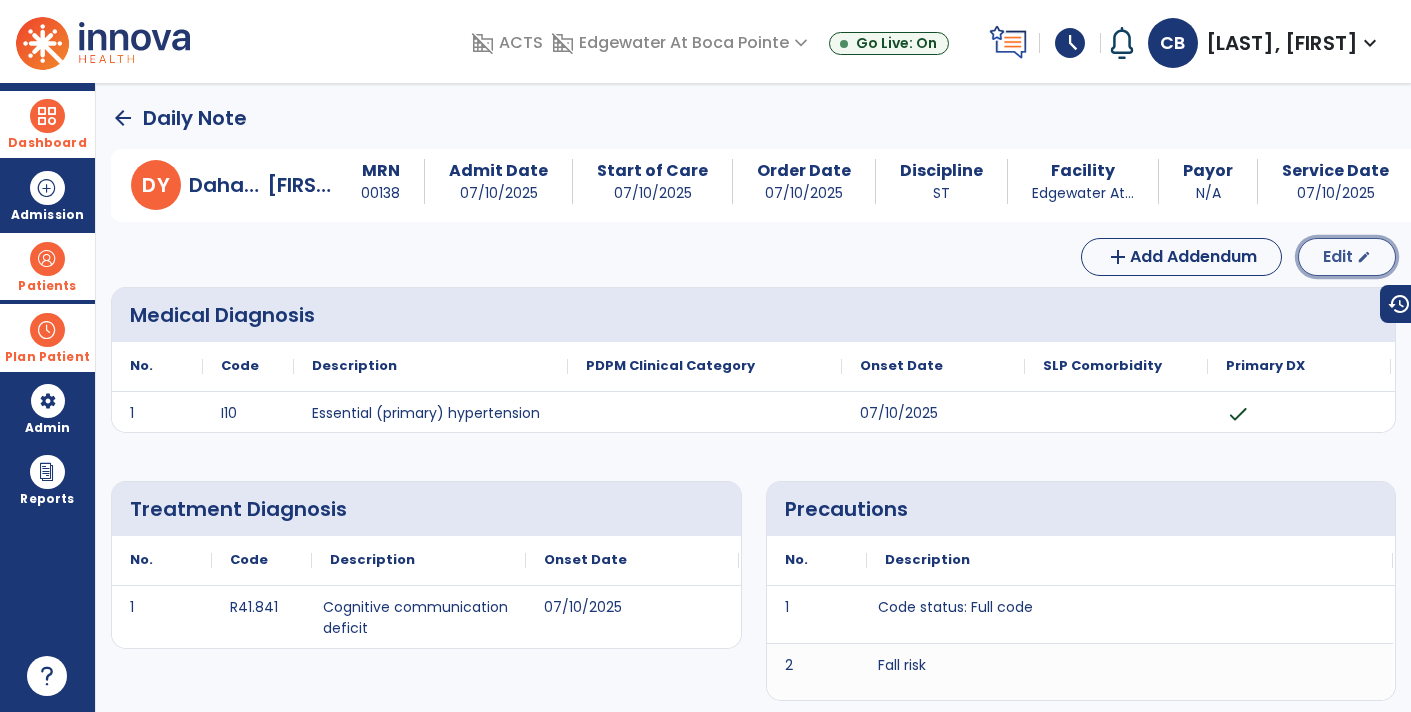 click on "Edit  edit" 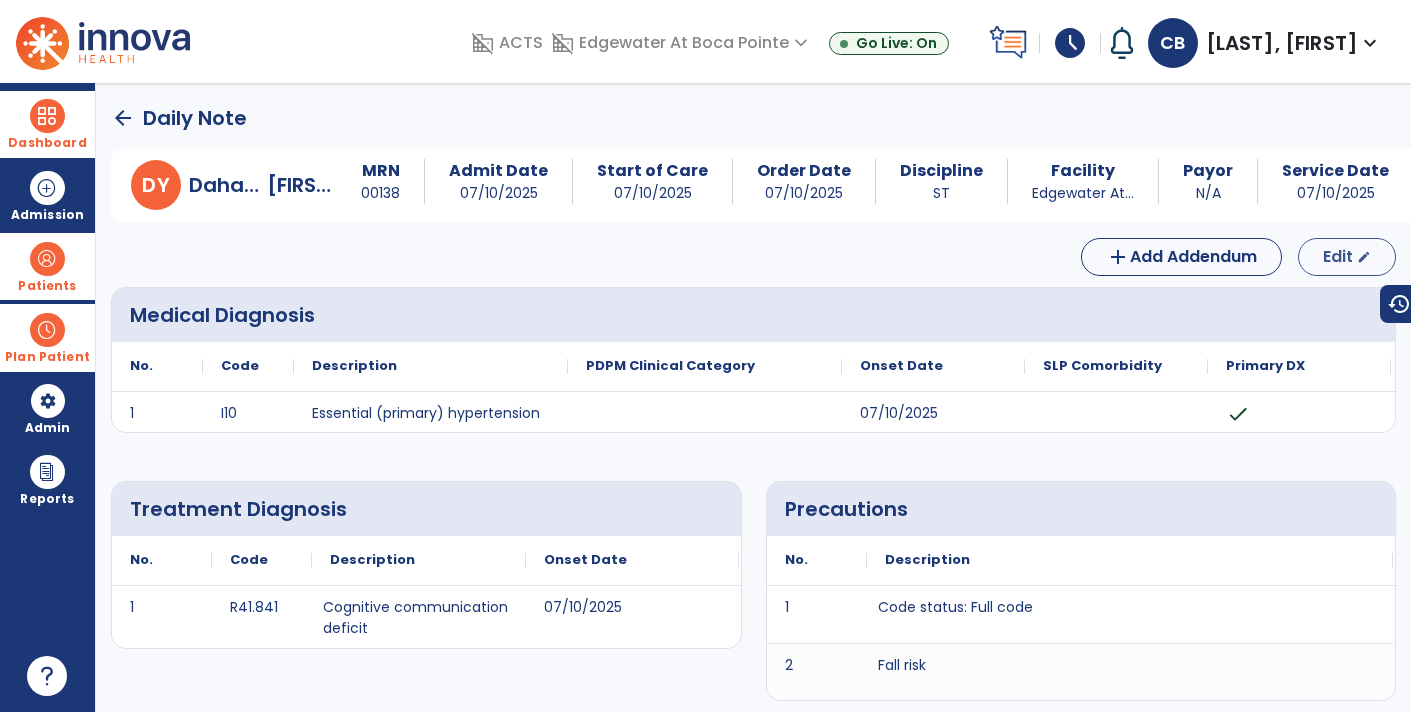select on "*" 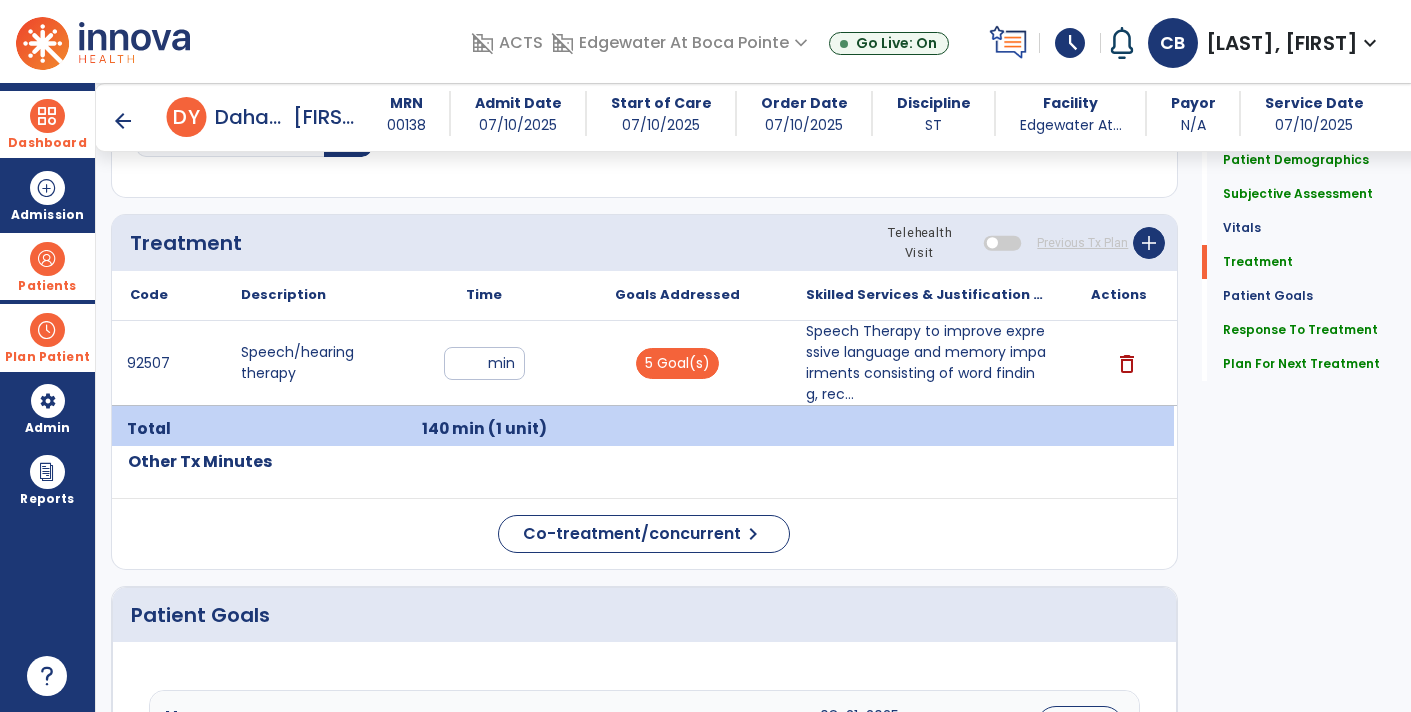 scroll, scrollTop: 1036, scrollLeft: 0, axis: vertical 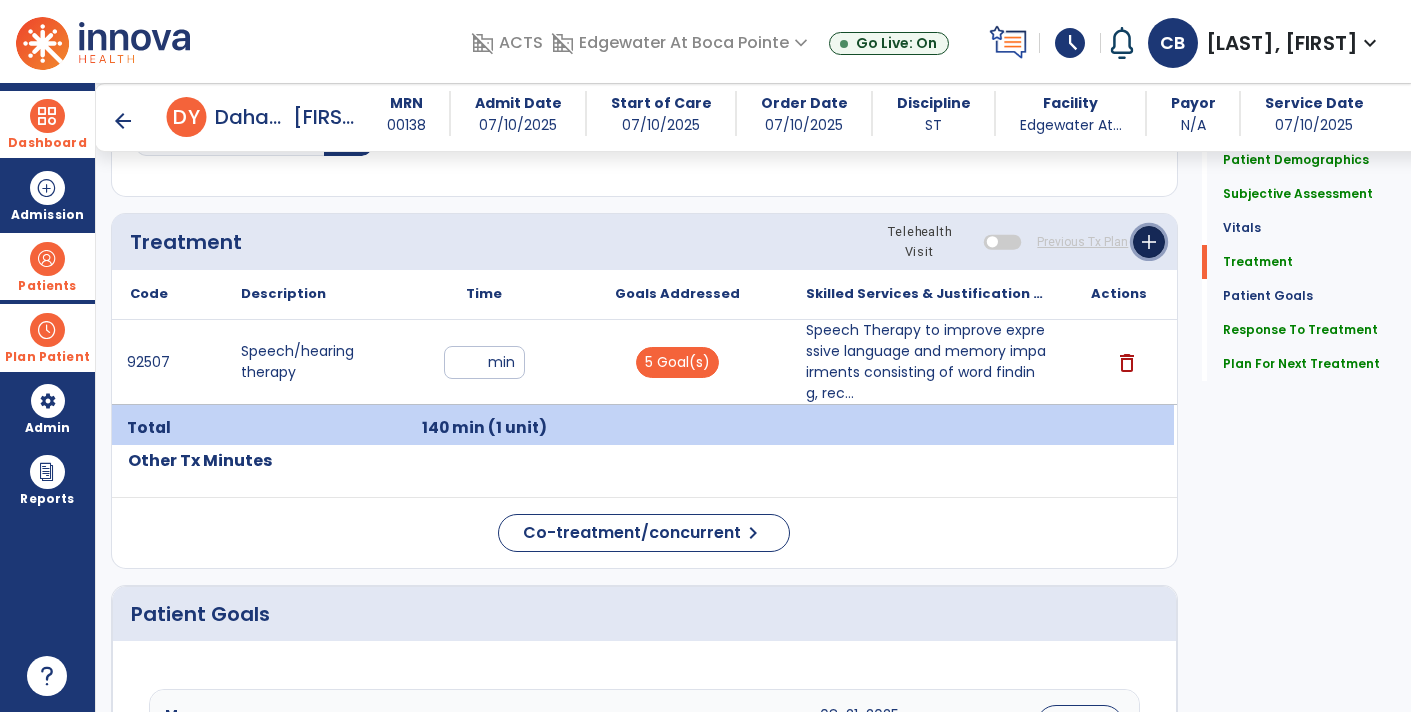 click on "add" 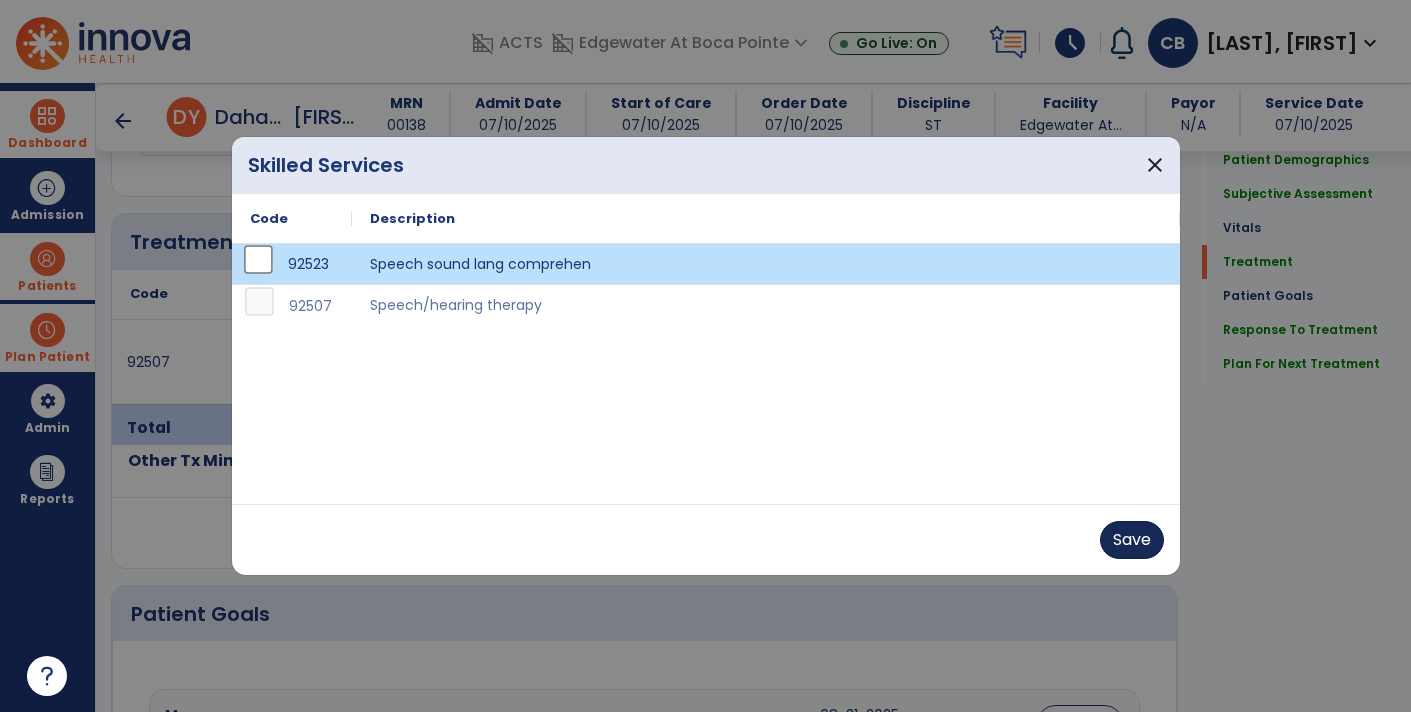click on "Save" at bounding box center [1132, 540] 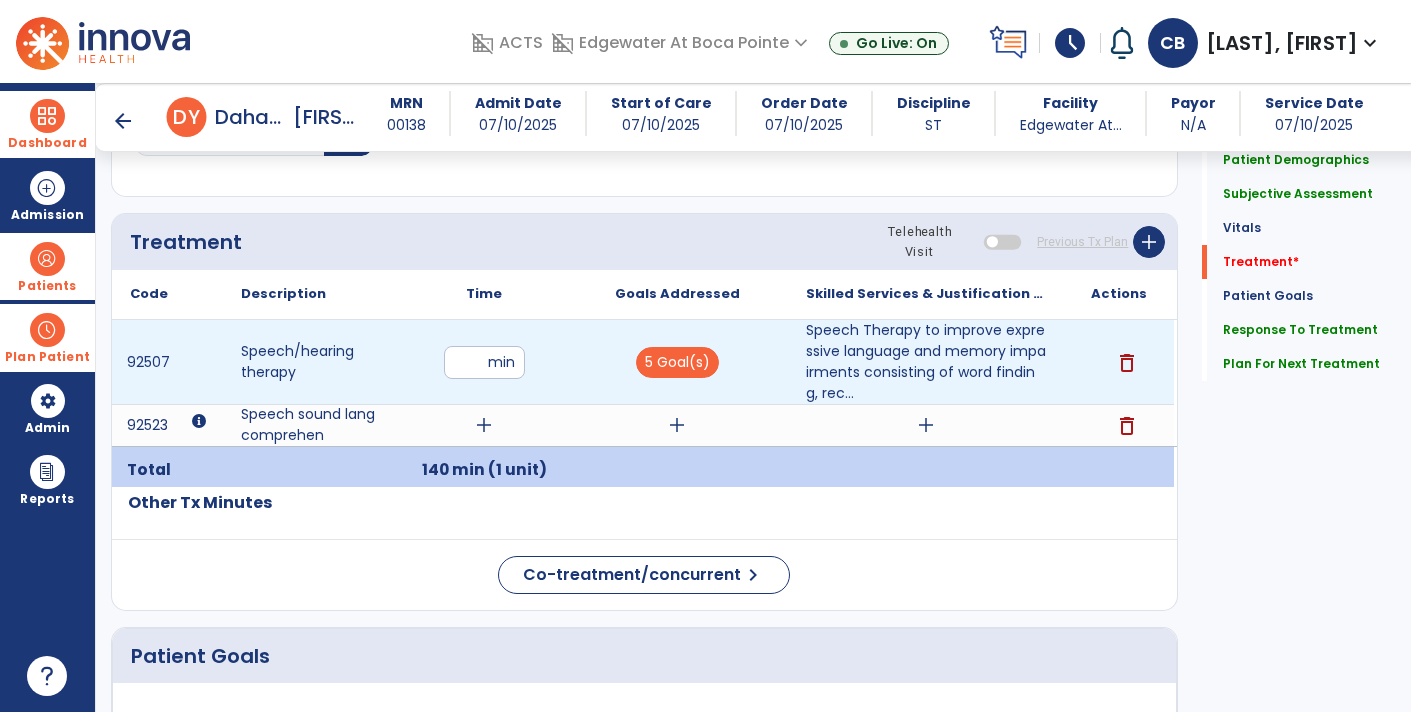 click on "***" at bounding box center [484, 362] 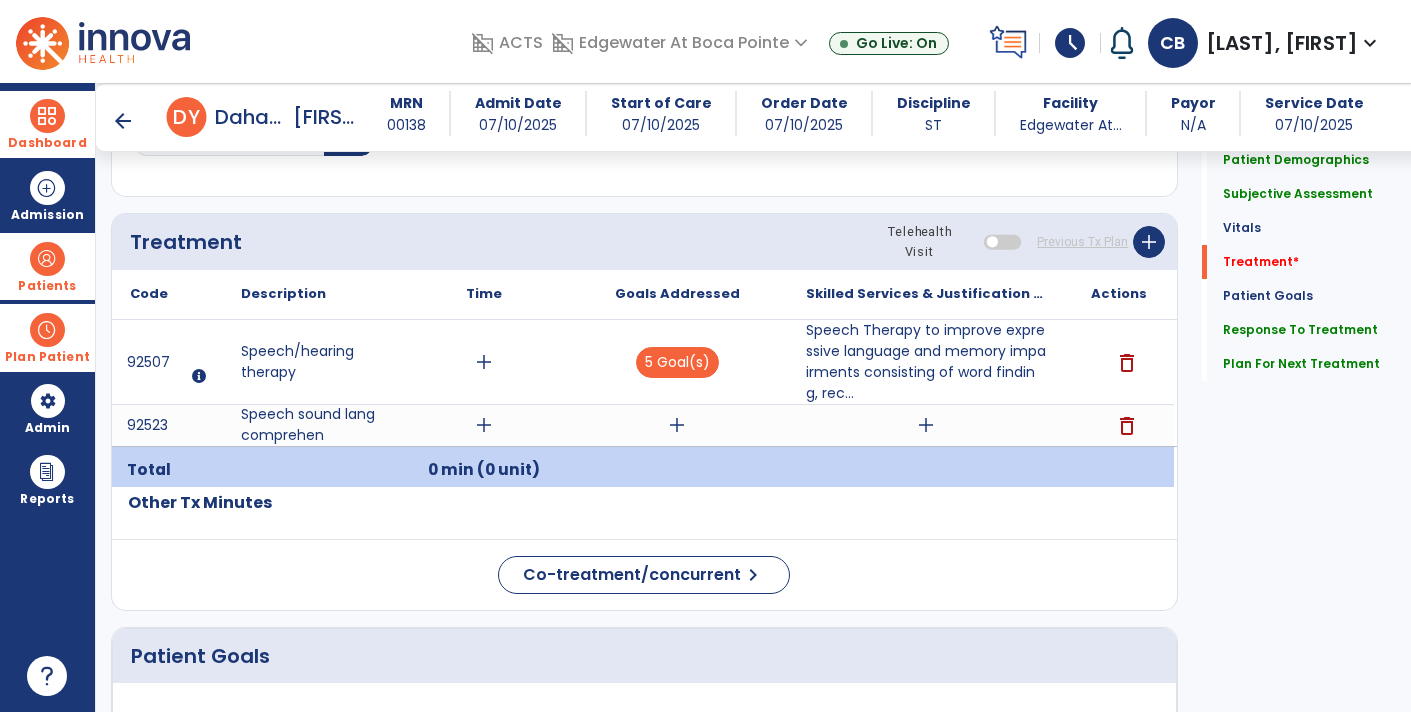 click on "add" at bounding box center [484, 425] 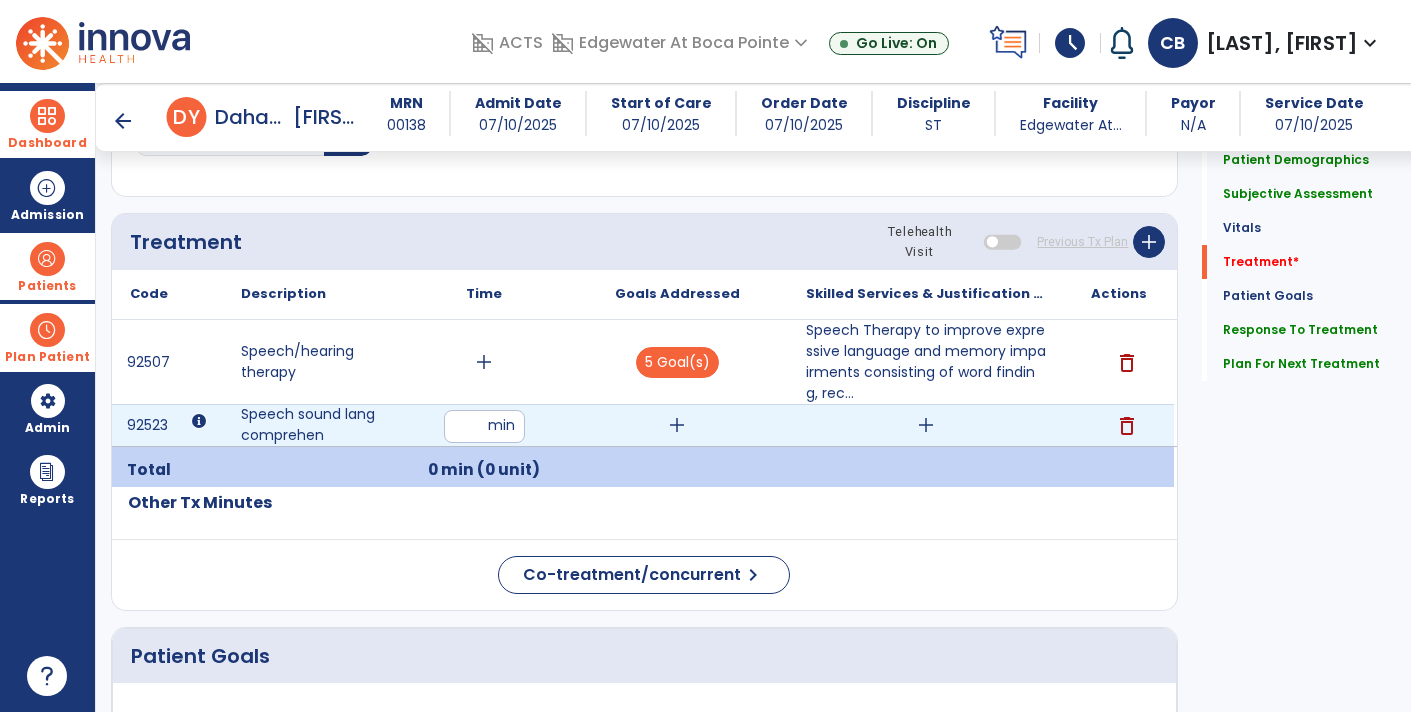type on "**" 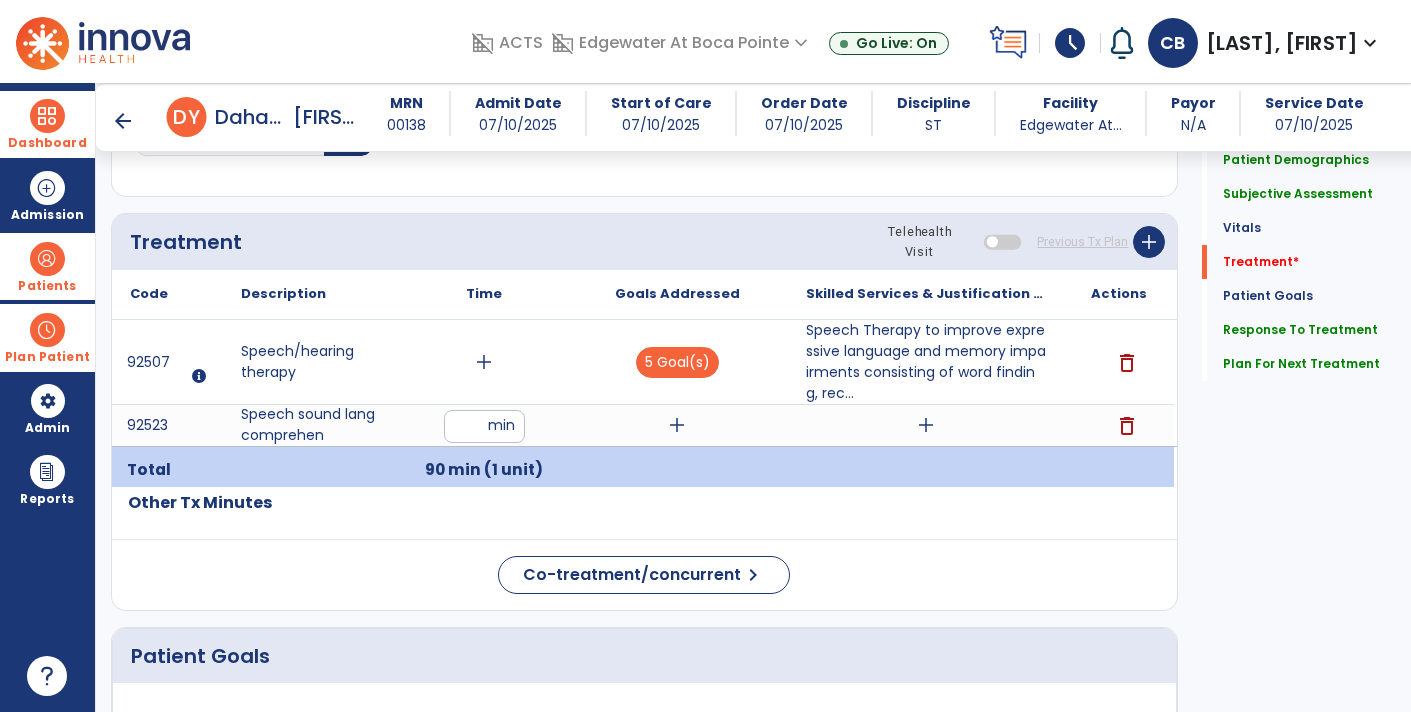 click on "add" at bounding box center (484, 362) 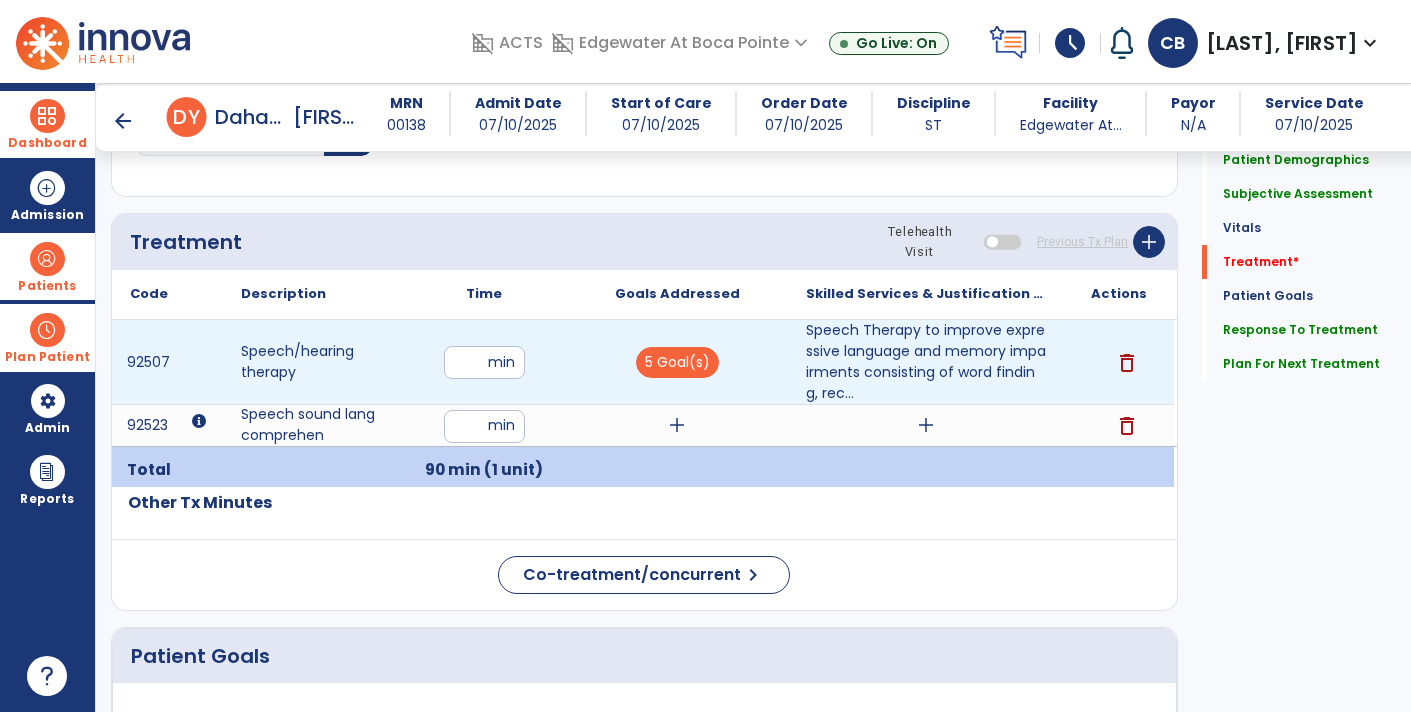 type on "**" 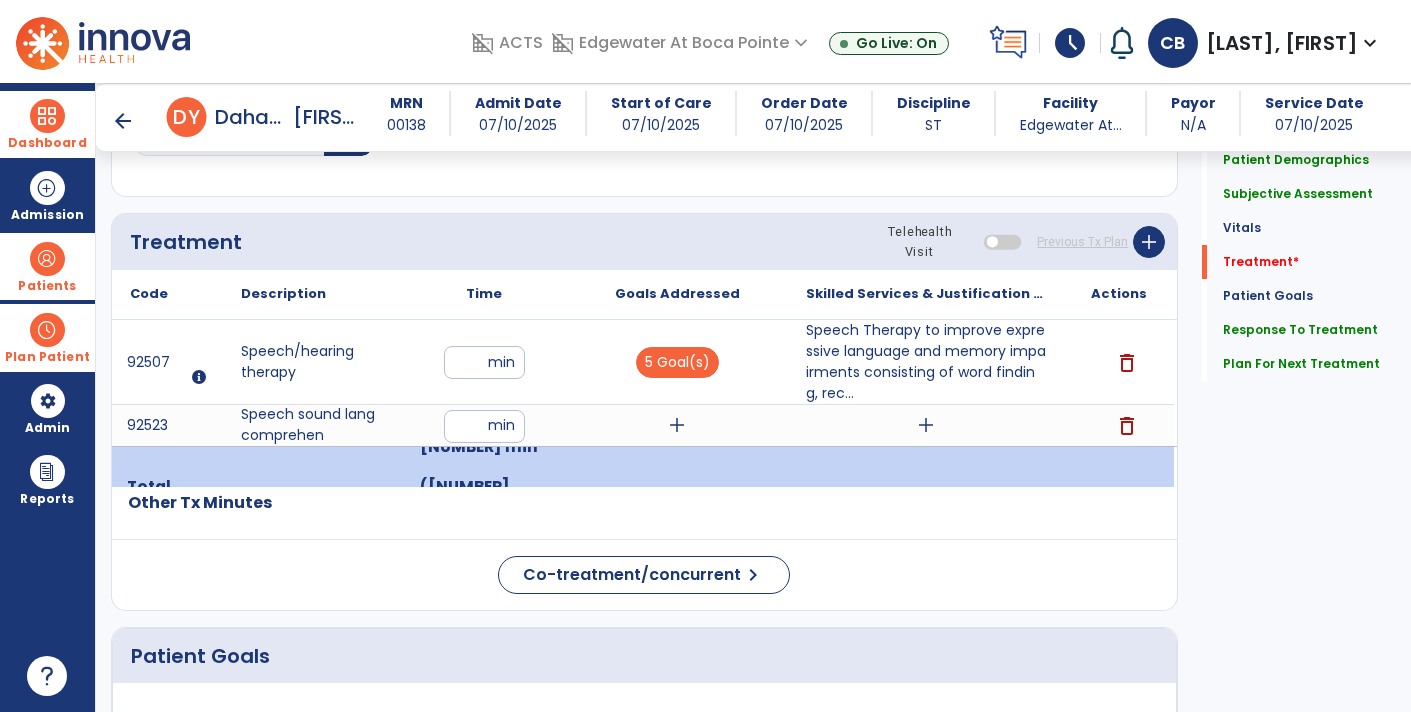 click on "**" at bounding box center [484, 362] 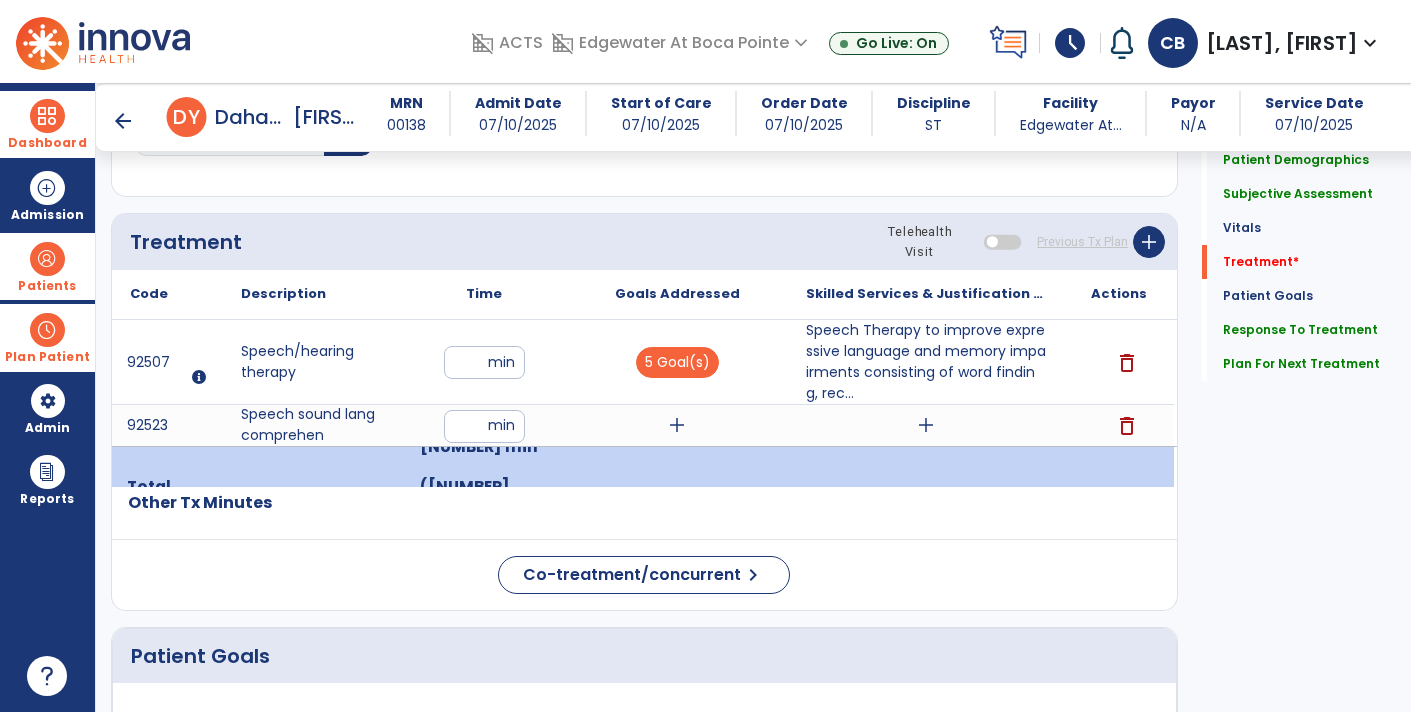 click on "**" at bounding box center [484, 362] 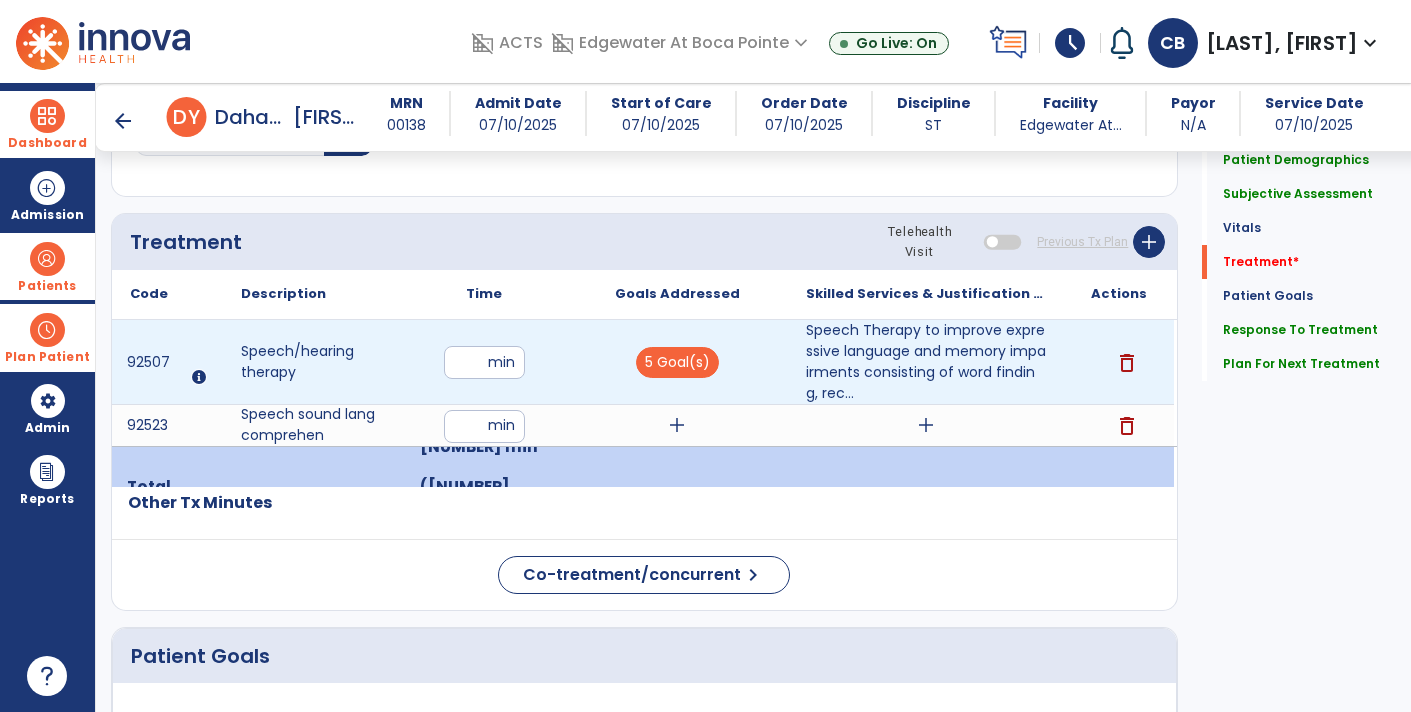 type on "*" 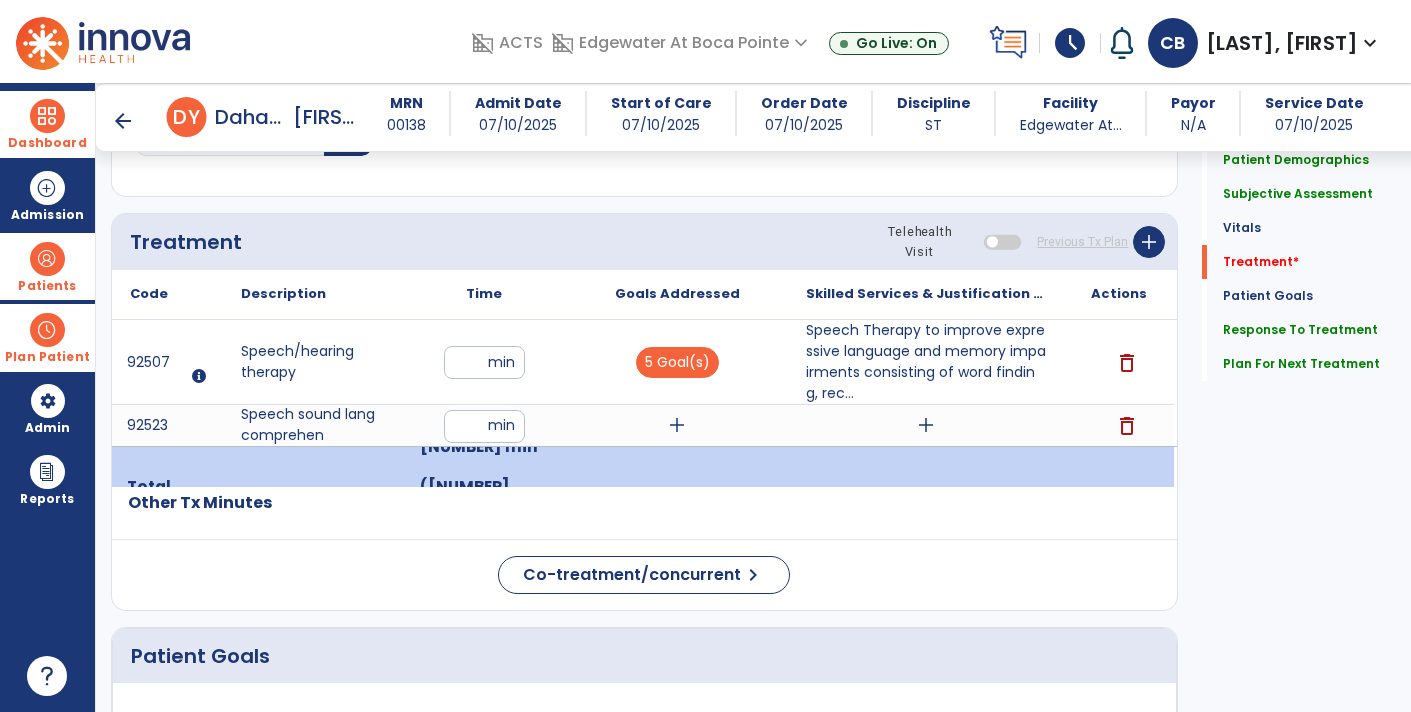 click on "add" at bounding box center (677, 425) 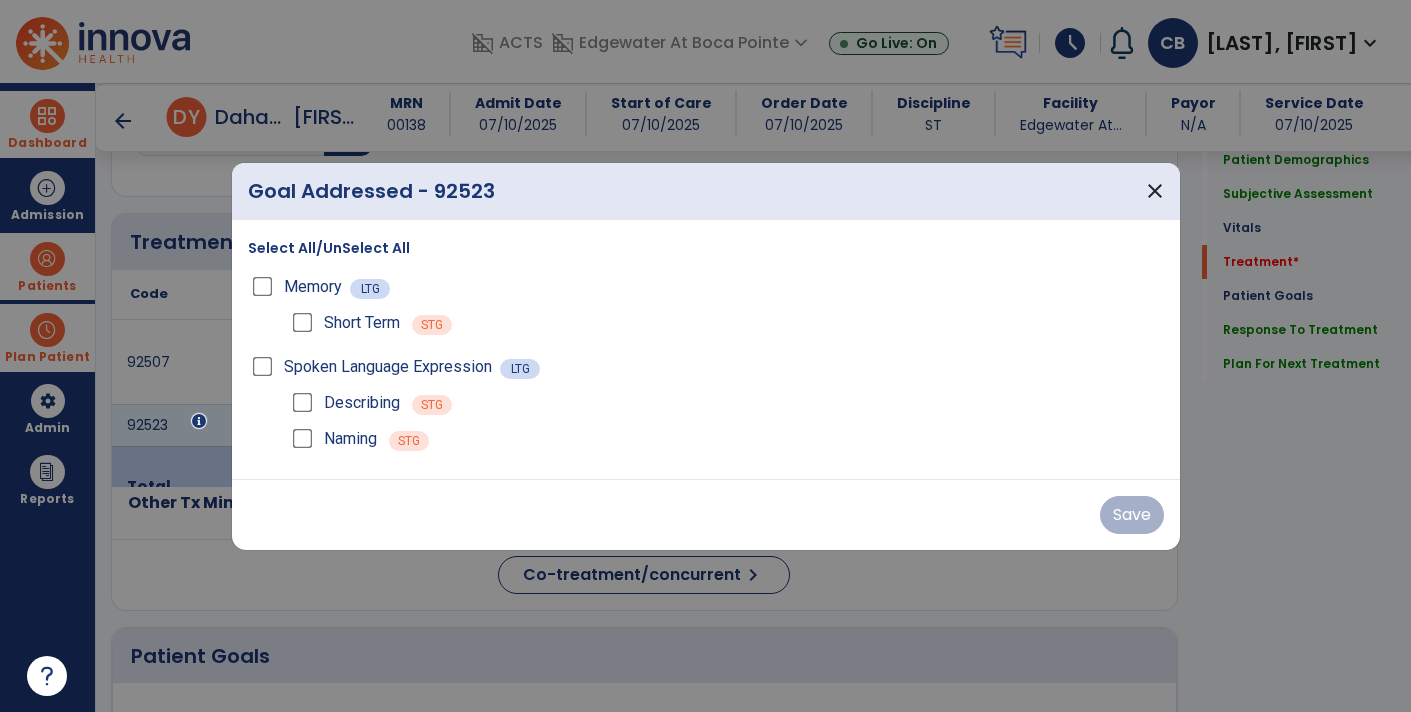 click on "Select All/UnSelect All Memory LTG Short Term STG Spoken Language Expression LTG Describing STG Naming STG" at bounding box center (706, 349) 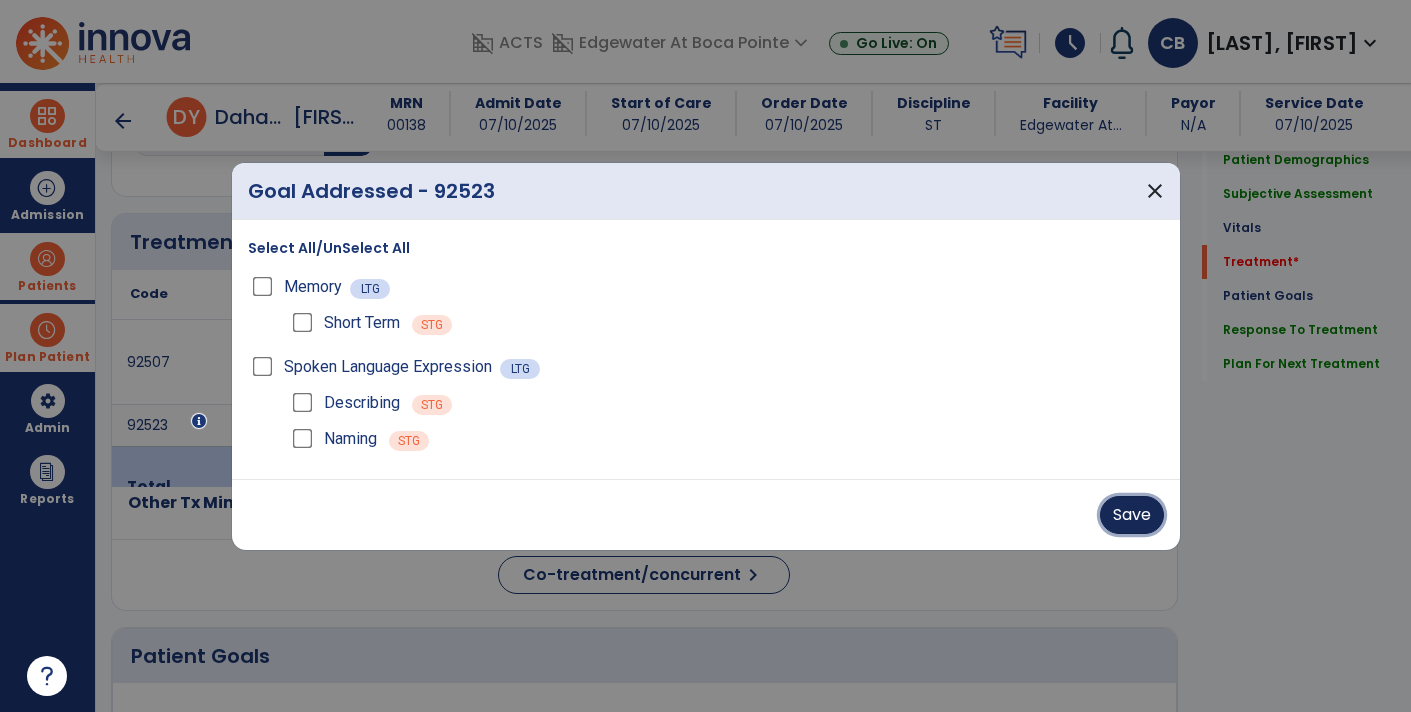 click on "Save" at bounding box center [1132, 515] 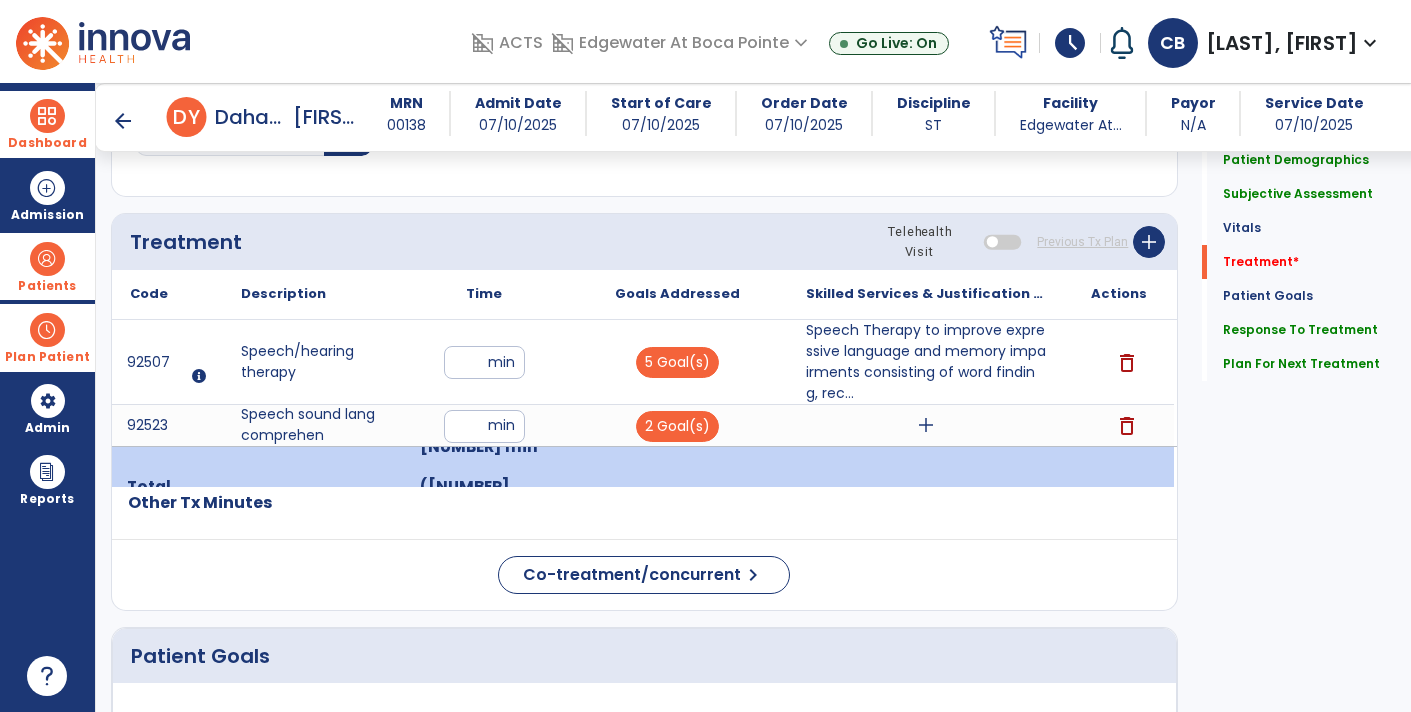 click 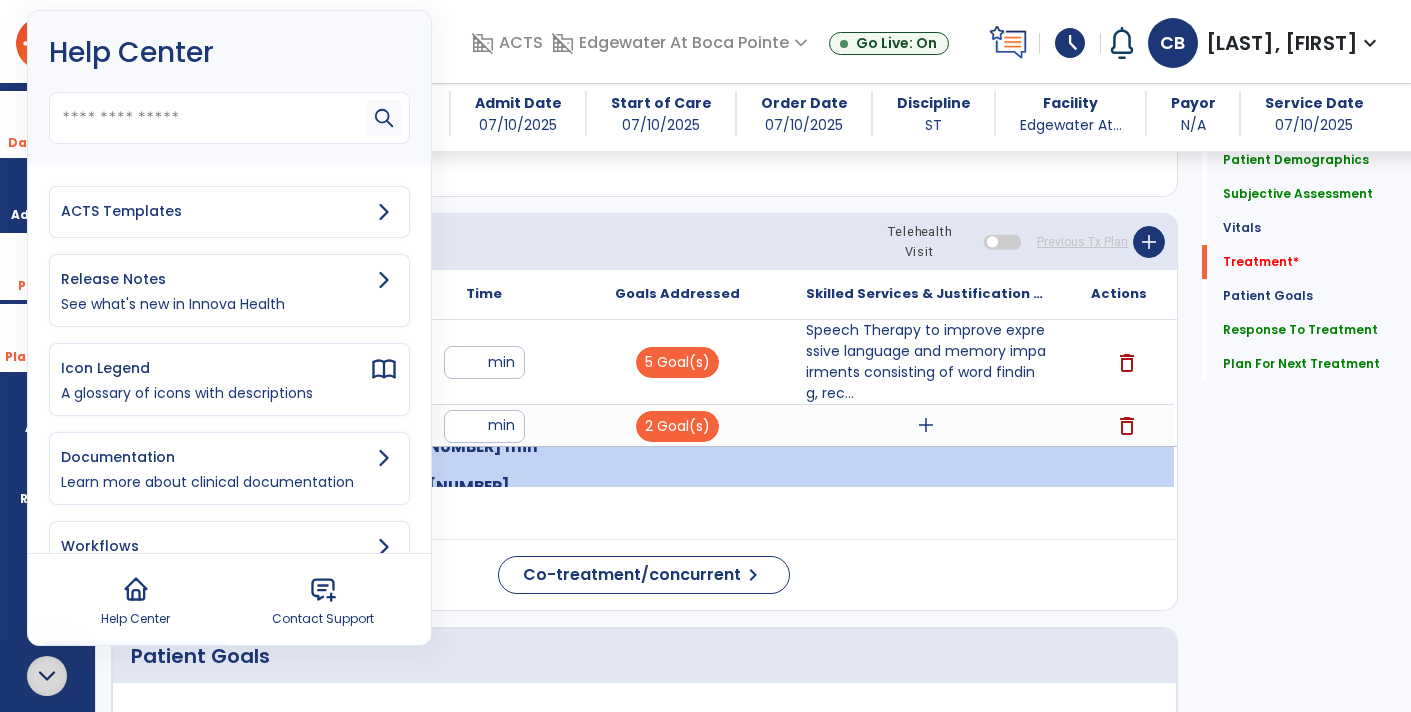 click 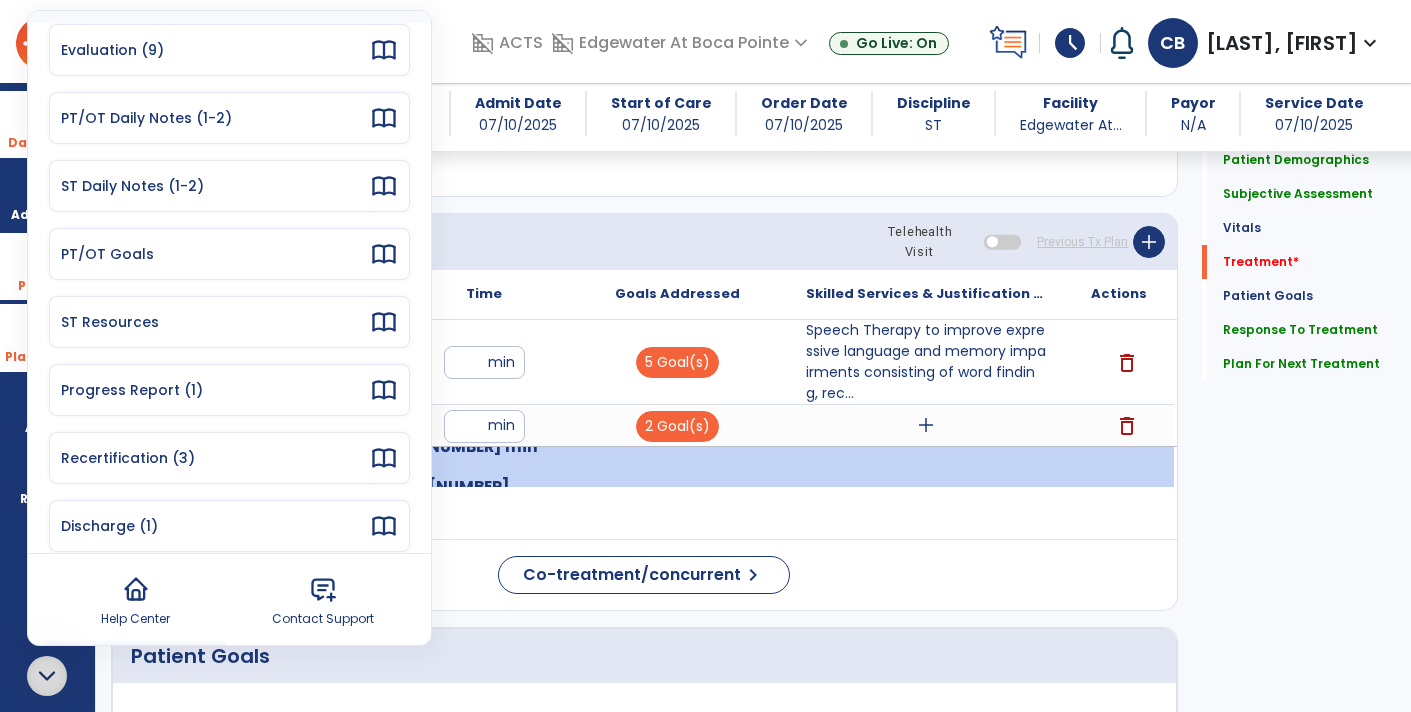 scroll, scrollTop: 94, scrollLeft: 0, axis: vertical 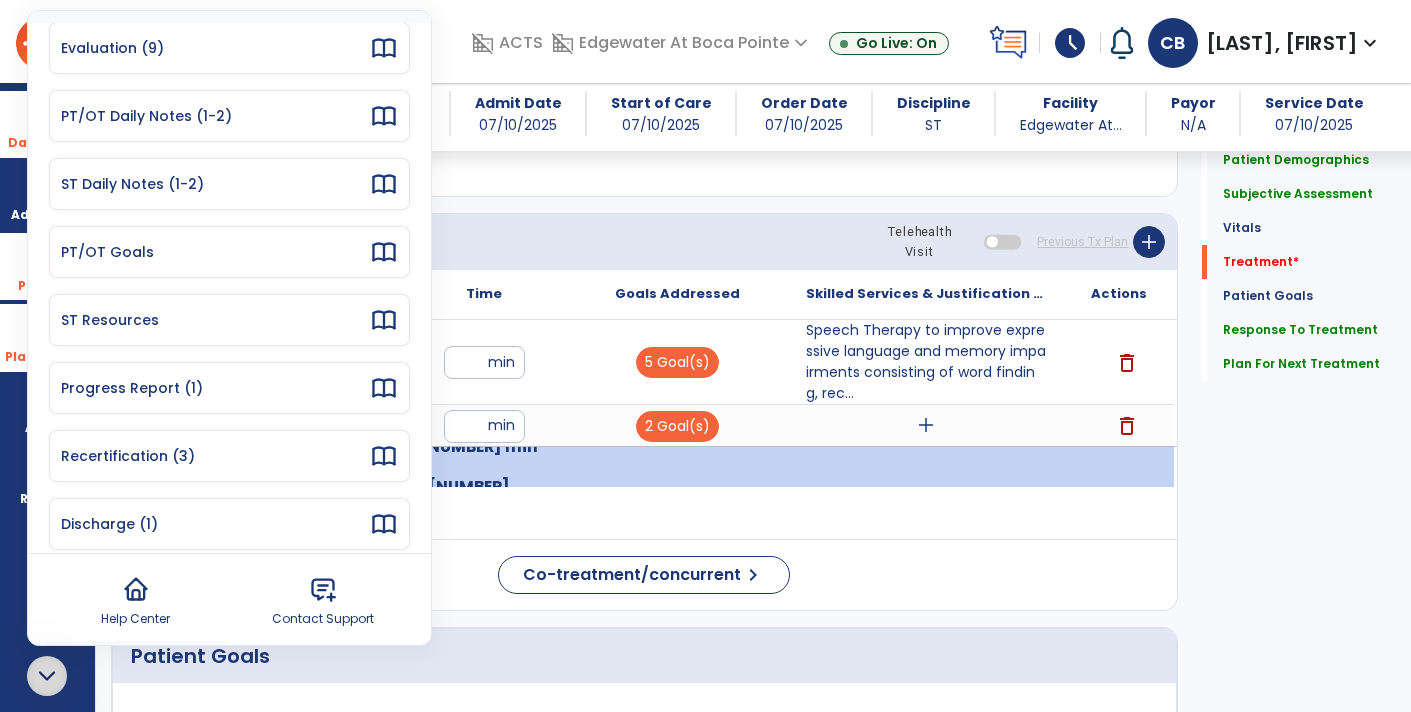 click on "ST Resources" at bounding box center (215, 320) 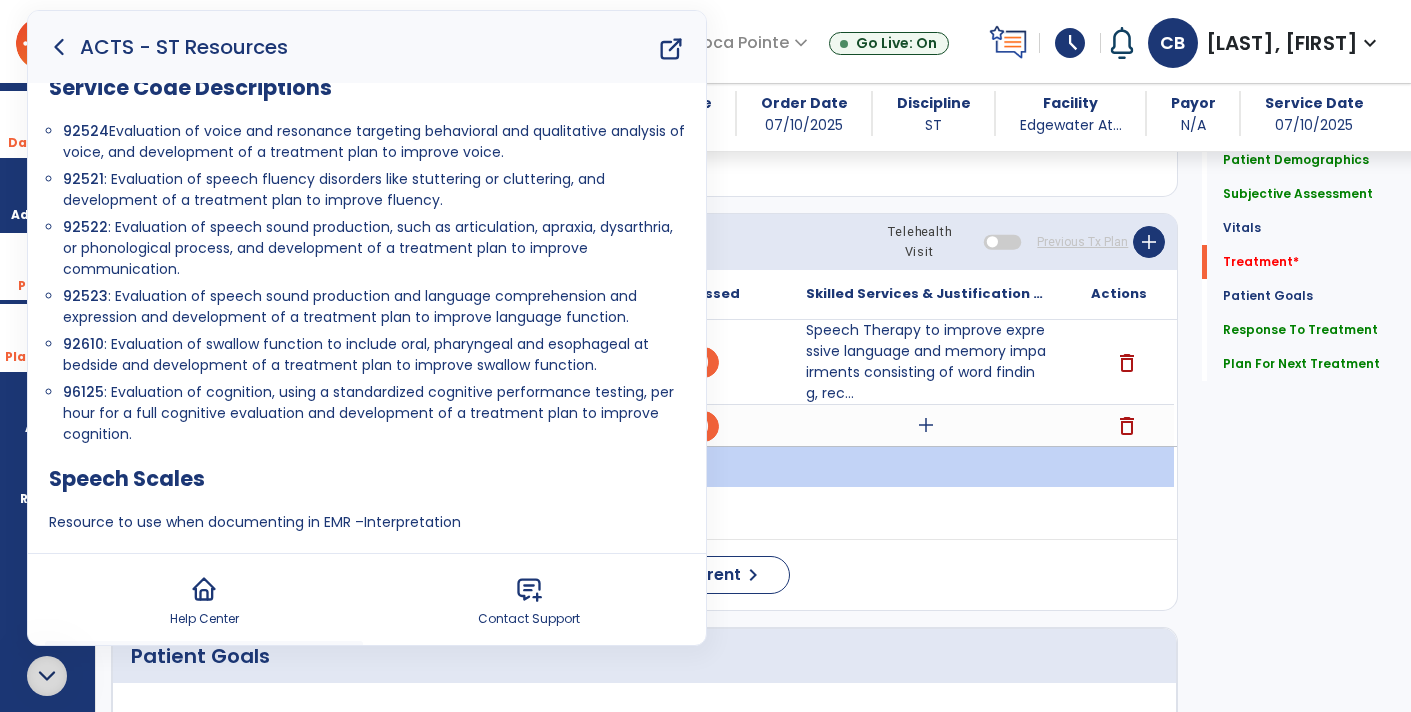 scroll, scrollTop: 0, scrollLeft: 0, axis: both 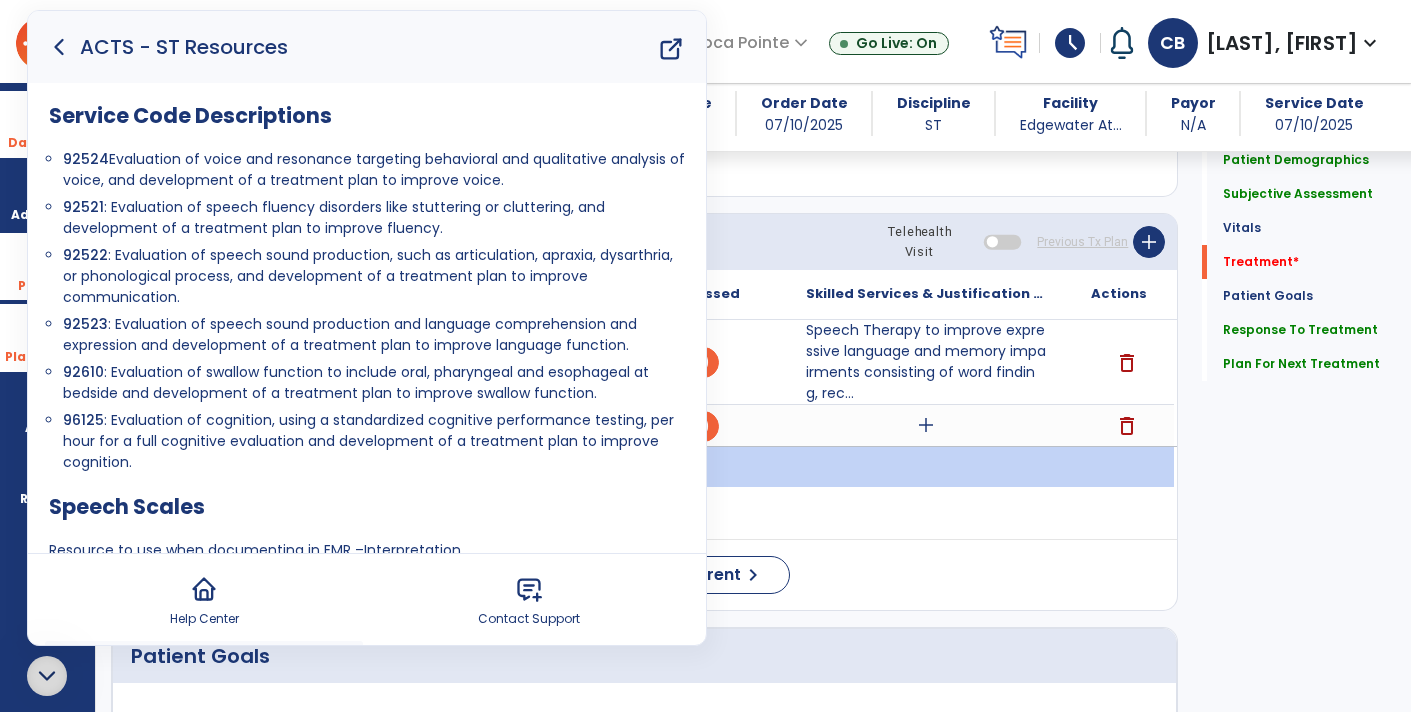 drag, startPoint x: 112, startPoint y: 246, endPoint x: 211, endPoint y: 310, distance: 117.88554 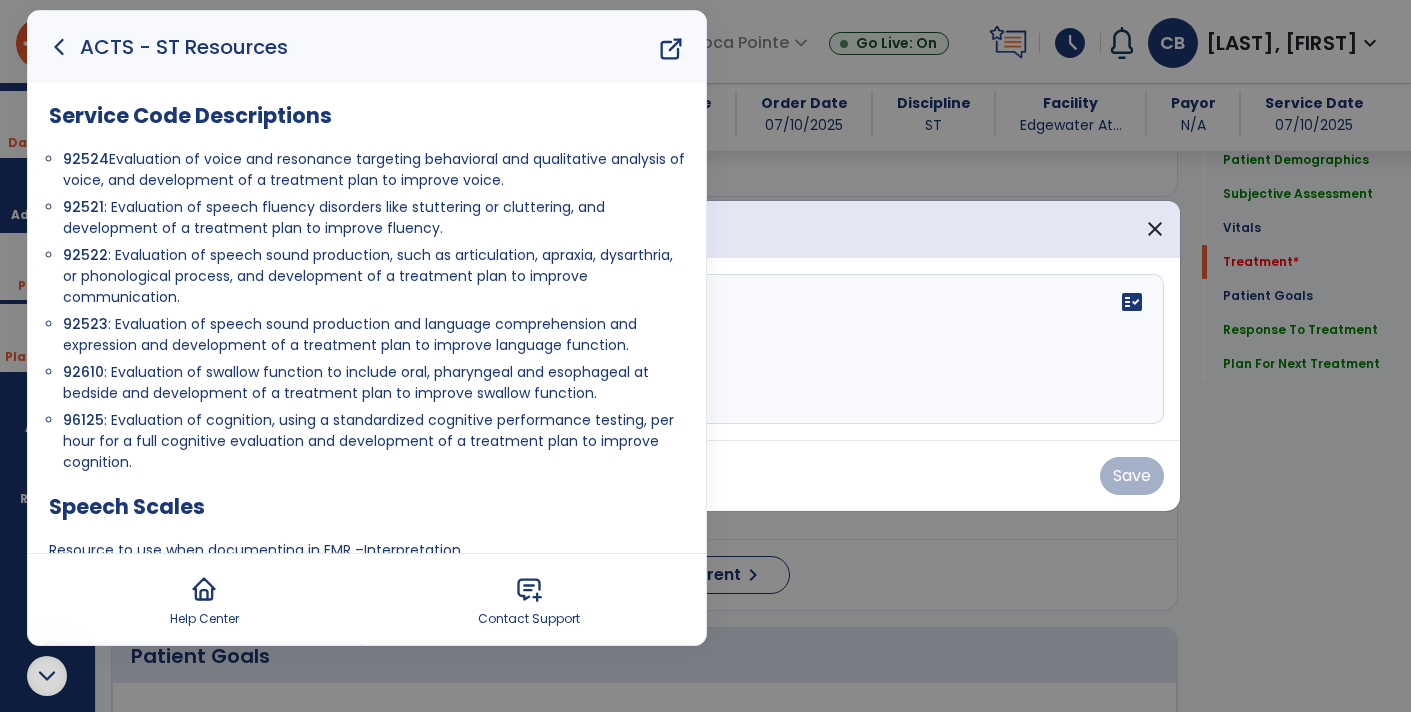 click 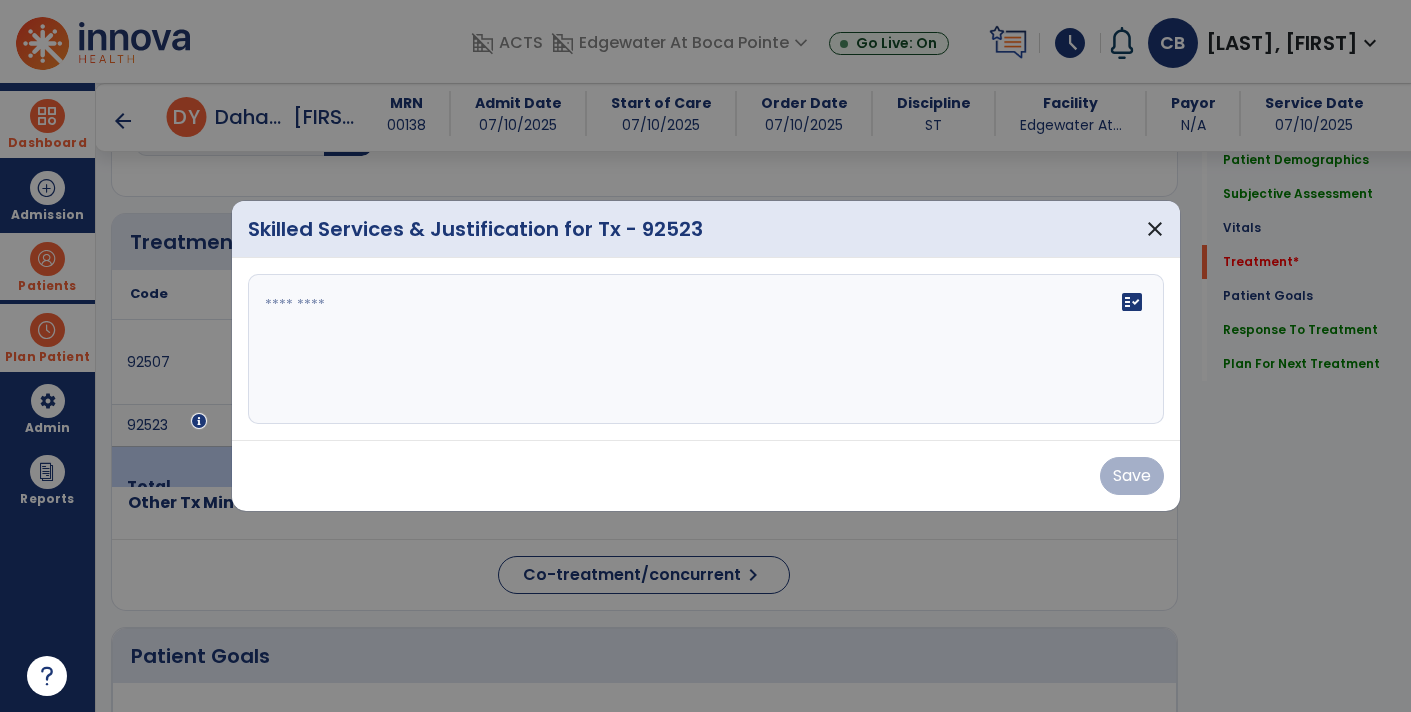 click at bounding box center [706, 349] 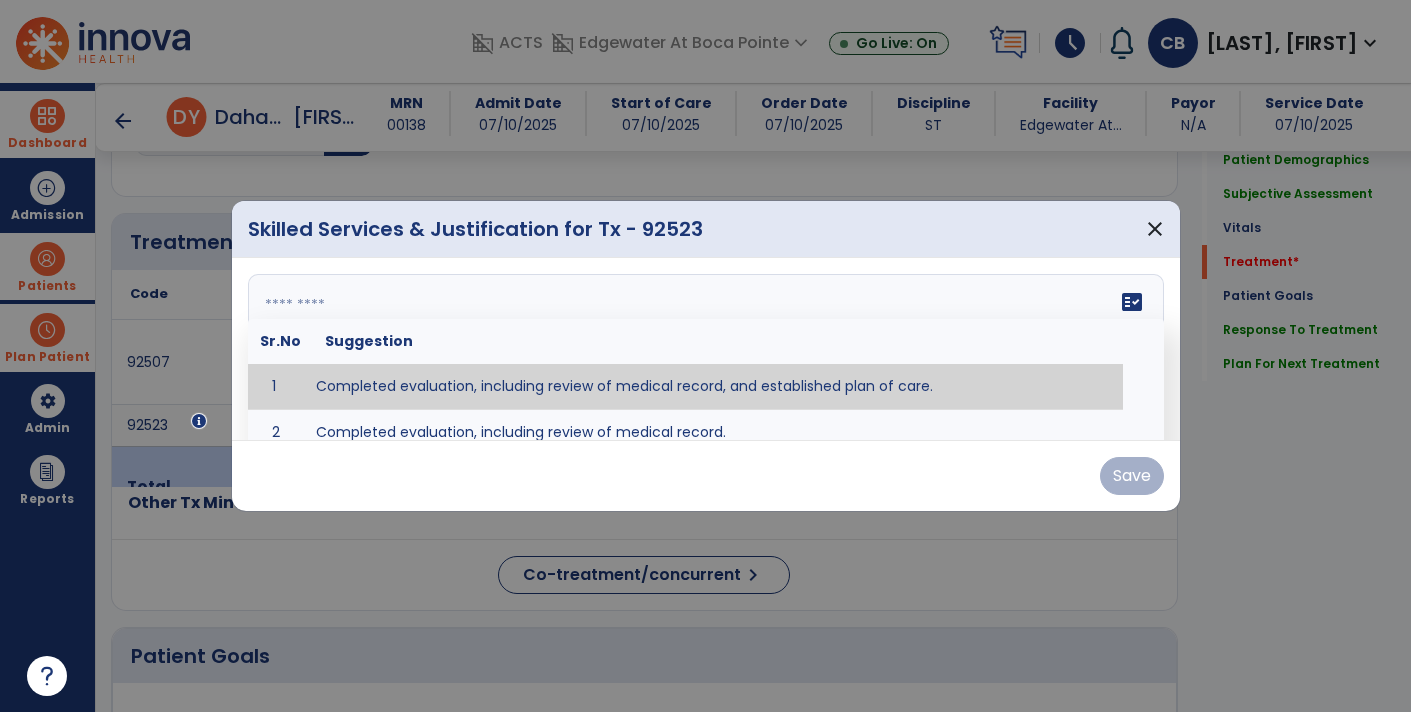 paste on "**********" 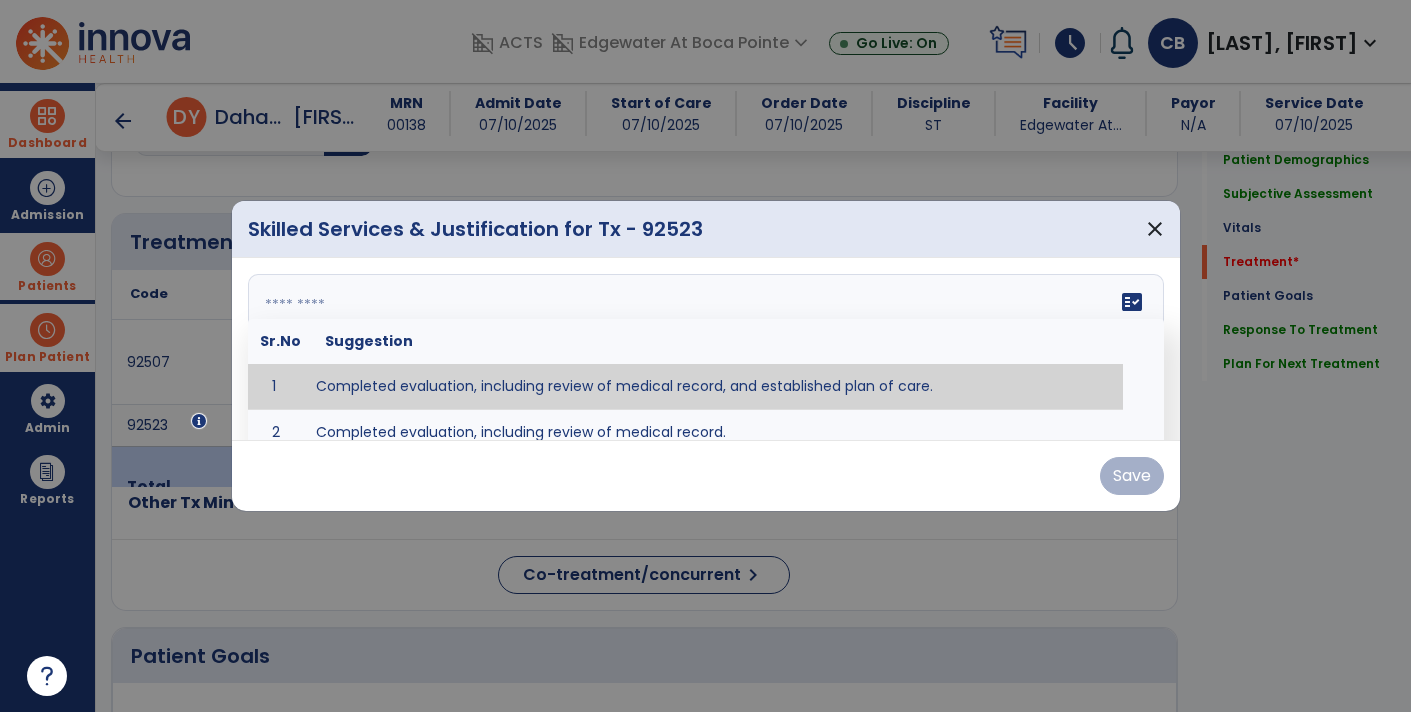 type on "**********" 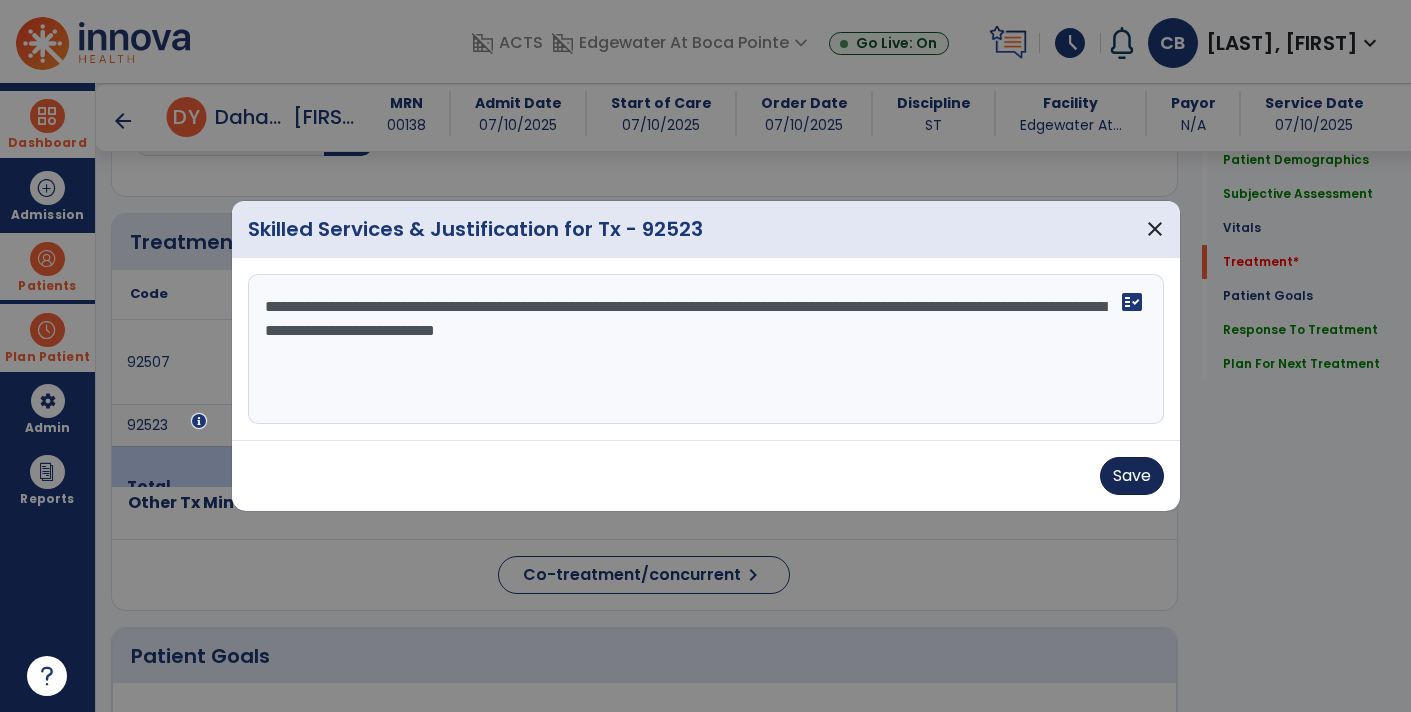 click on "Save" at bounding box center [1132, 476] 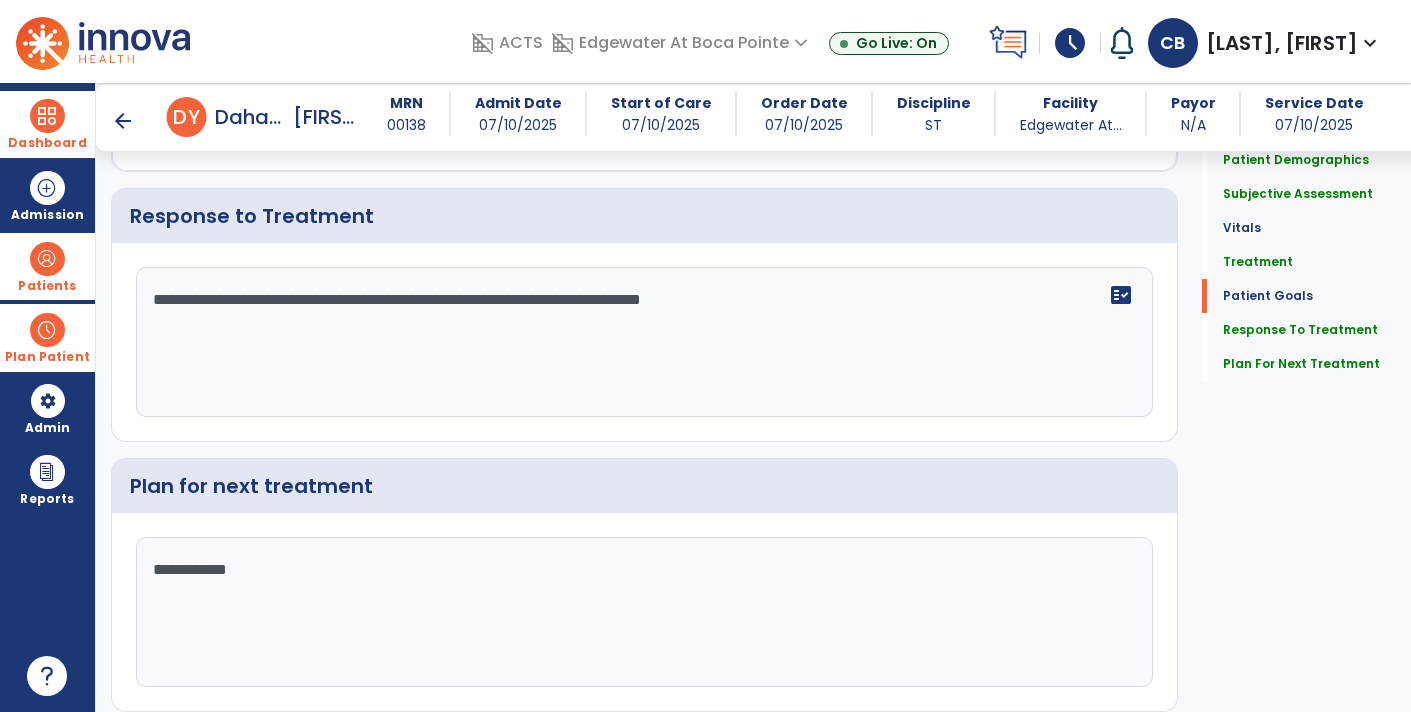 scroll, scrollTop: 2599, scrollLeft: 0, axis: vertical 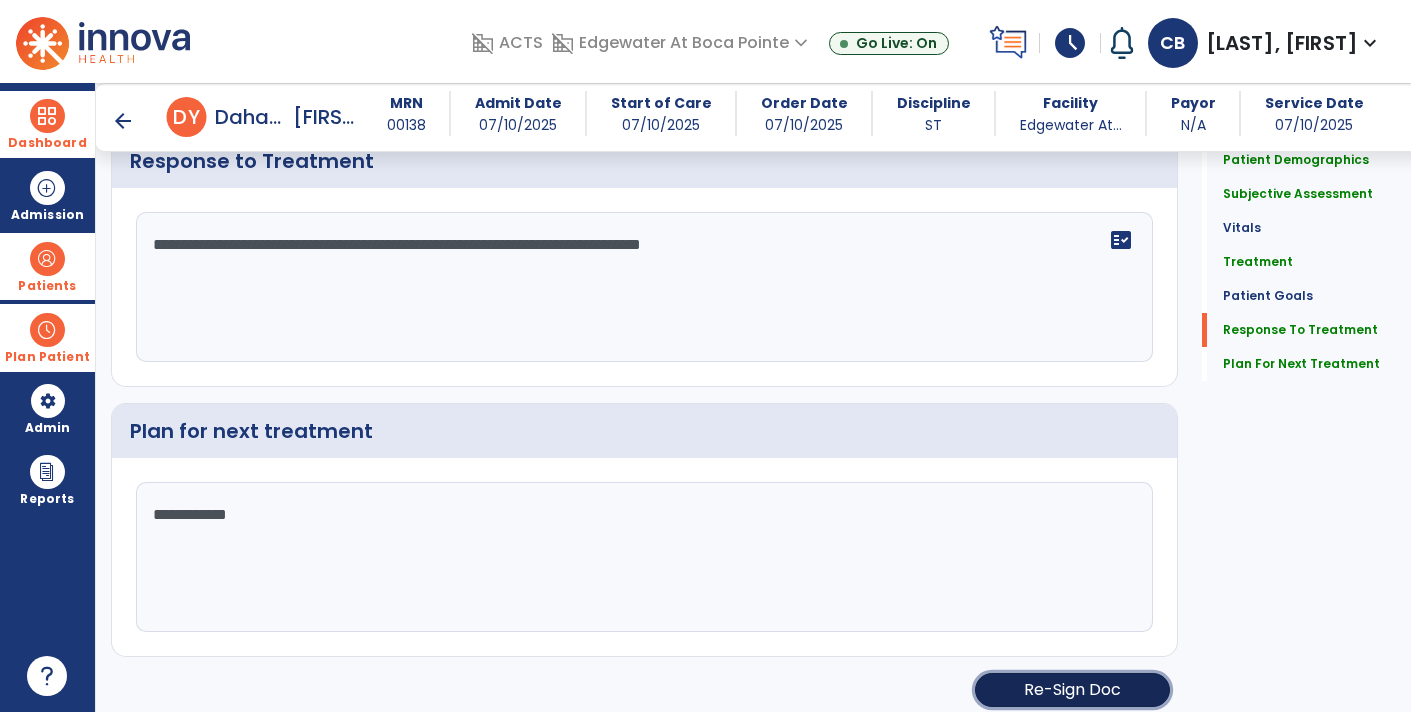 click on "Re-Sign Doc" 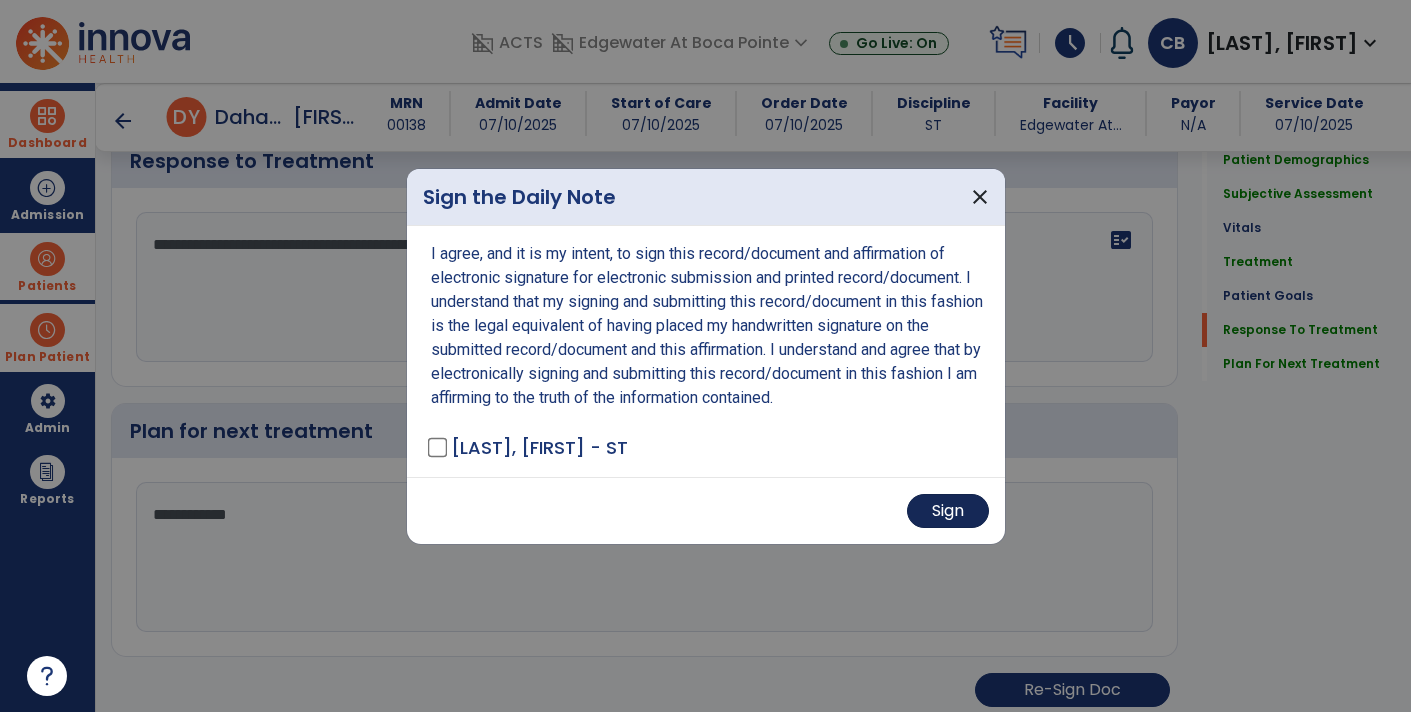 click on "Sign" at bounding box center (948, 511) 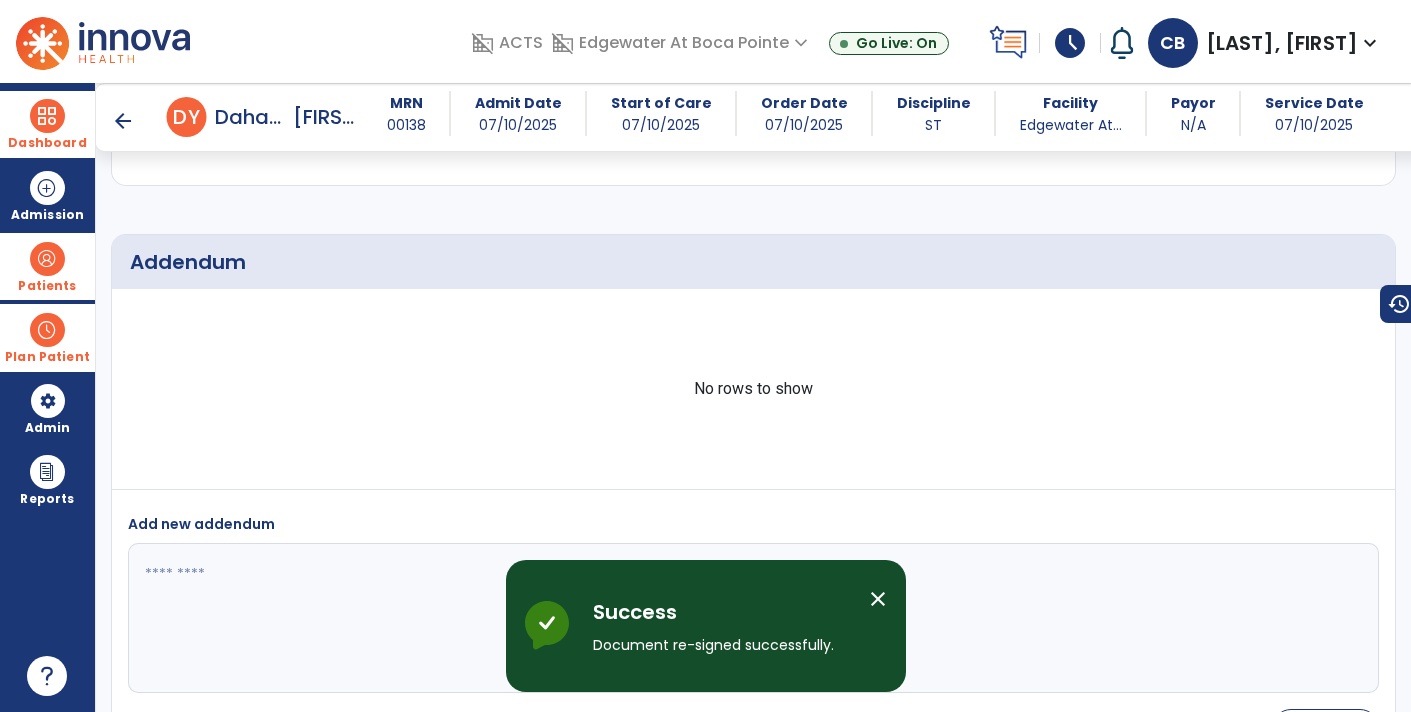 scroll, scrollTop: 4418, scrollLeft: 0, axis: vertical 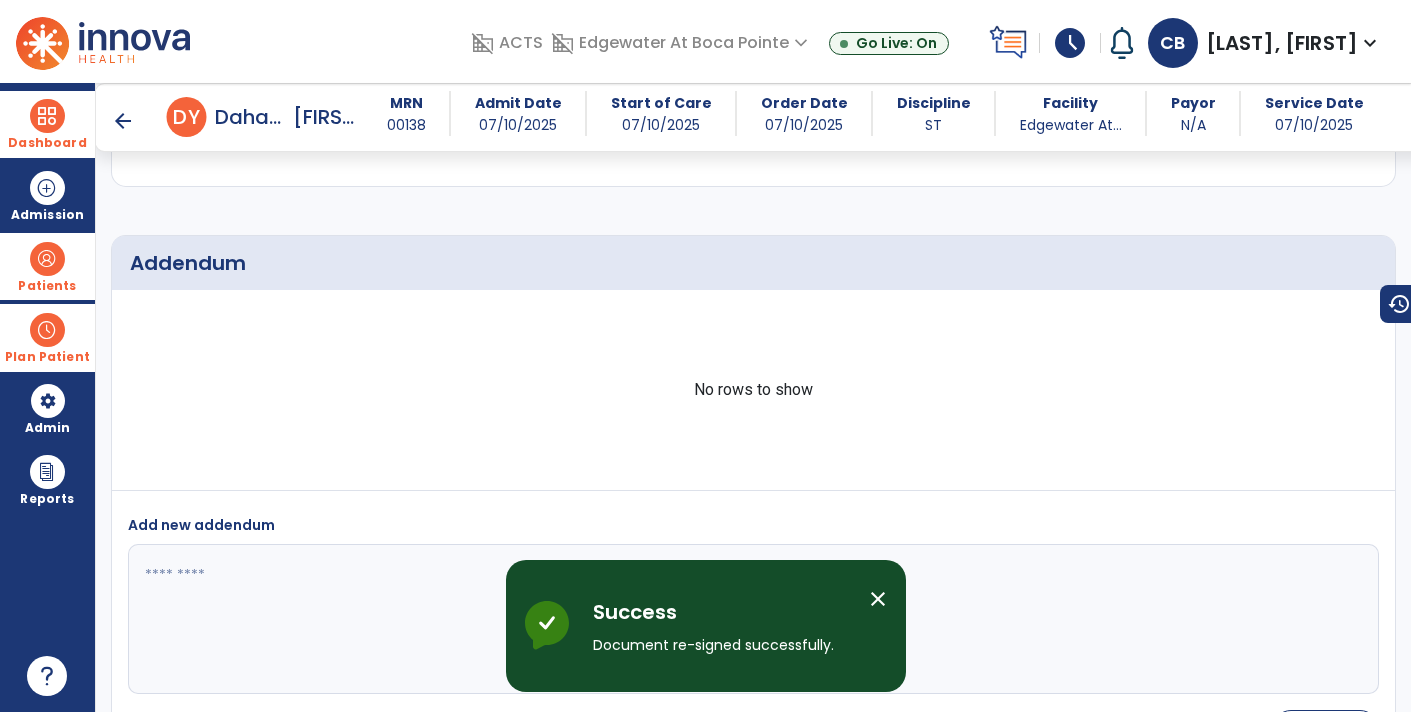 click on "Dashboard" at bounding box center (47, 124) 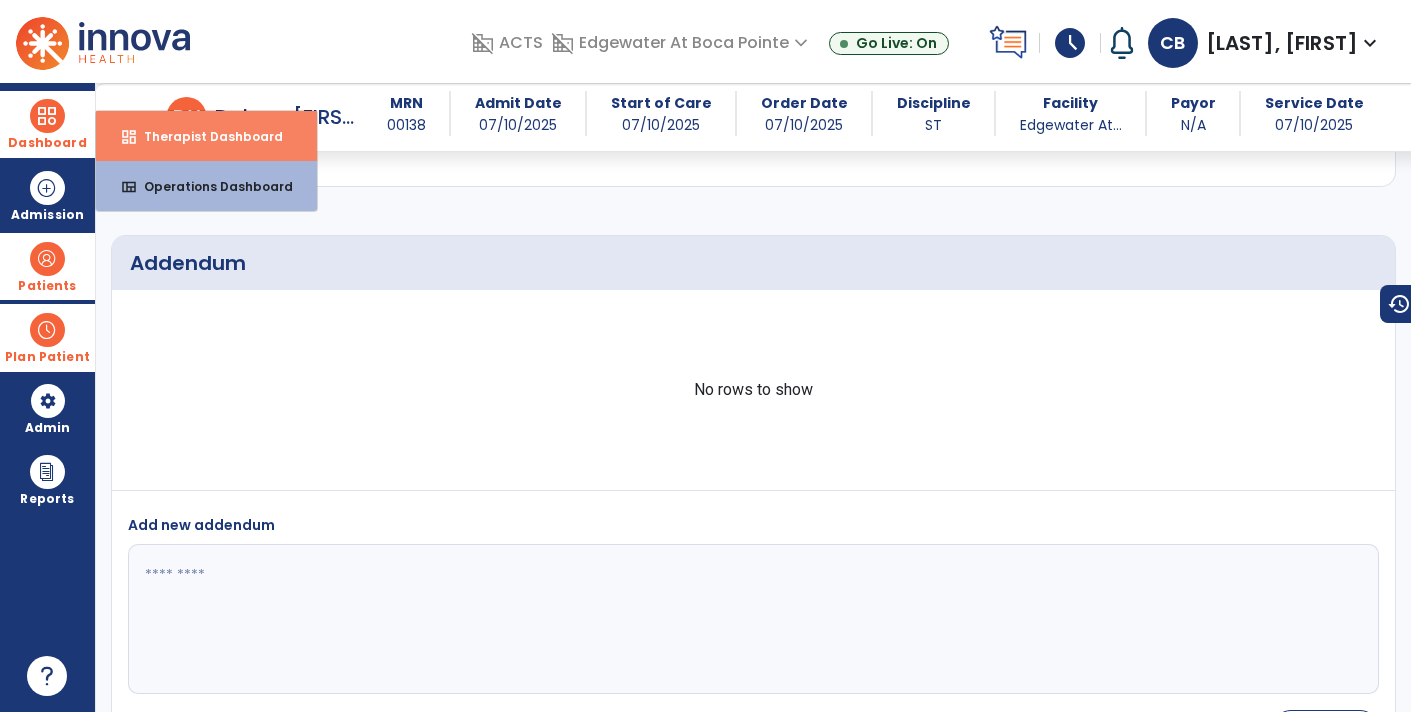 click on "Therapist Dashboard" at bounding box center [205, 136] 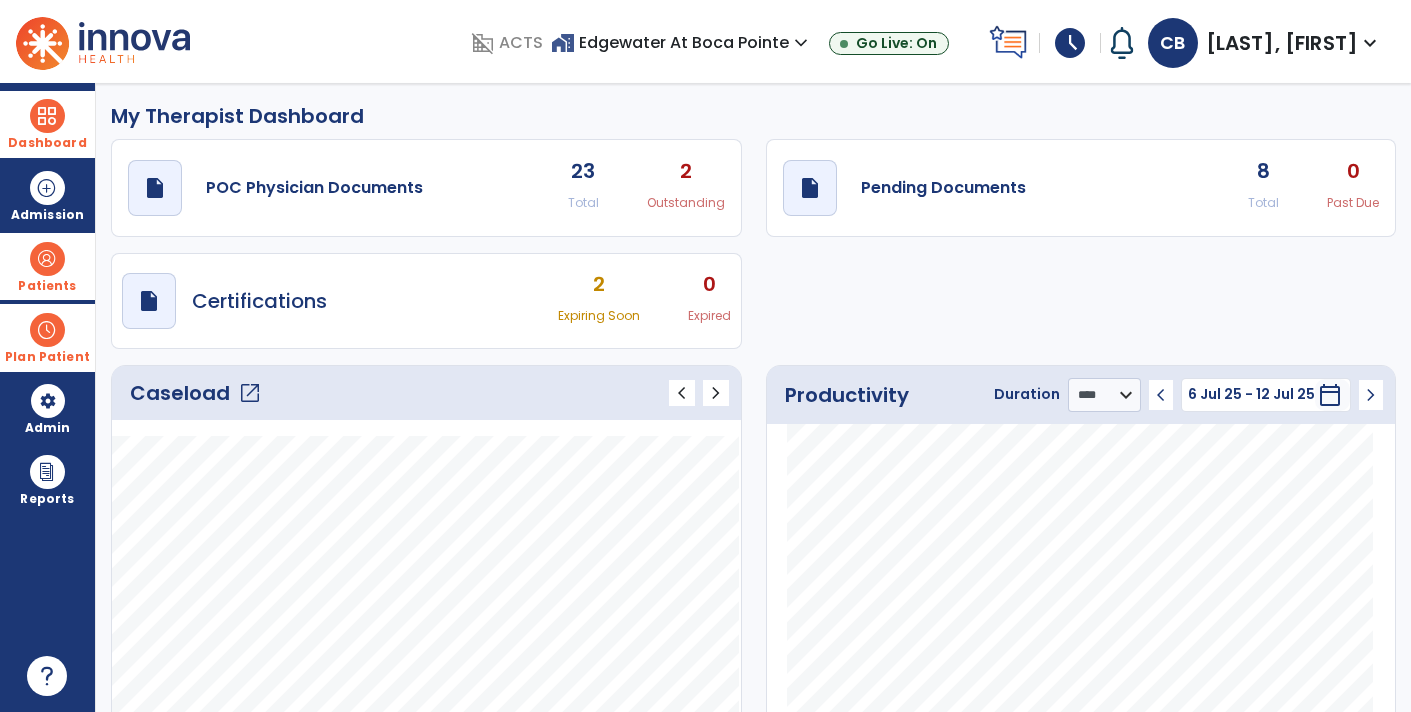 scroll, scrollTop: 2, scrollLeft: 0, axis: vertical 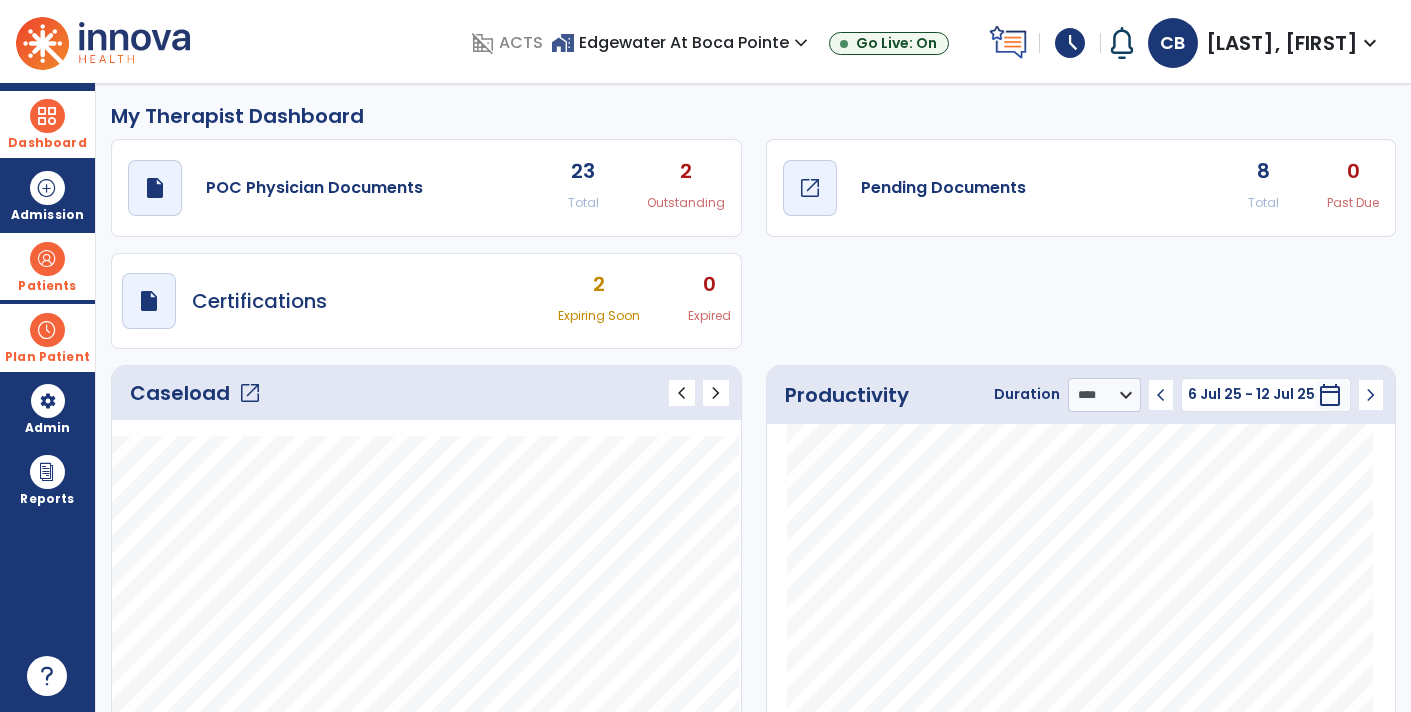 click on "draft   open_in_new  Pending Documents" 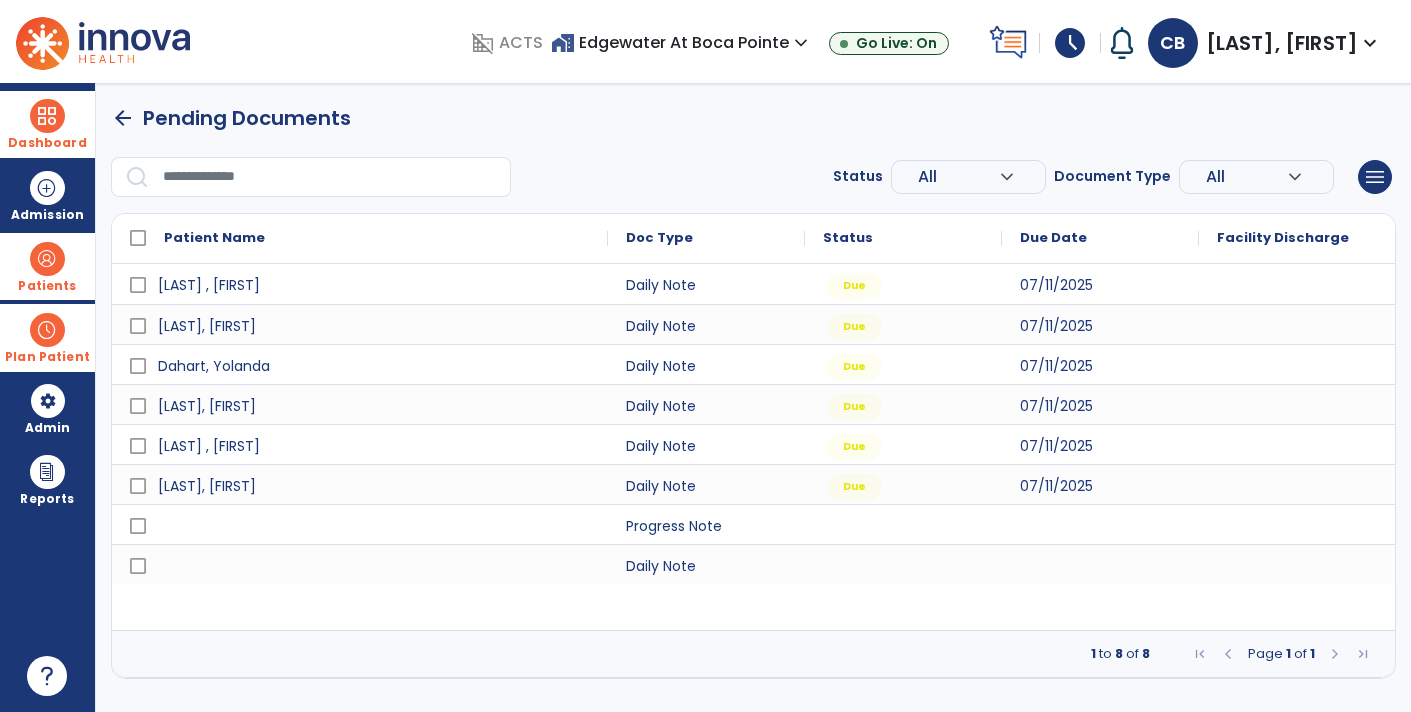 scroll, scrollTop: 0, scrollLeft: 0, axis: both 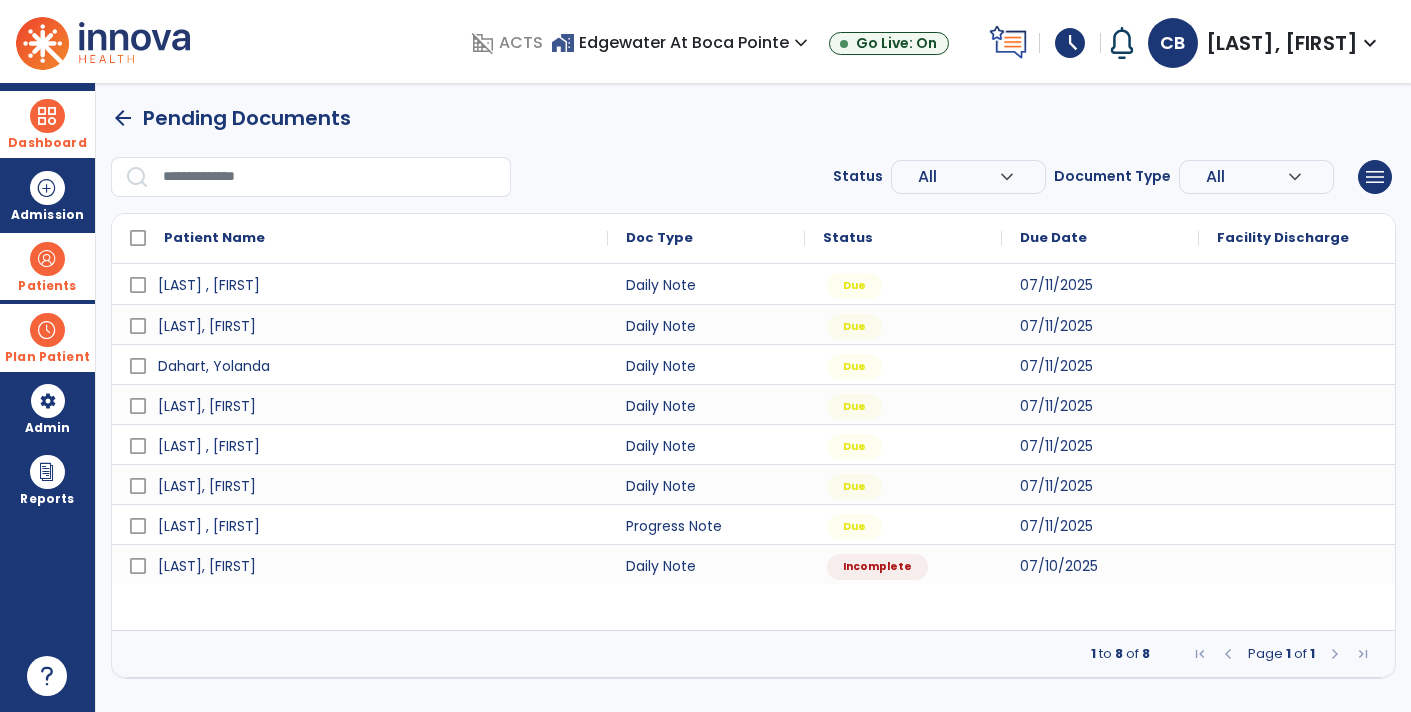 click at bounding box center (1297, 564) 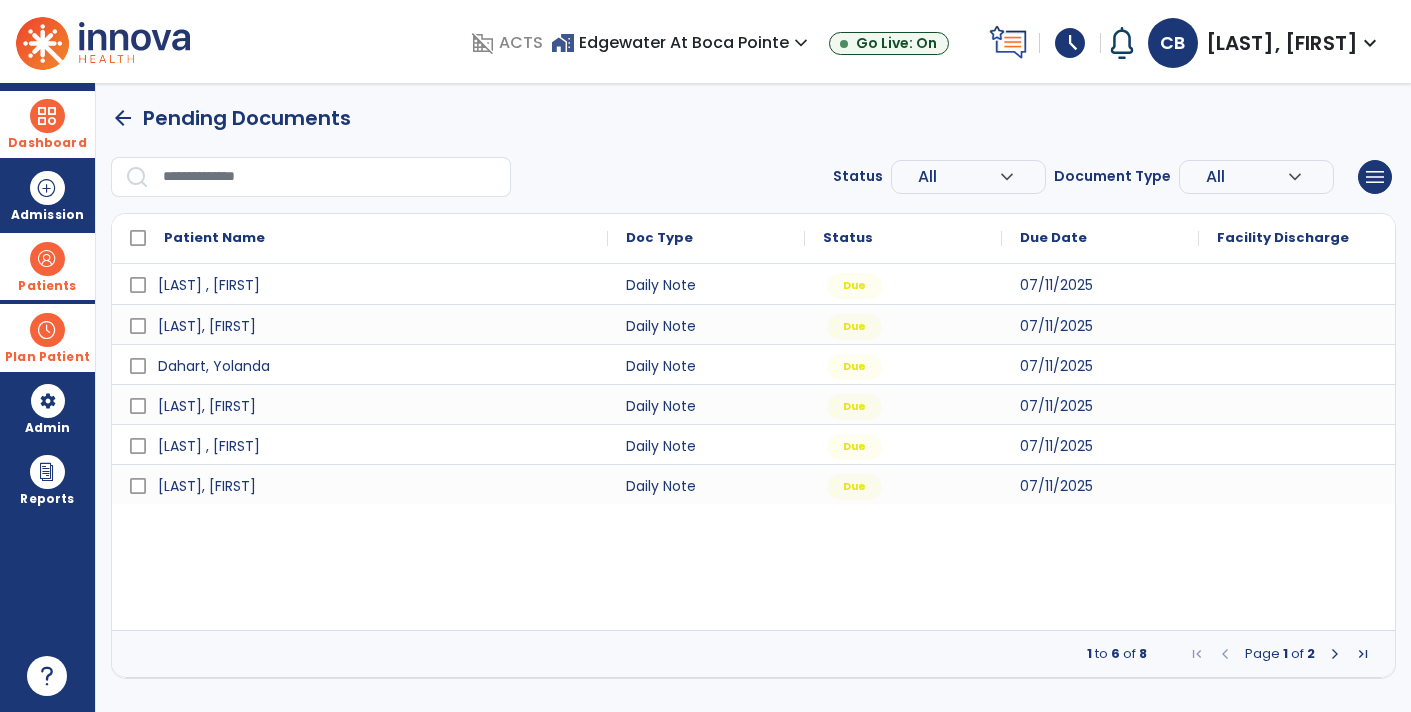 select on "*" 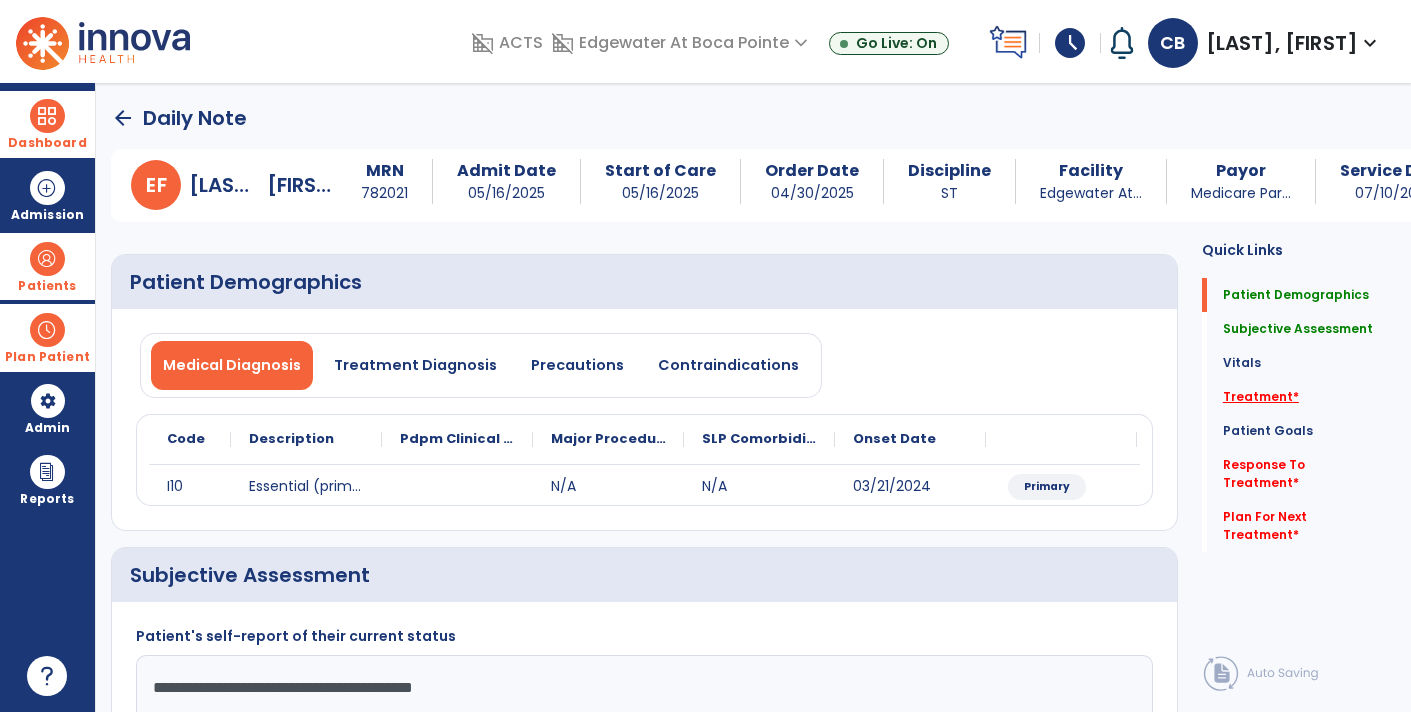 click on "Treatment   *" 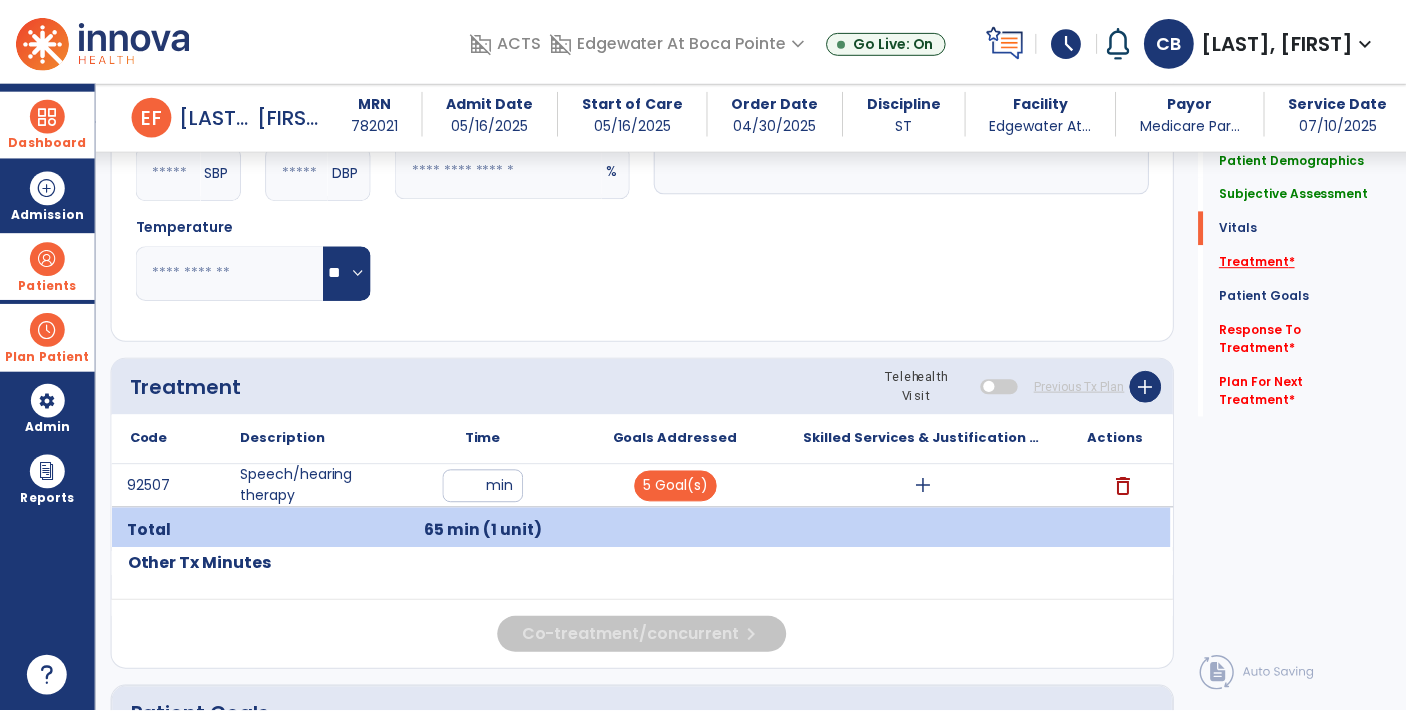 scroll, scrollTop: 1022, scrollLeft: 0, axis: vertical 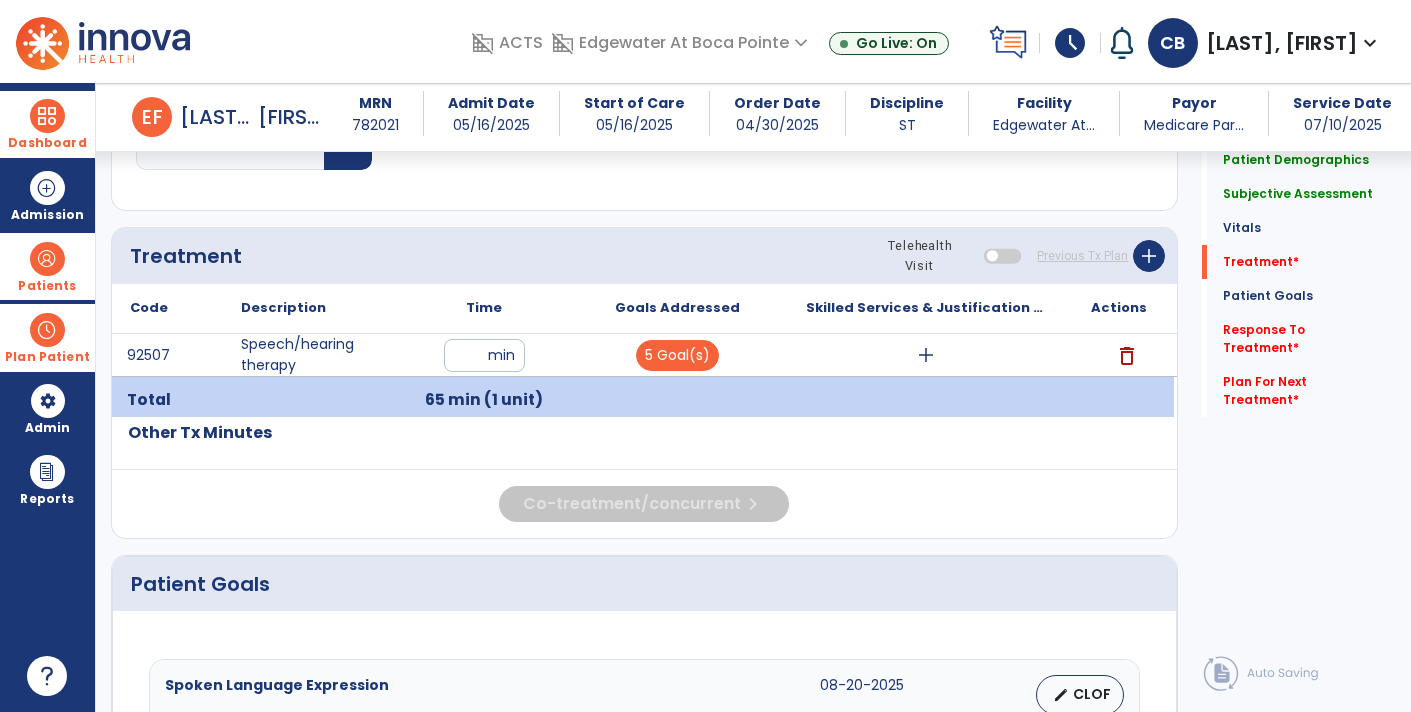 click on "add" at bounding box center [926, 355] 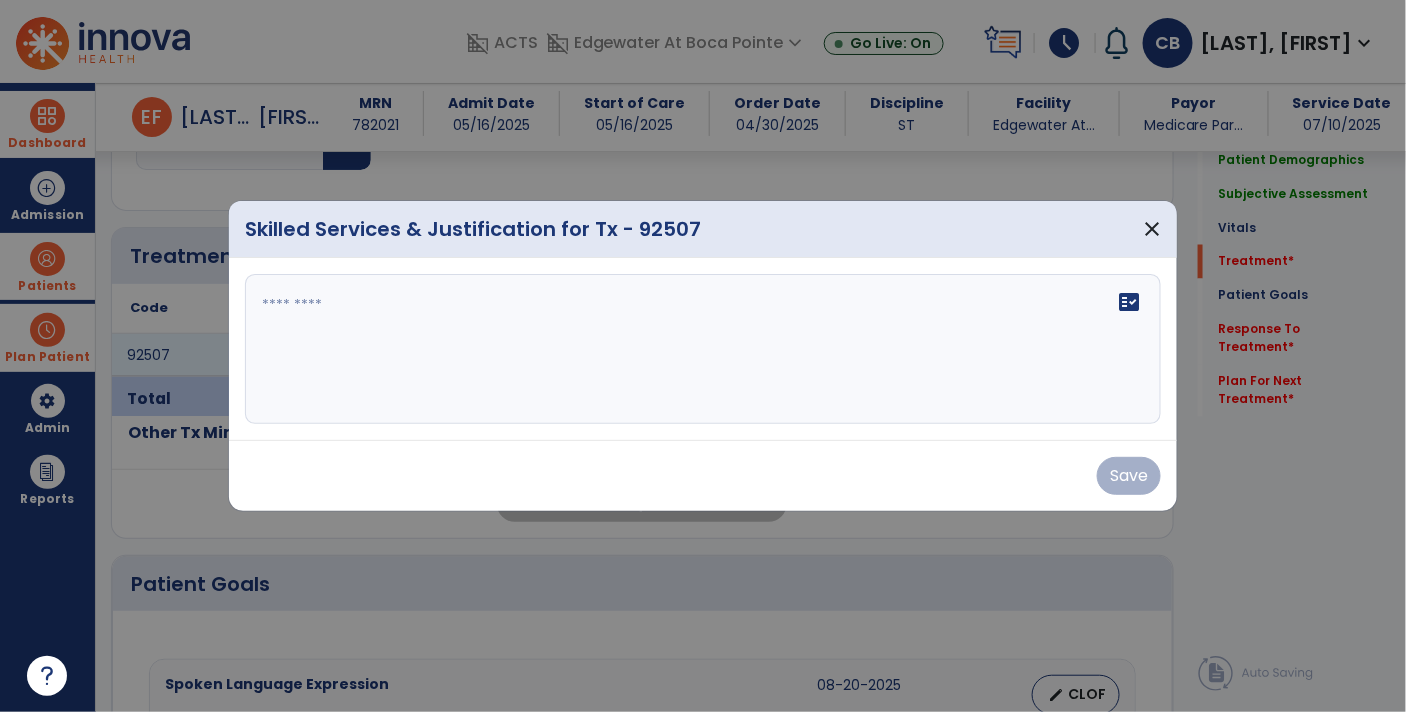scroll, scrollTop: 1022, scrollLeft: 0, axis: vertical 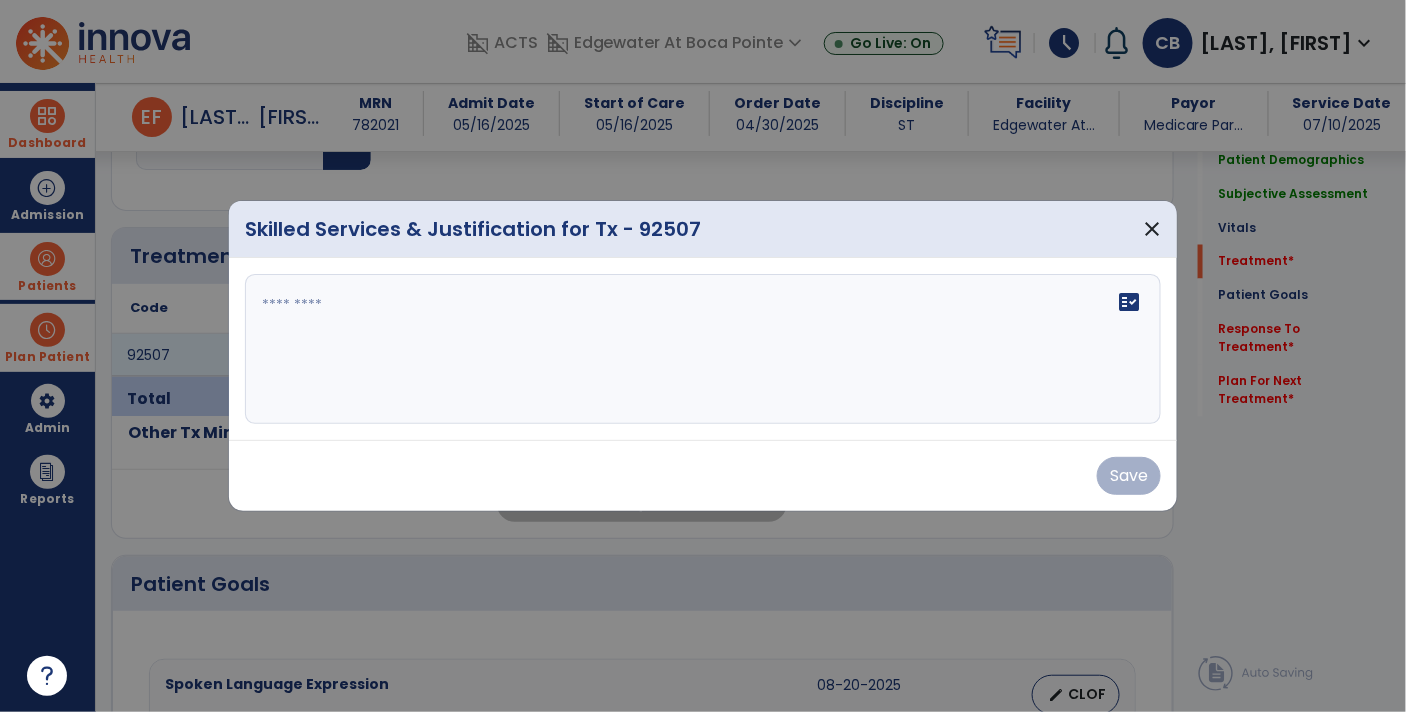 click on "fact_check" at bounding box center (703, 349) 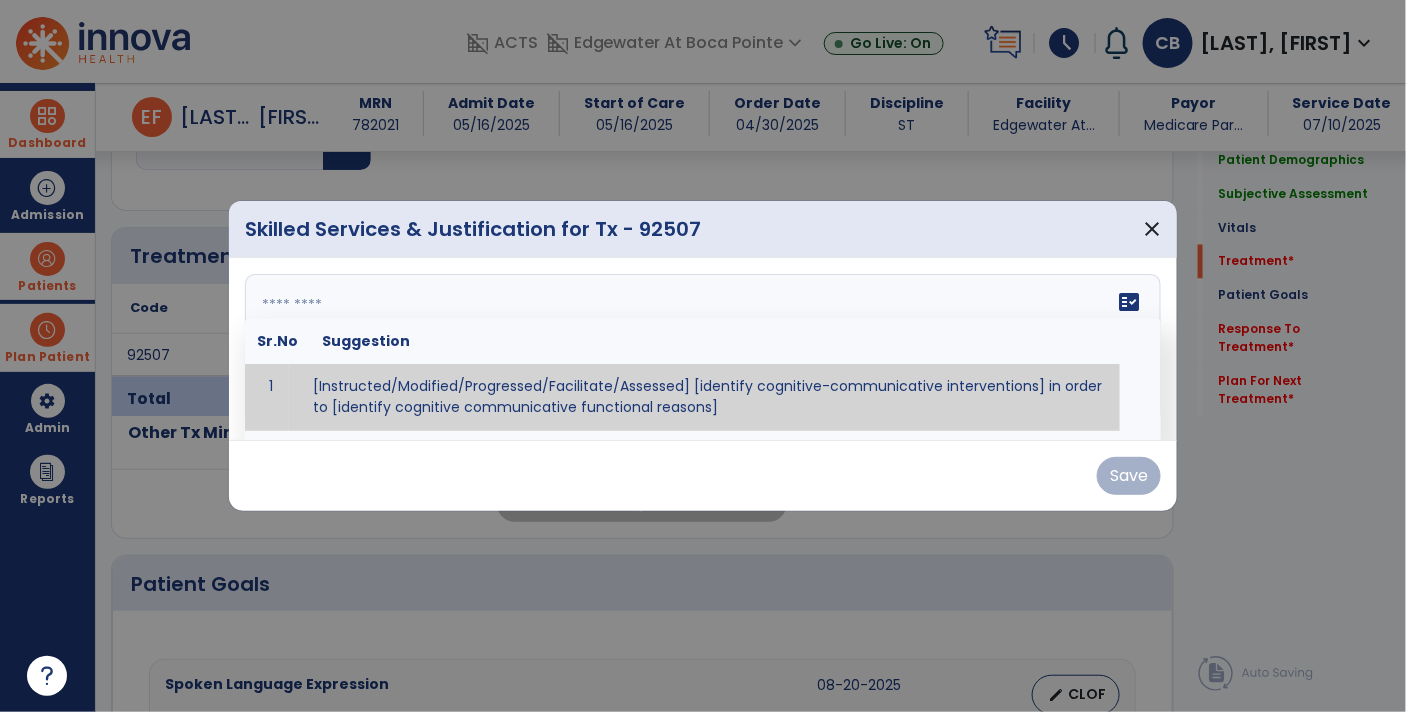 paste on "**********" 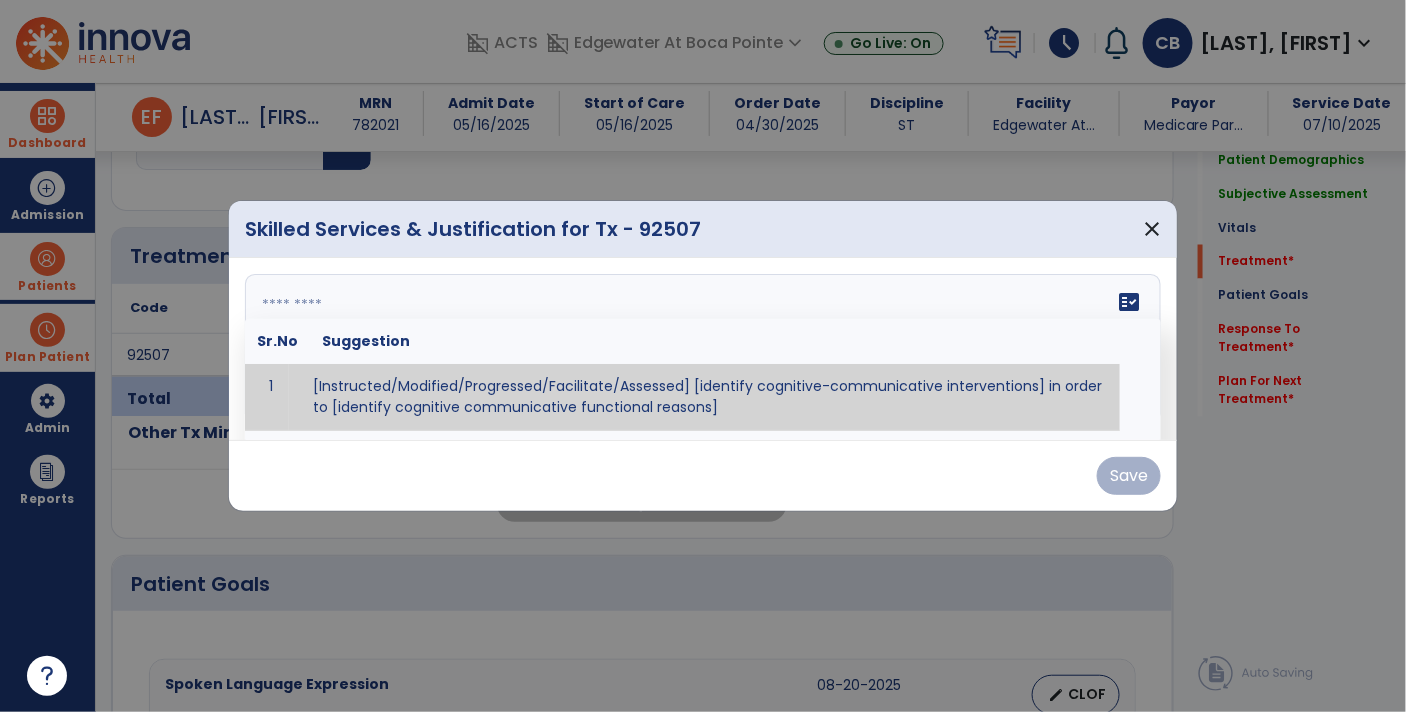 type on "**********" 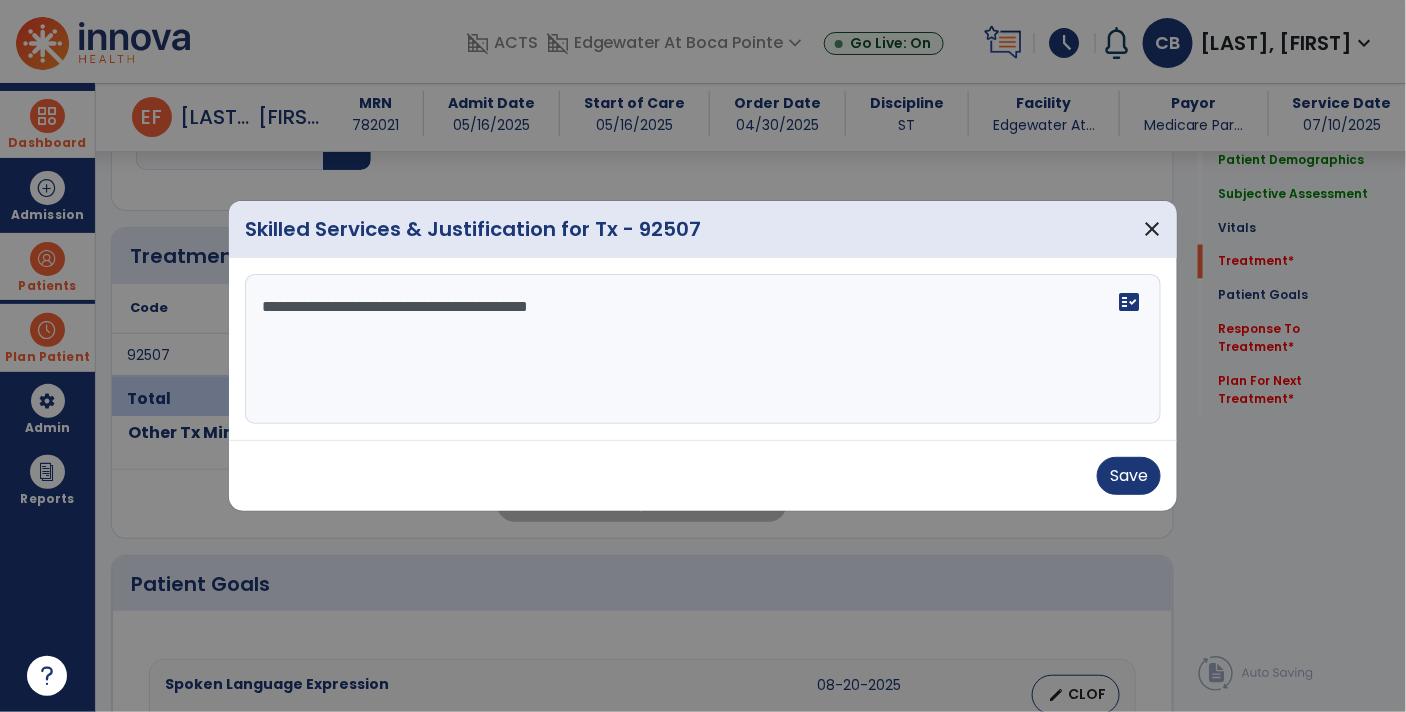 drag, startPoint x: 656, startPoint y: 313, endPoint x: 125, endPoint y: 336, distance: 531.49786 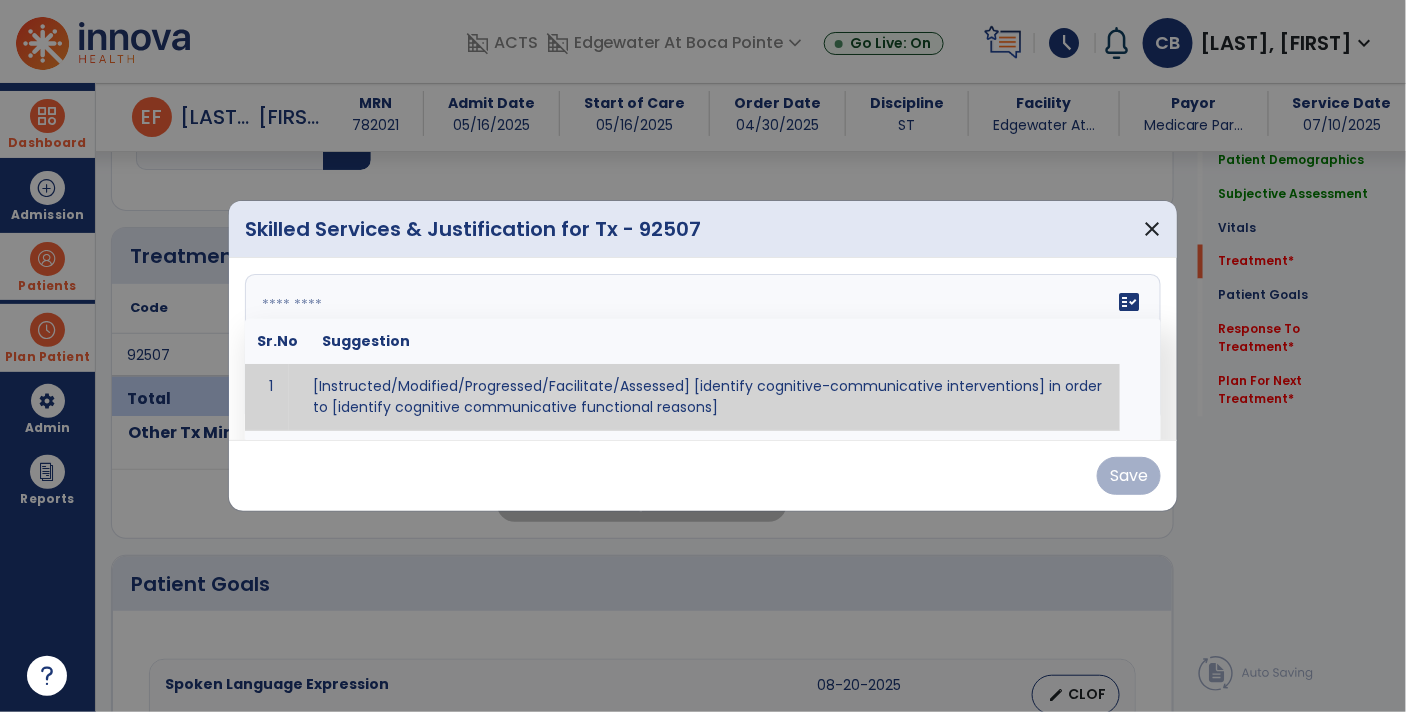 paste on "**********" 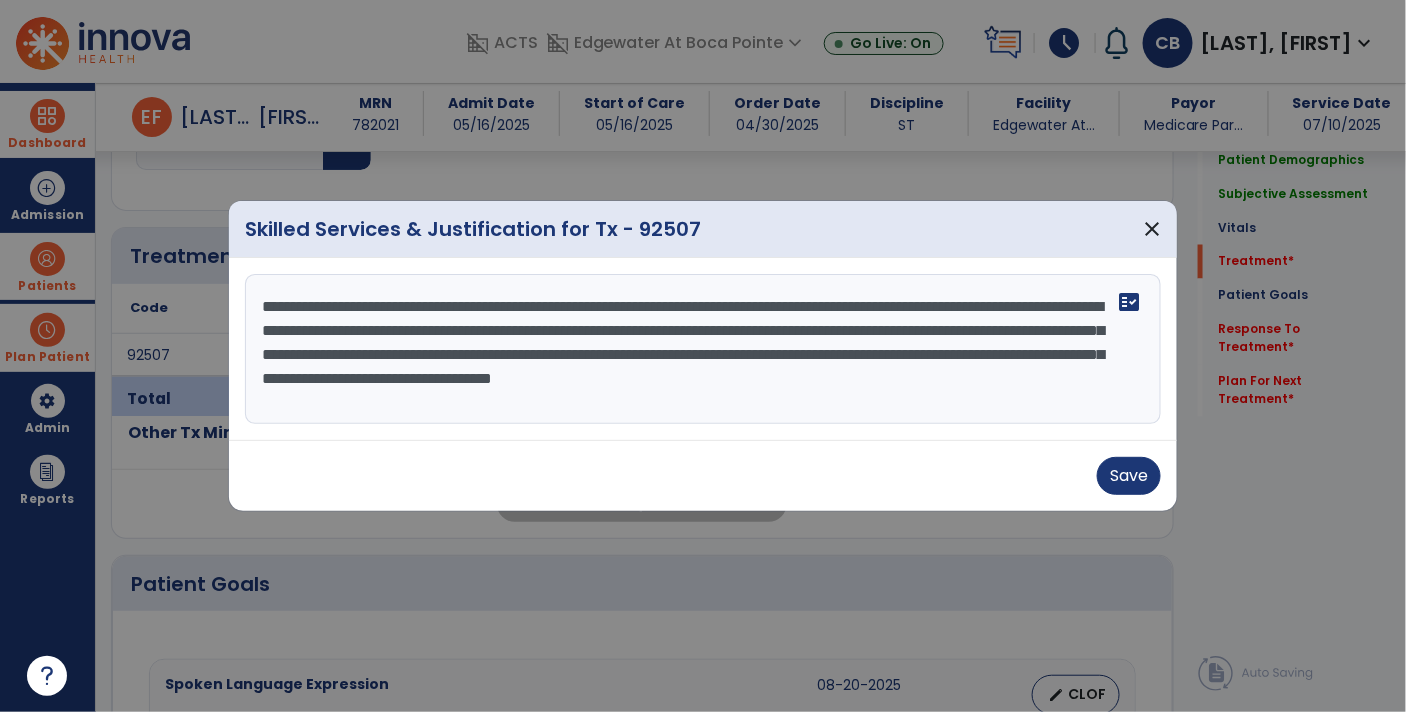 click on "**********" at bounding box center (703, 349) 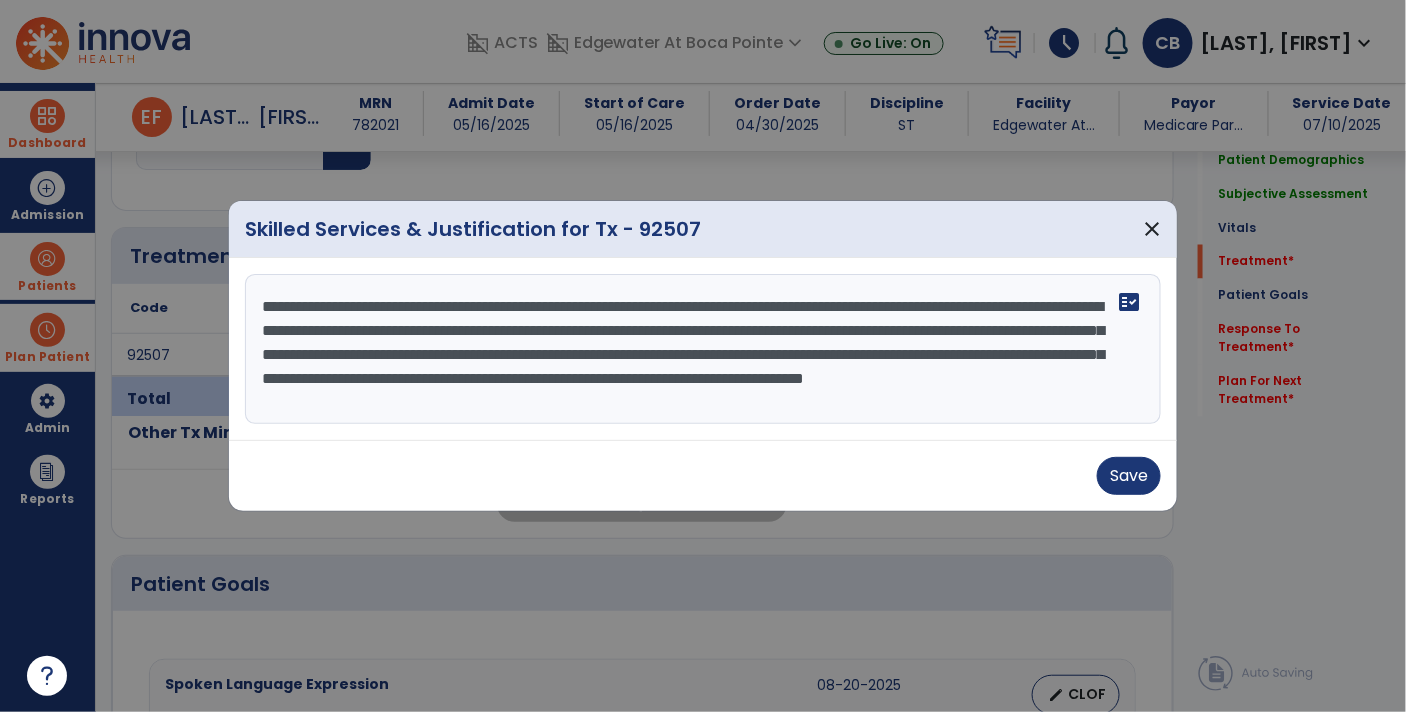 click on "**********" at bounding box center [703, 349] 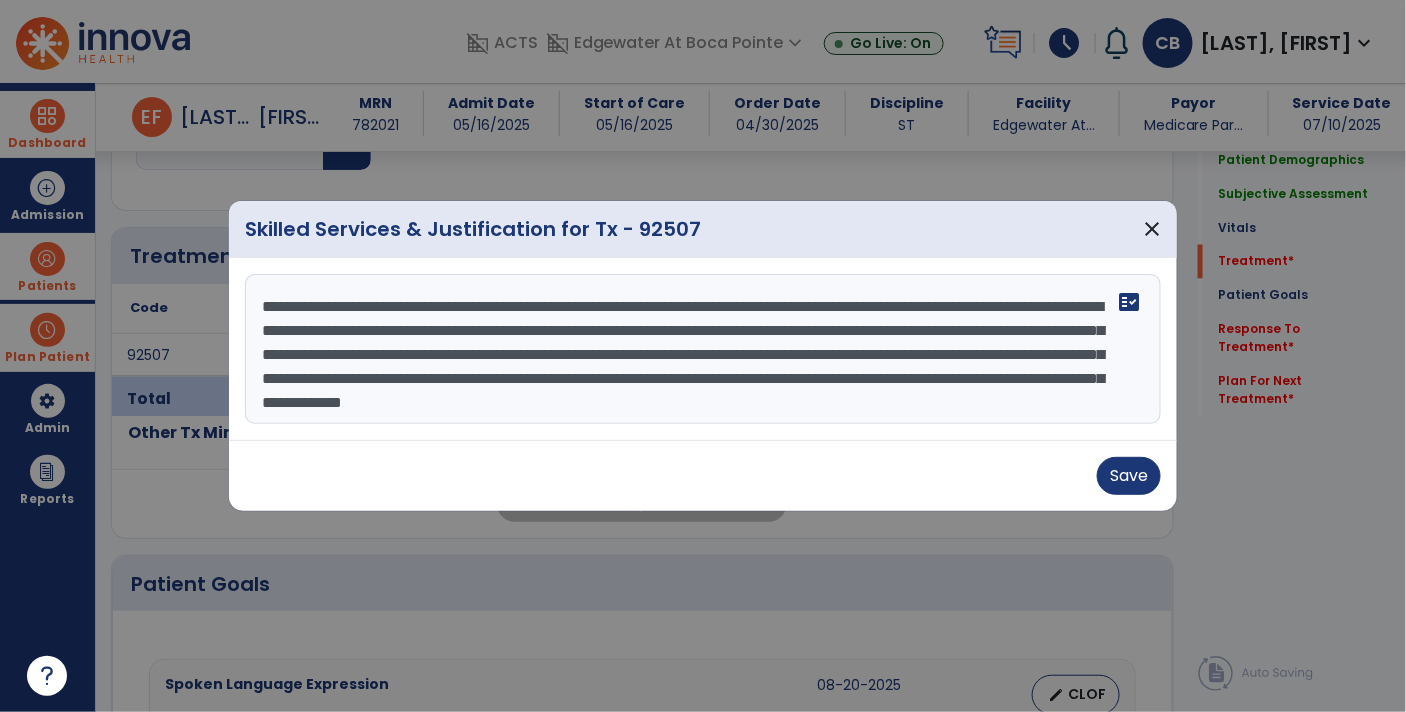 scroll, scrollTop: 24, scrollLeft: 0, axis: vertical 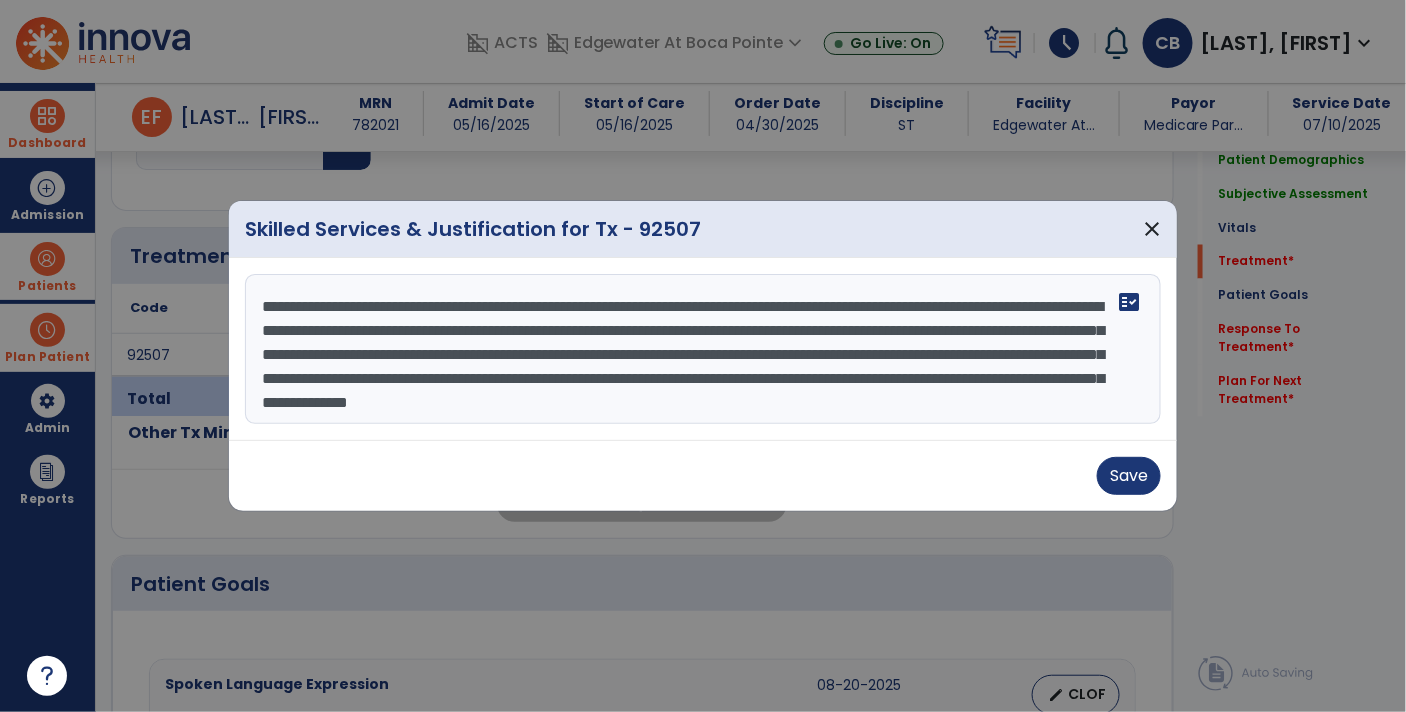 click on "**********" at bounding box center (703, 349) 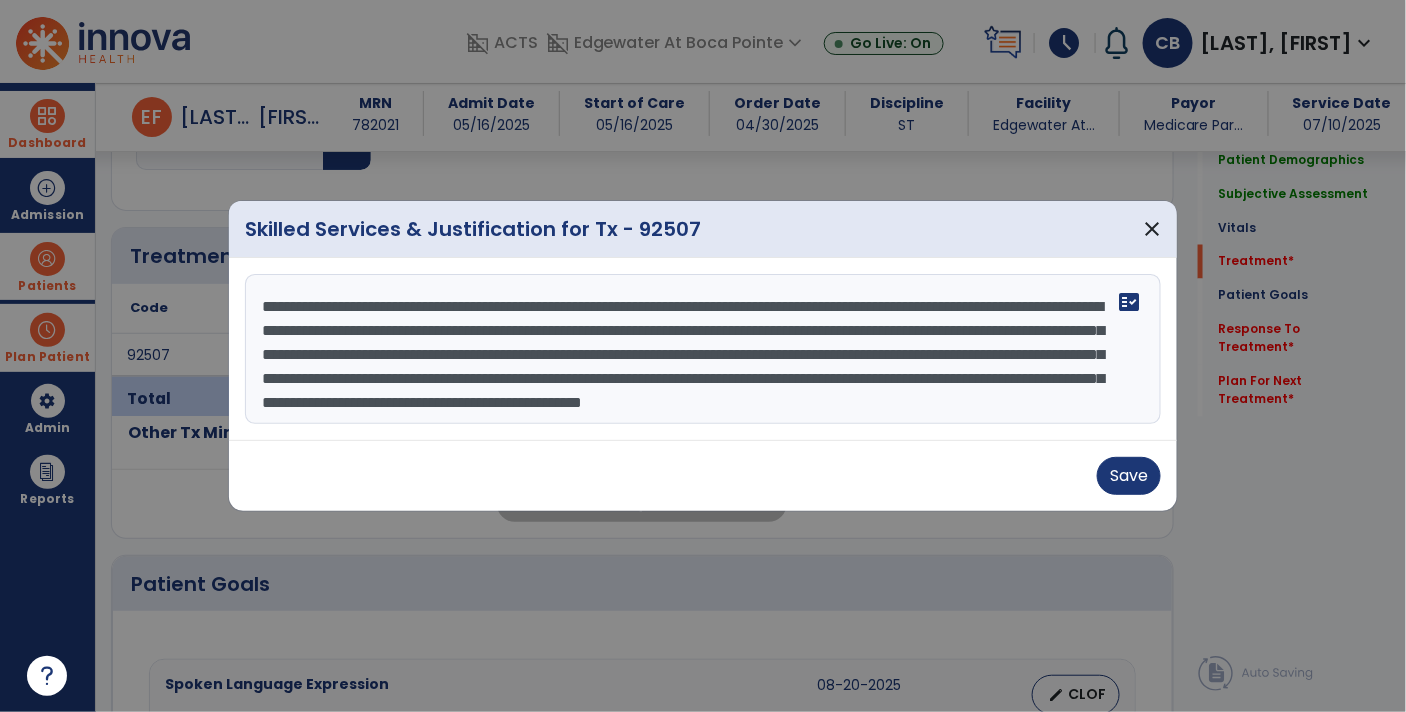 scroll, scrollTop: 38, scrollLeft: 0, axis: vertical 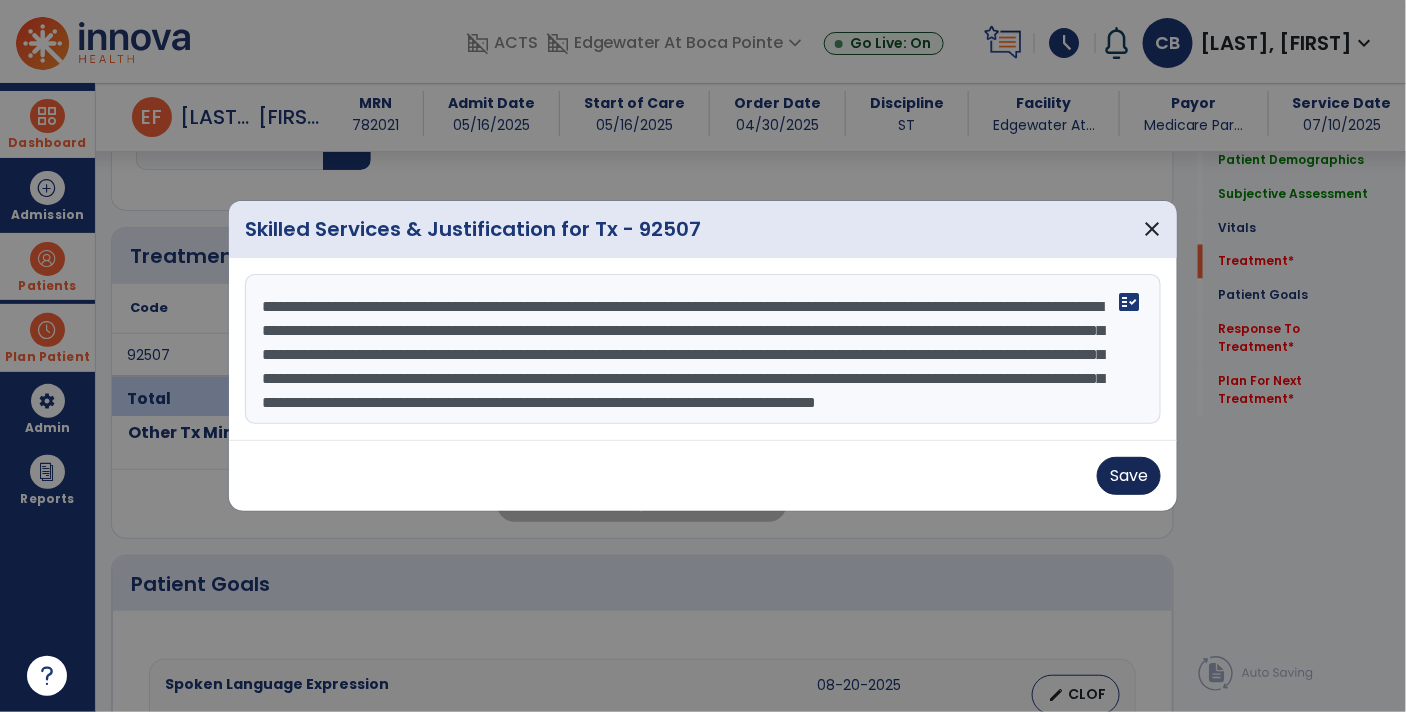 type on "**********" 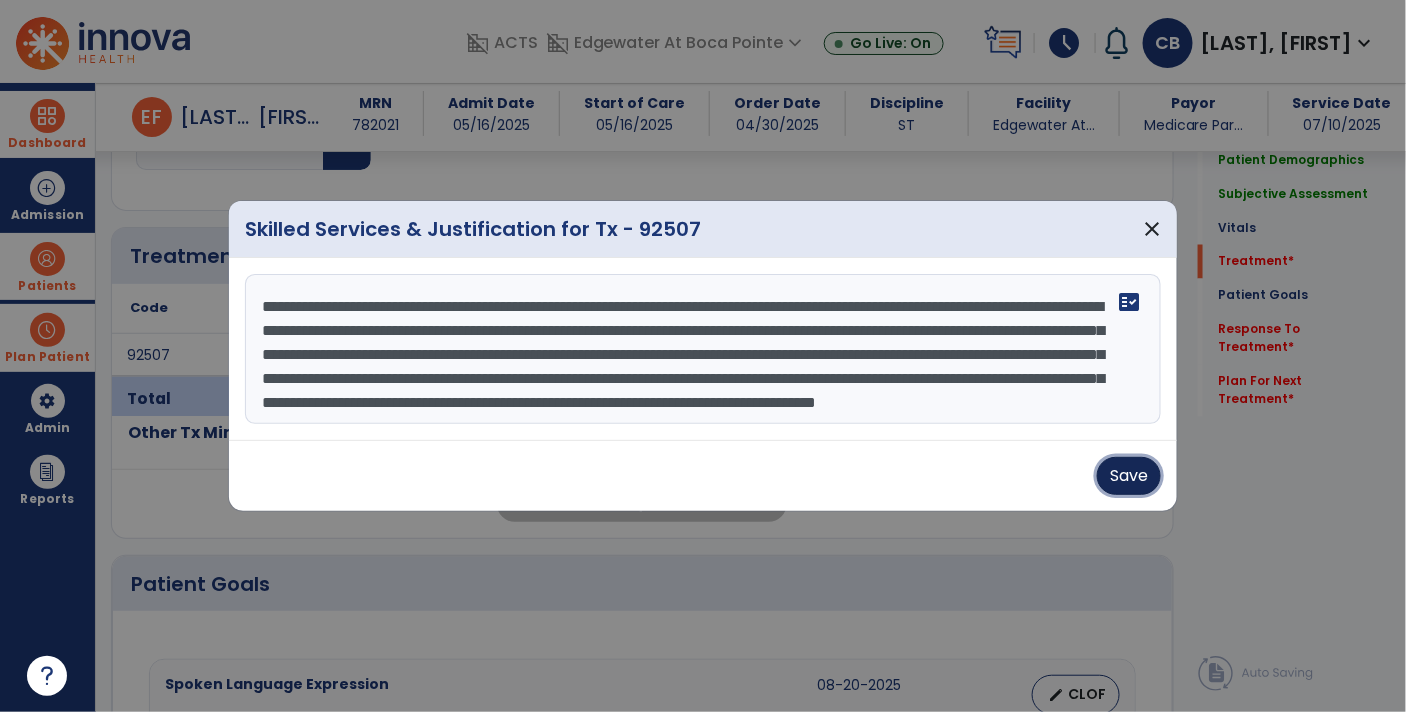 click on "Save" at bounding box center [1129, 476] 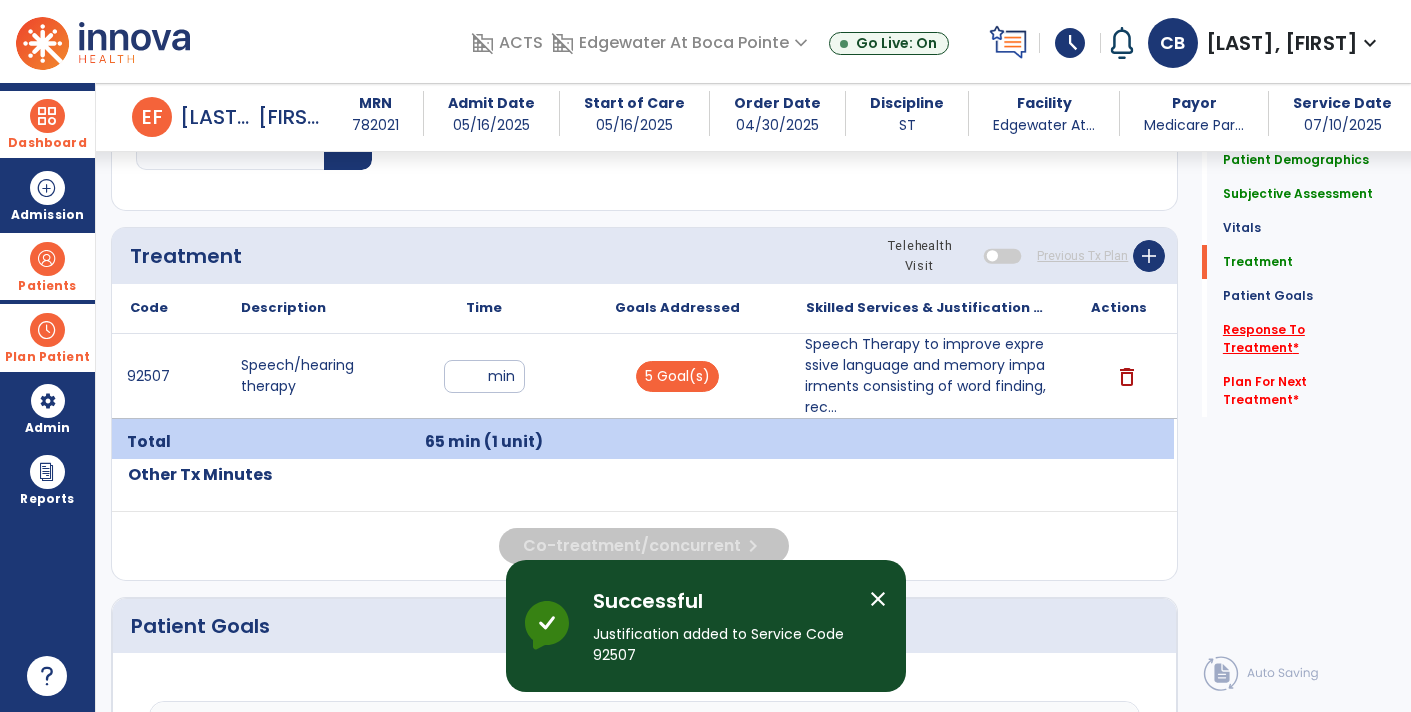 click on "Response To Treatment   *" 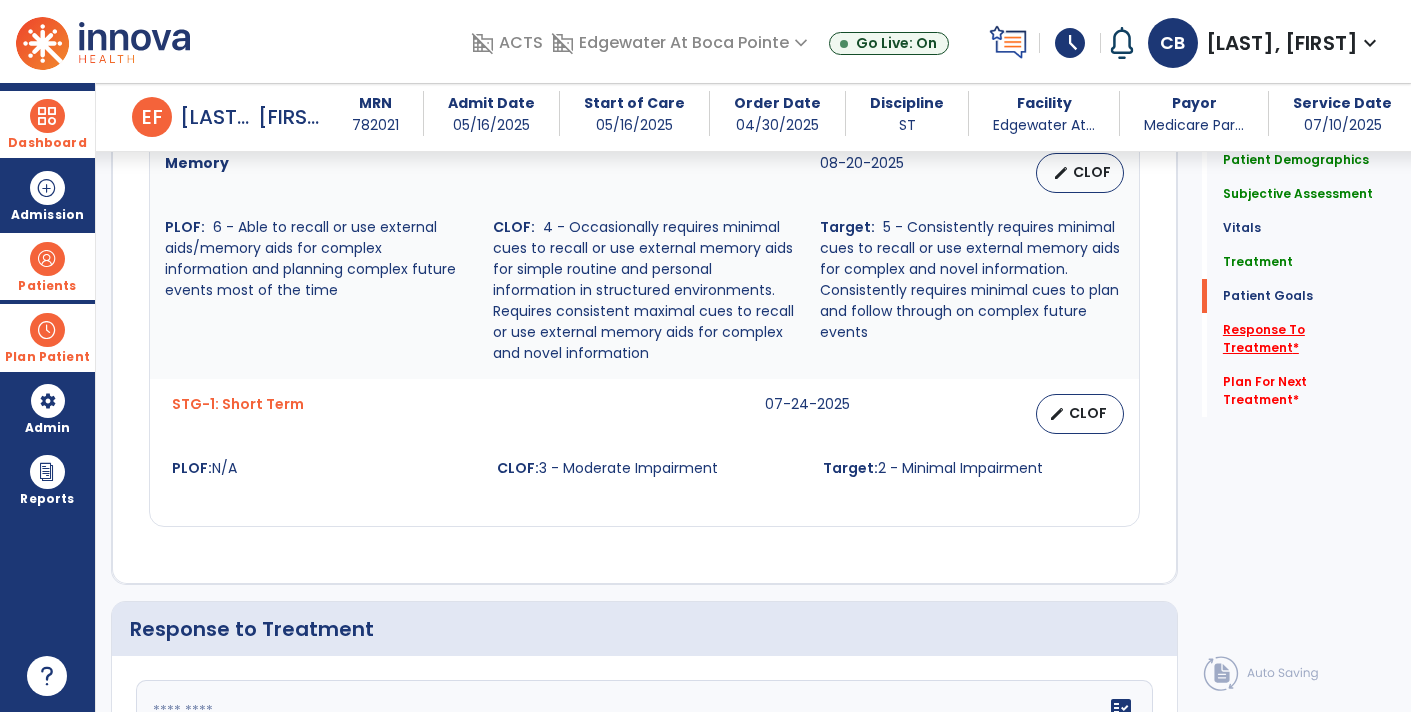 scroll, scrollTop: 2409, scrollLeft: 0, axis: vertical 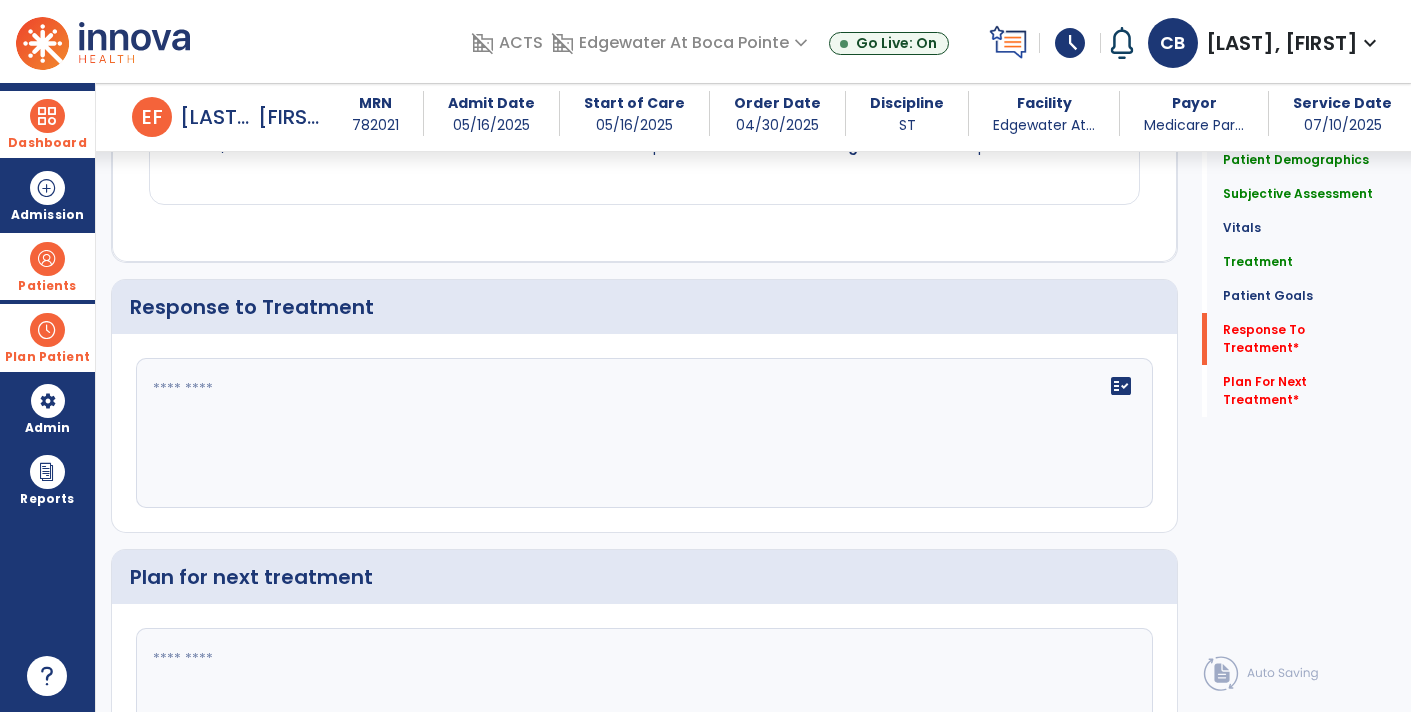 click on "fact_check" 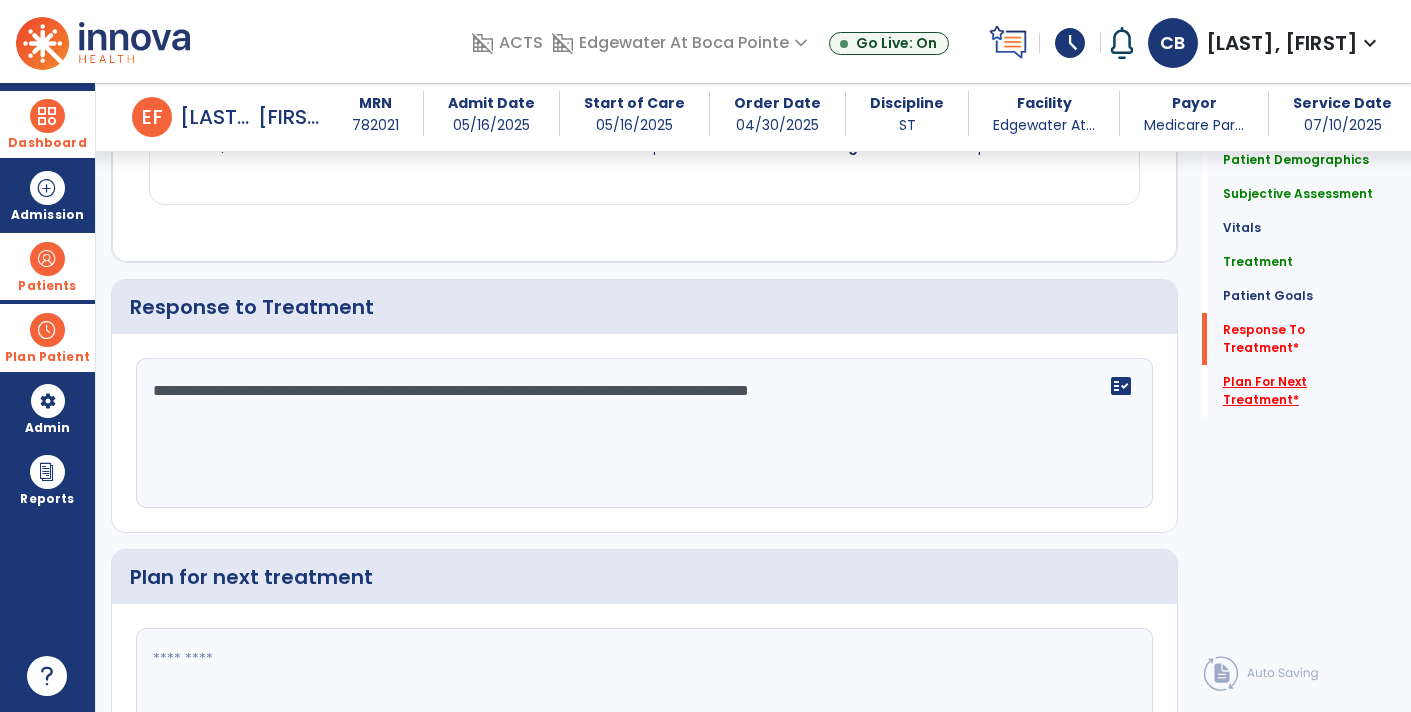 type on "**********" 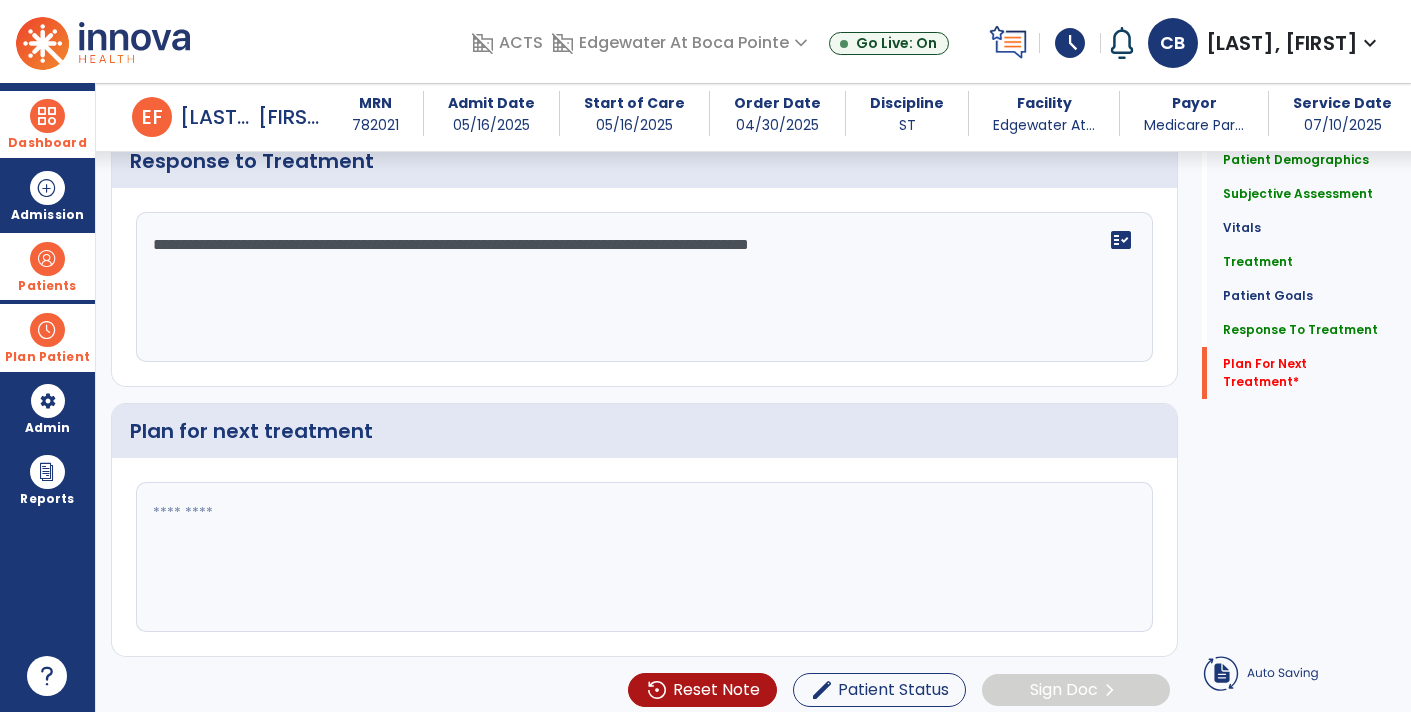 click 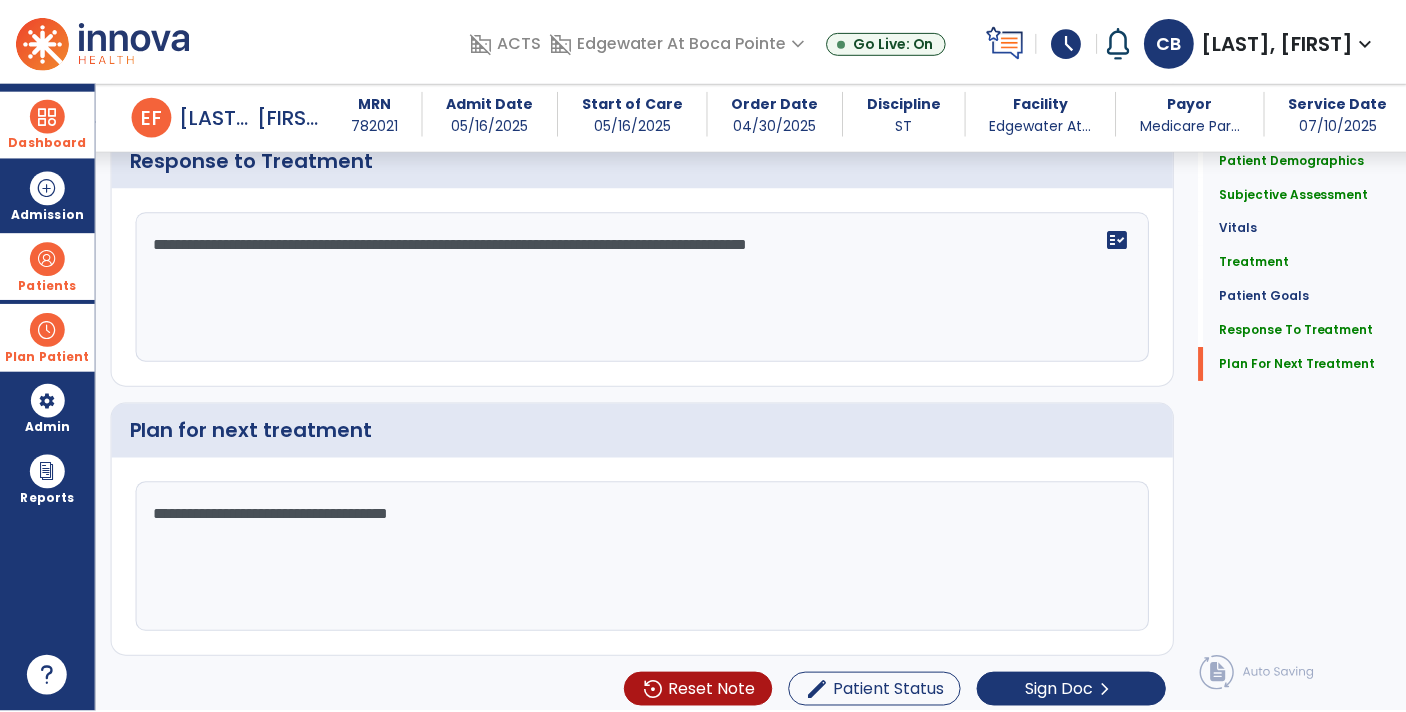 scroll, scrollTop: 2555, scrollLeft: 0, axis: vertical 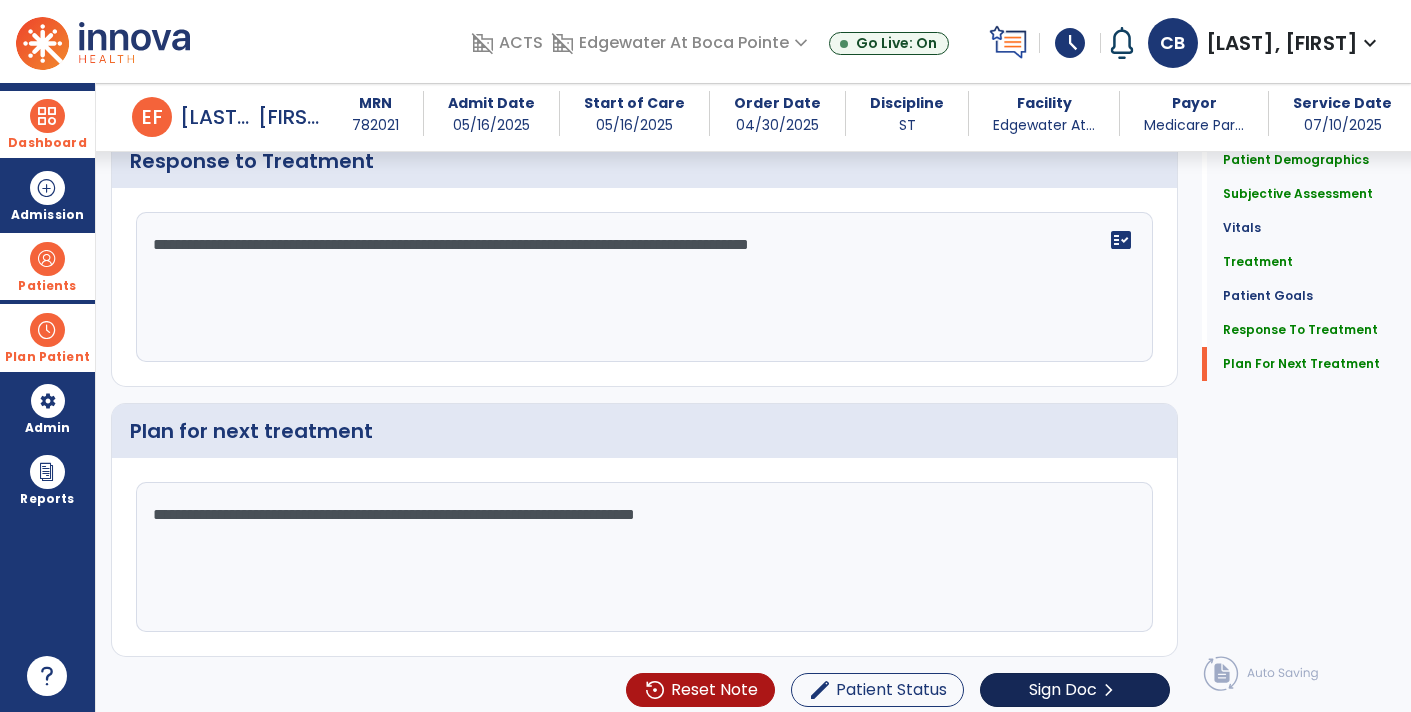 type on "**********" 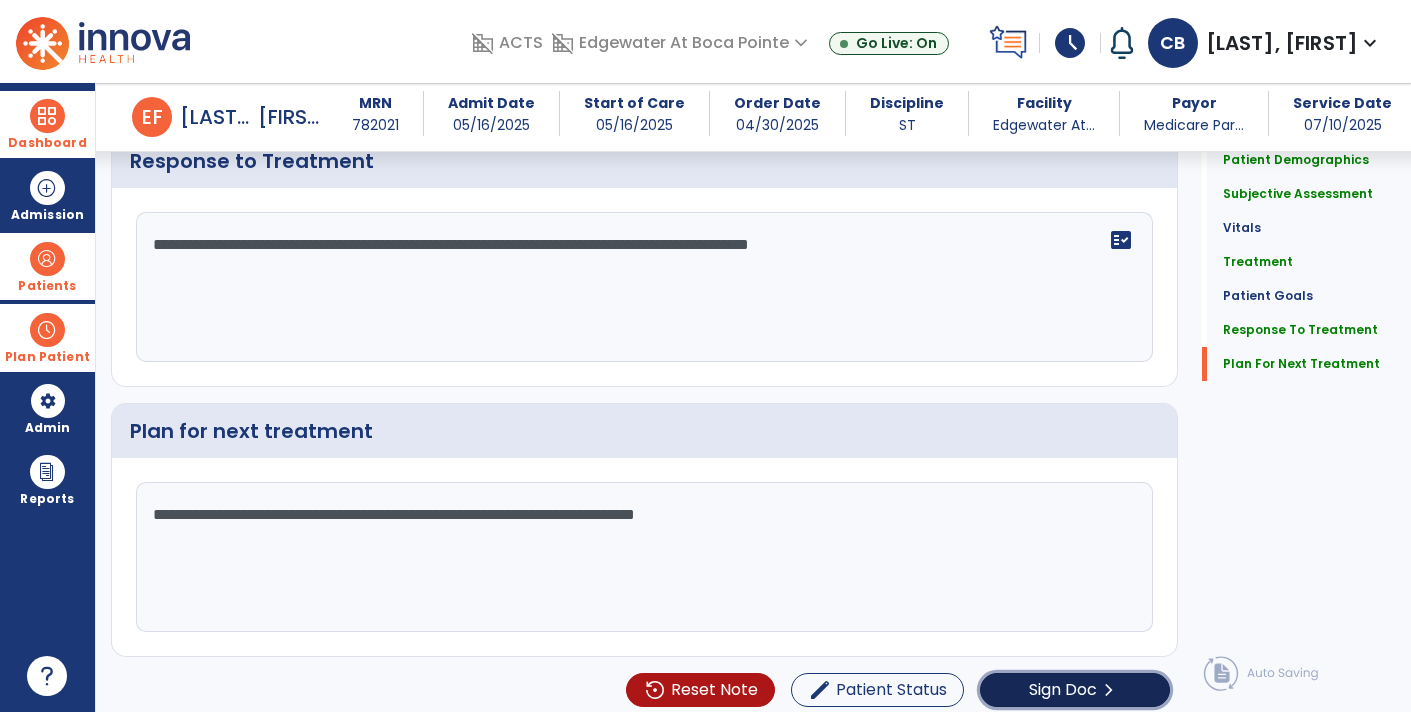 click on "Sign Doc" 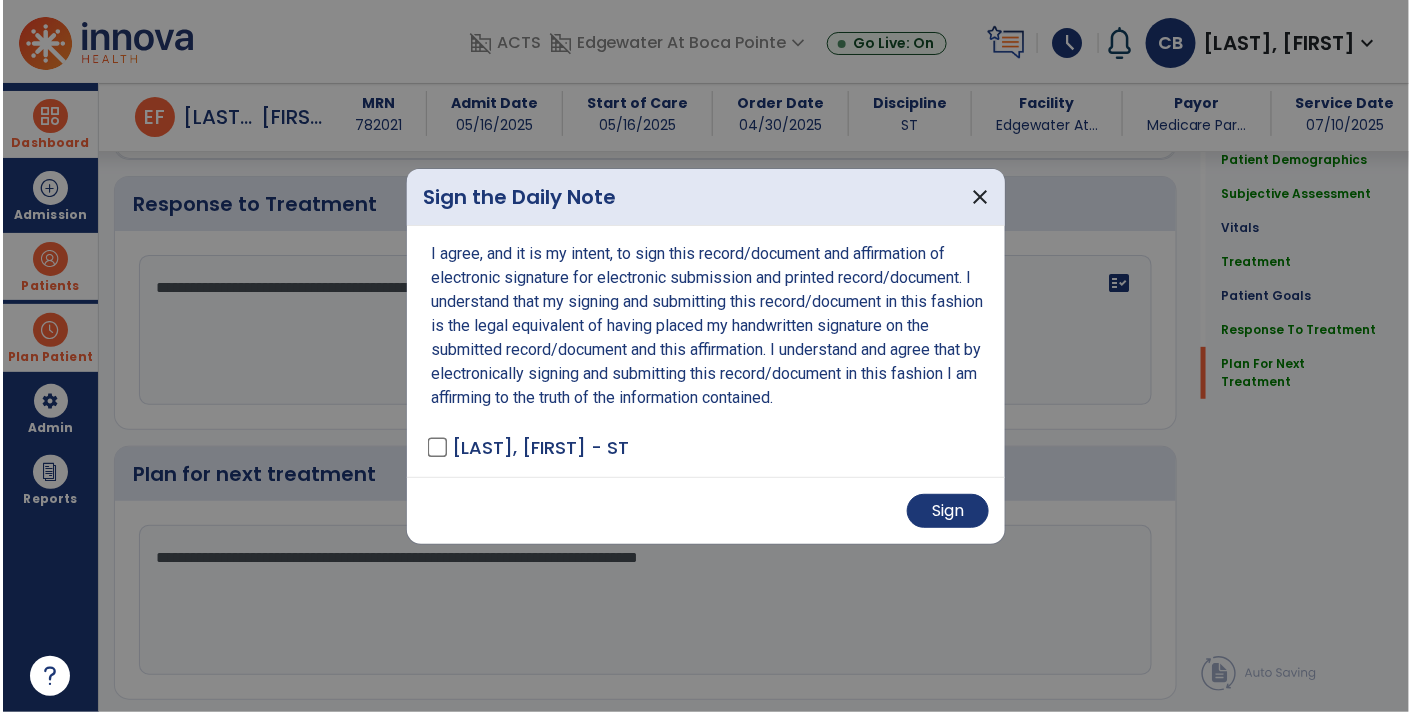 scroll, scrollTop: 2555, scrollLeft: 0, axis: vertical 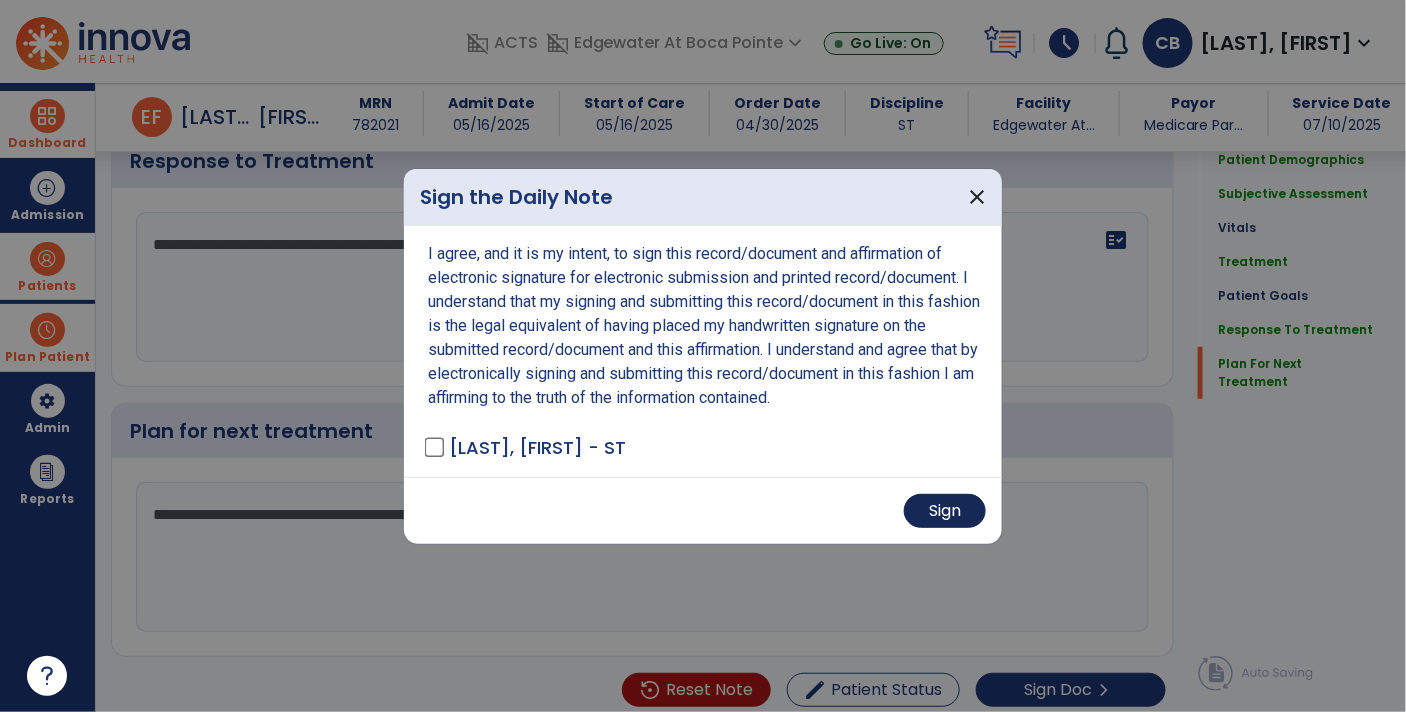 click on "Sign" at bounding box center (945, 511) 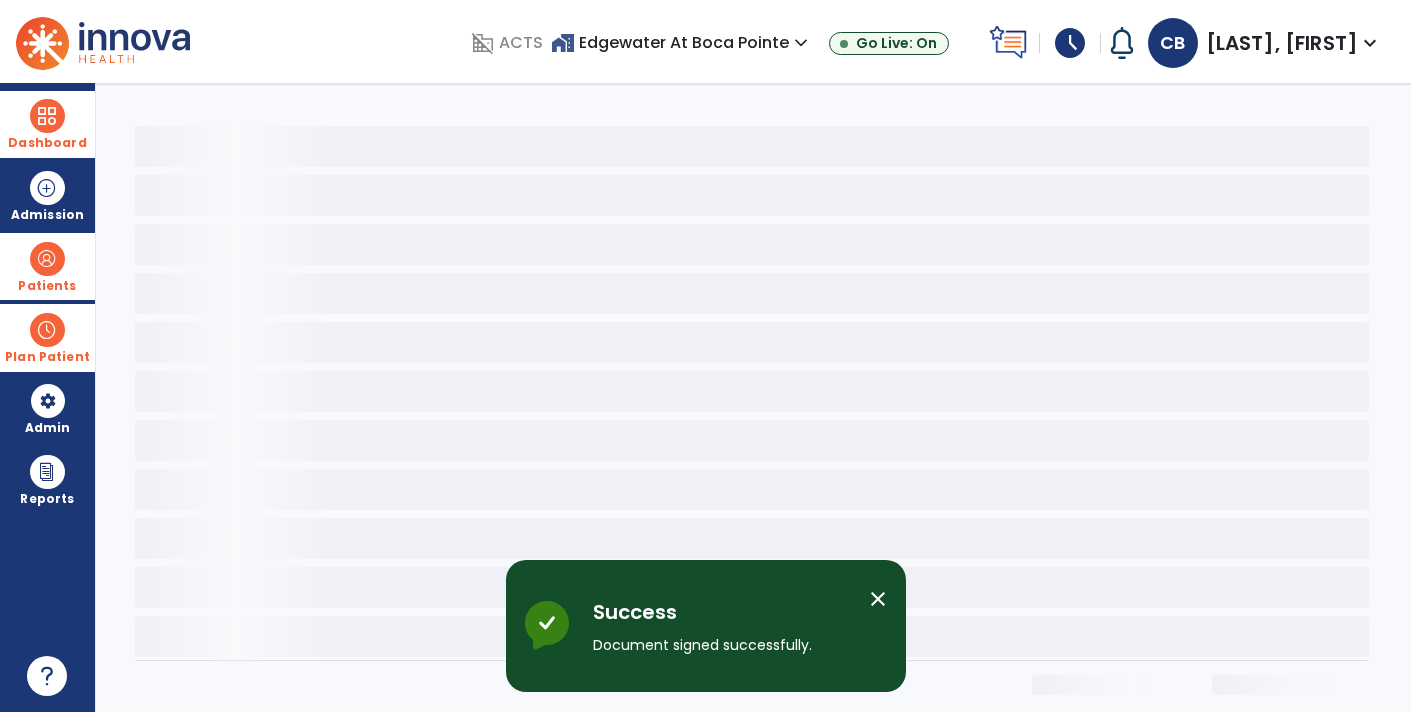 scroll, scrollTop: 0, scrollLeft: 0, axis: both 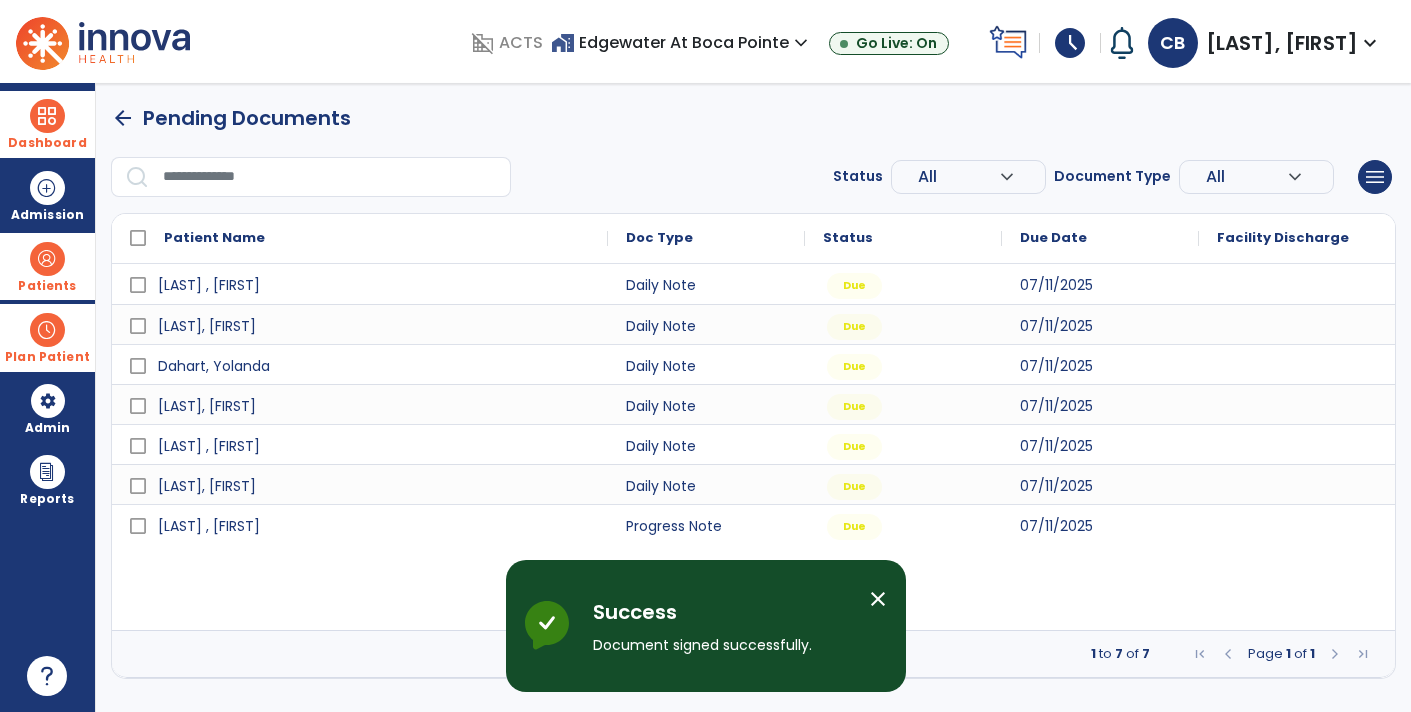 click at bounding box center (47, 330) 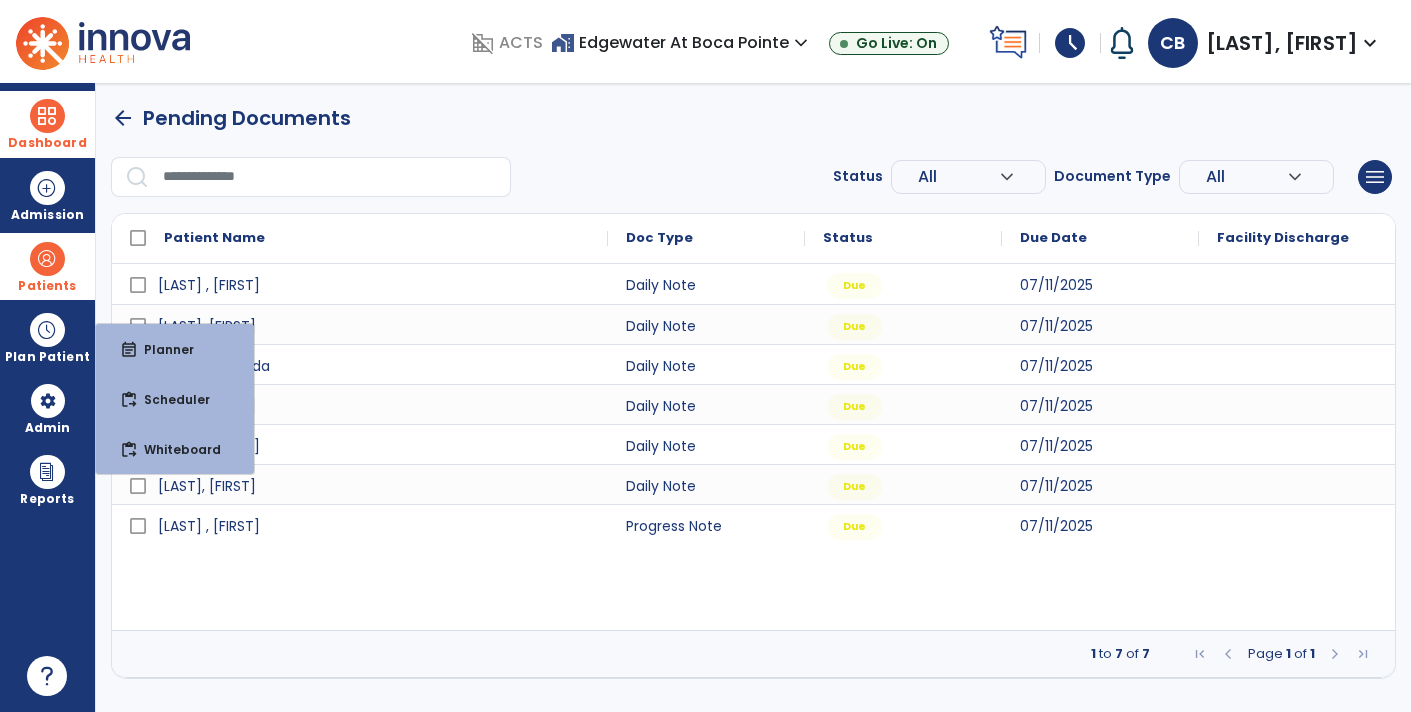click on "Status All  expand_more  ALL Due Past Due Incomplete Document Type All  expand_more  ALL Daily Note Progress Note Evaluation Discharge Note Recertification  menu   Export List   Print List" at bounding box center [753, 177] 